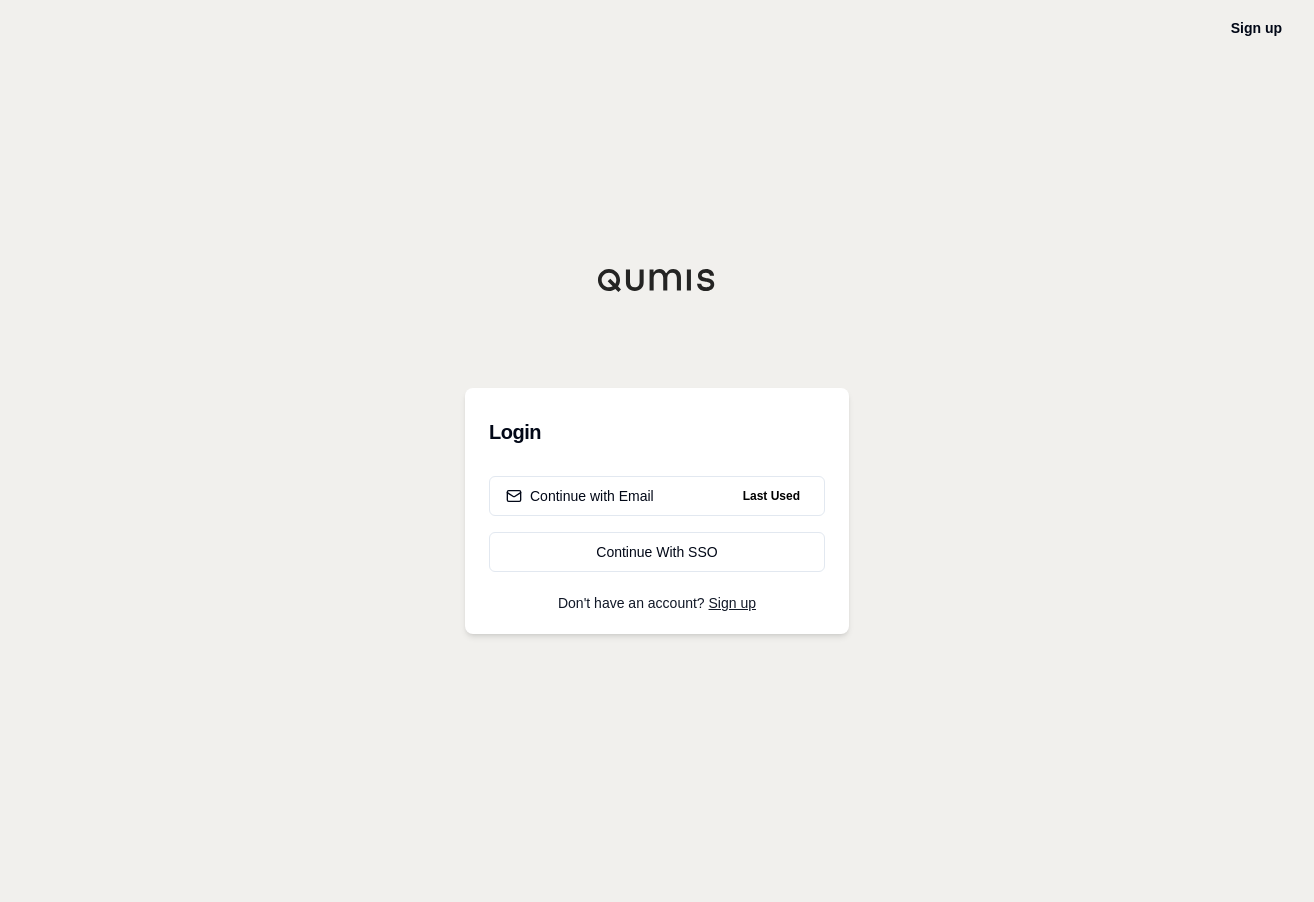scroll, scrollTop: 0, scrollLeft: 0, axis: both 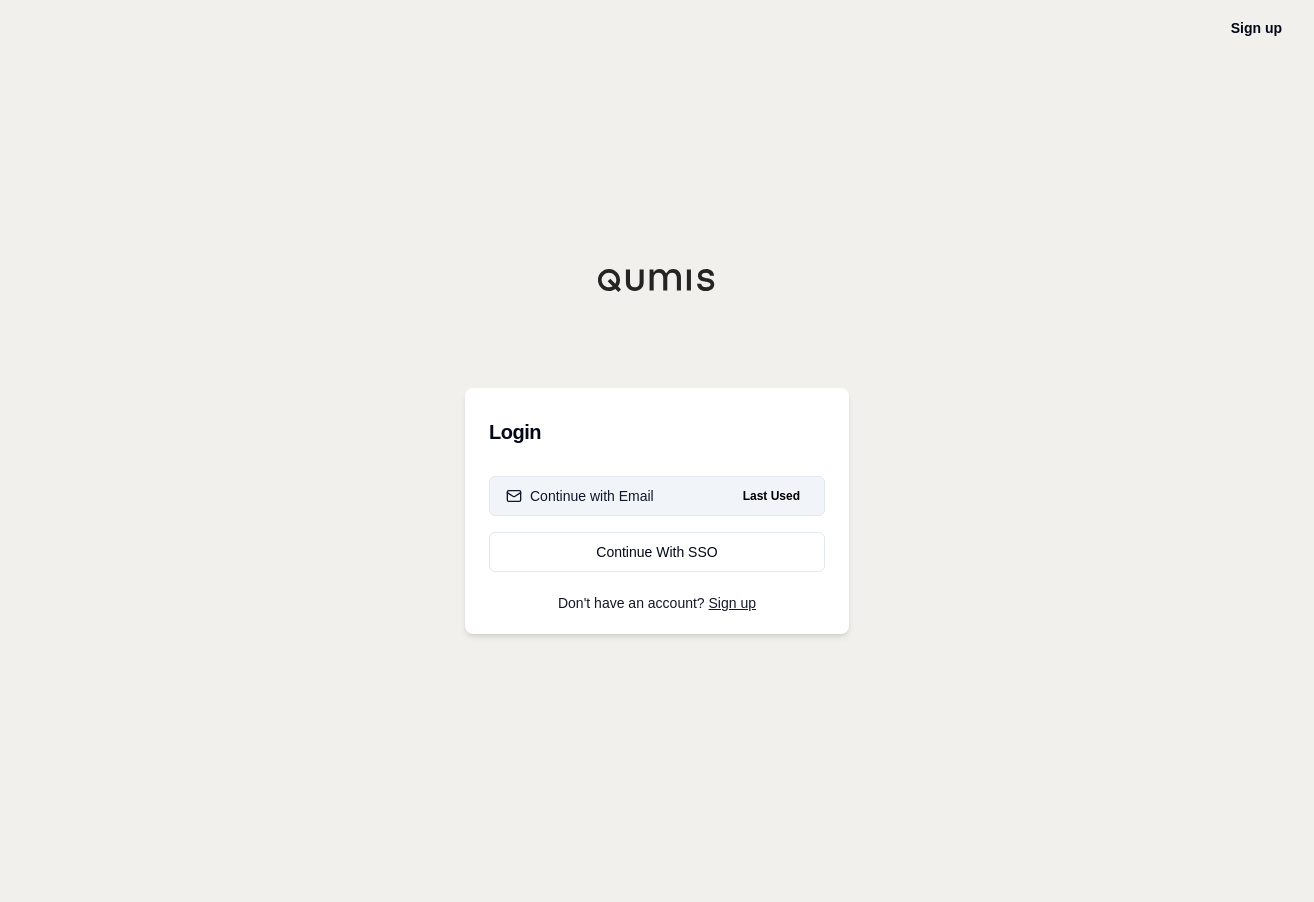 click on "Continue with Email" at bounding box center (580, 496) 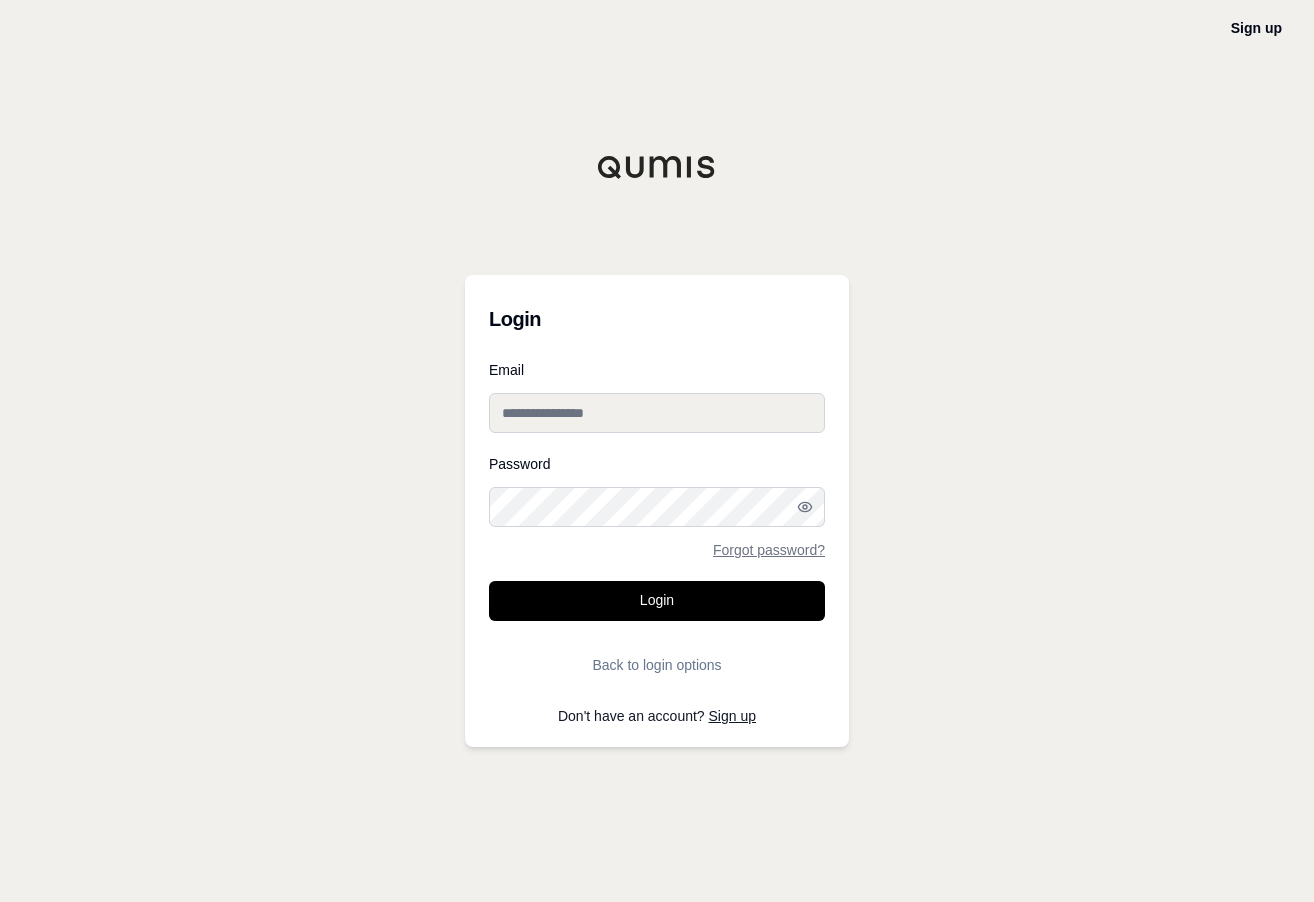 type on "**********" 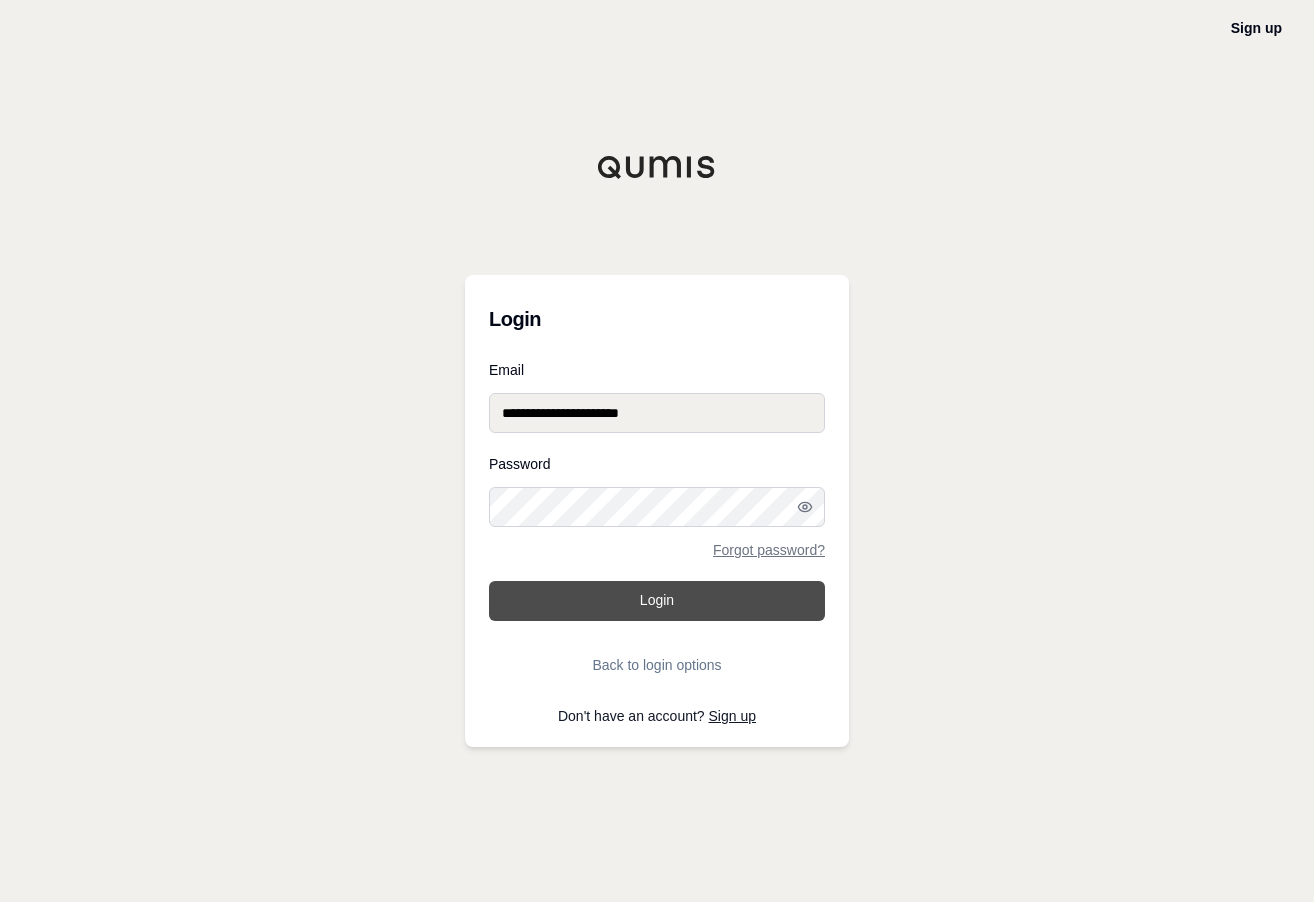 click on "Login" at bounding box center [657, 601] 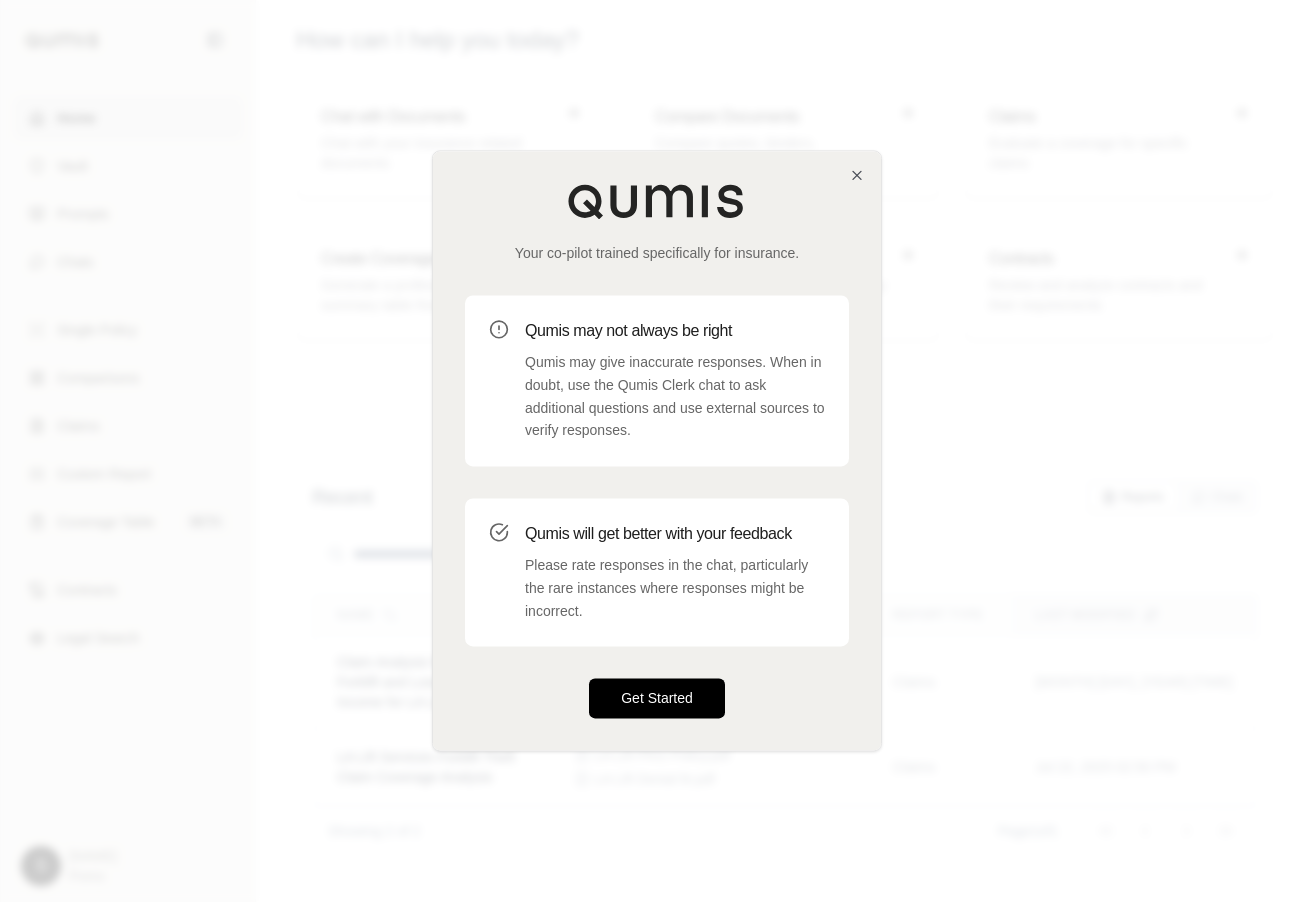 click on "Get Started" at bounding box center (657, 699) 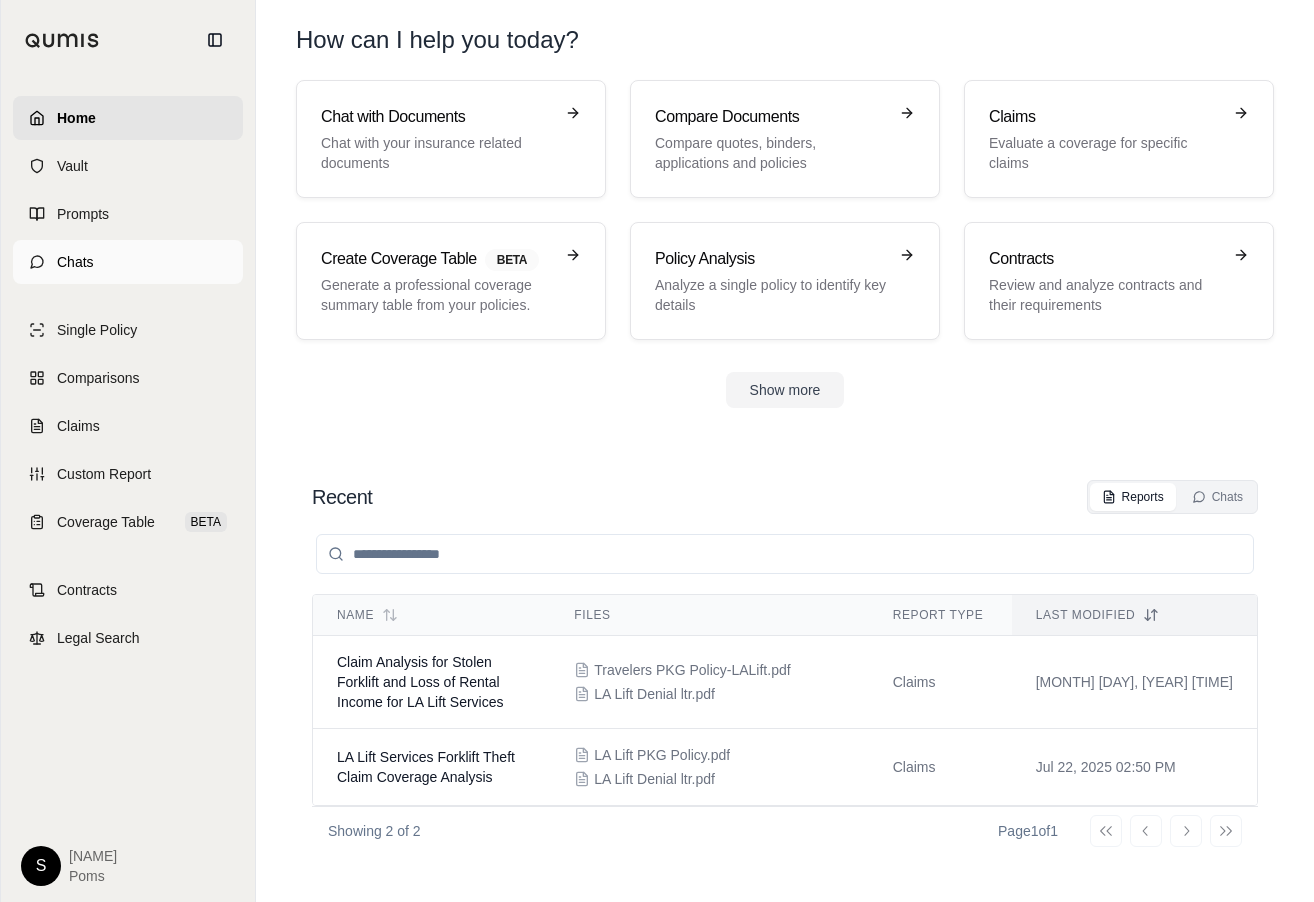 click on "Chats" at bounding box center [75, 262] 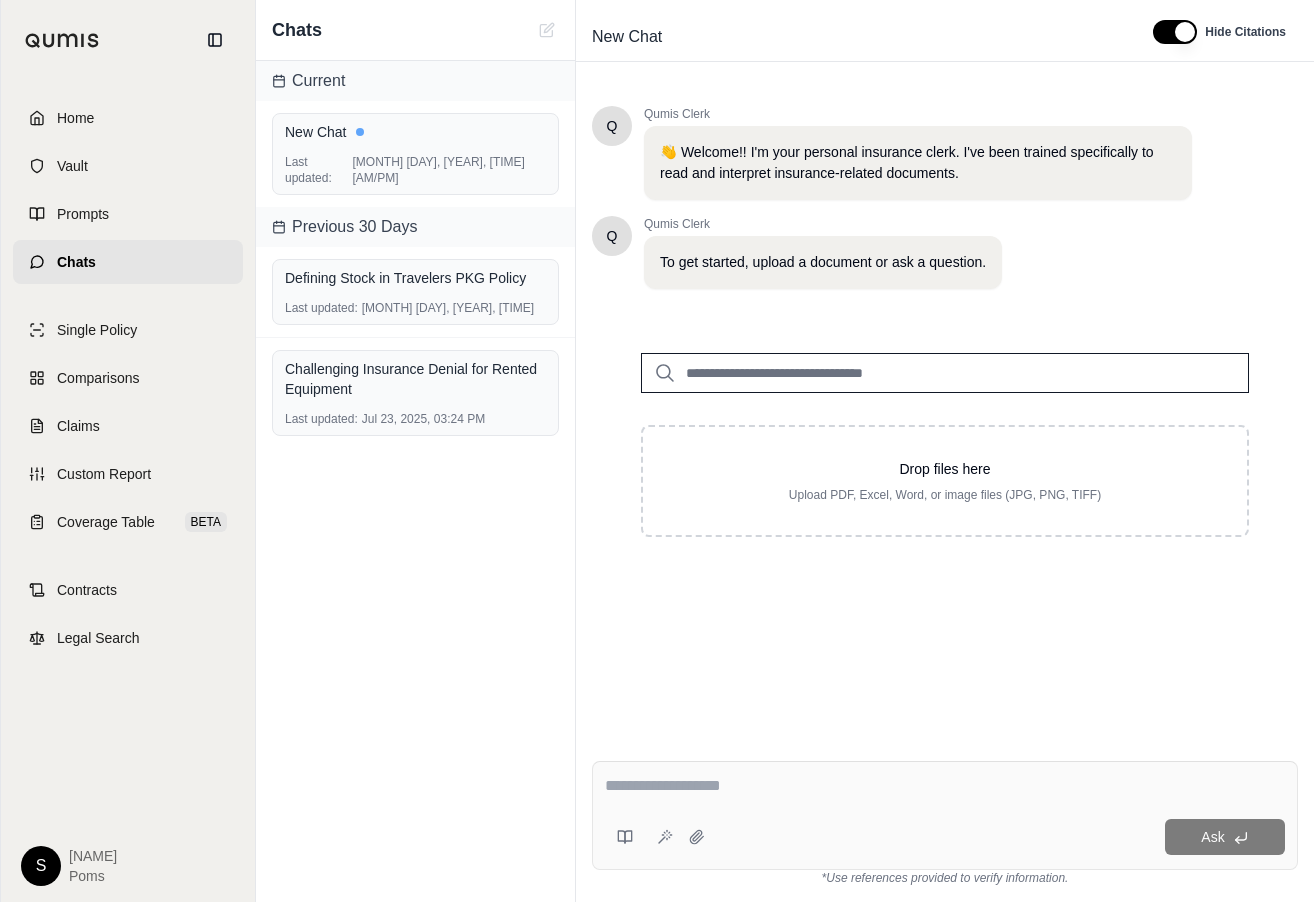 click at bounding box center [945, 373] 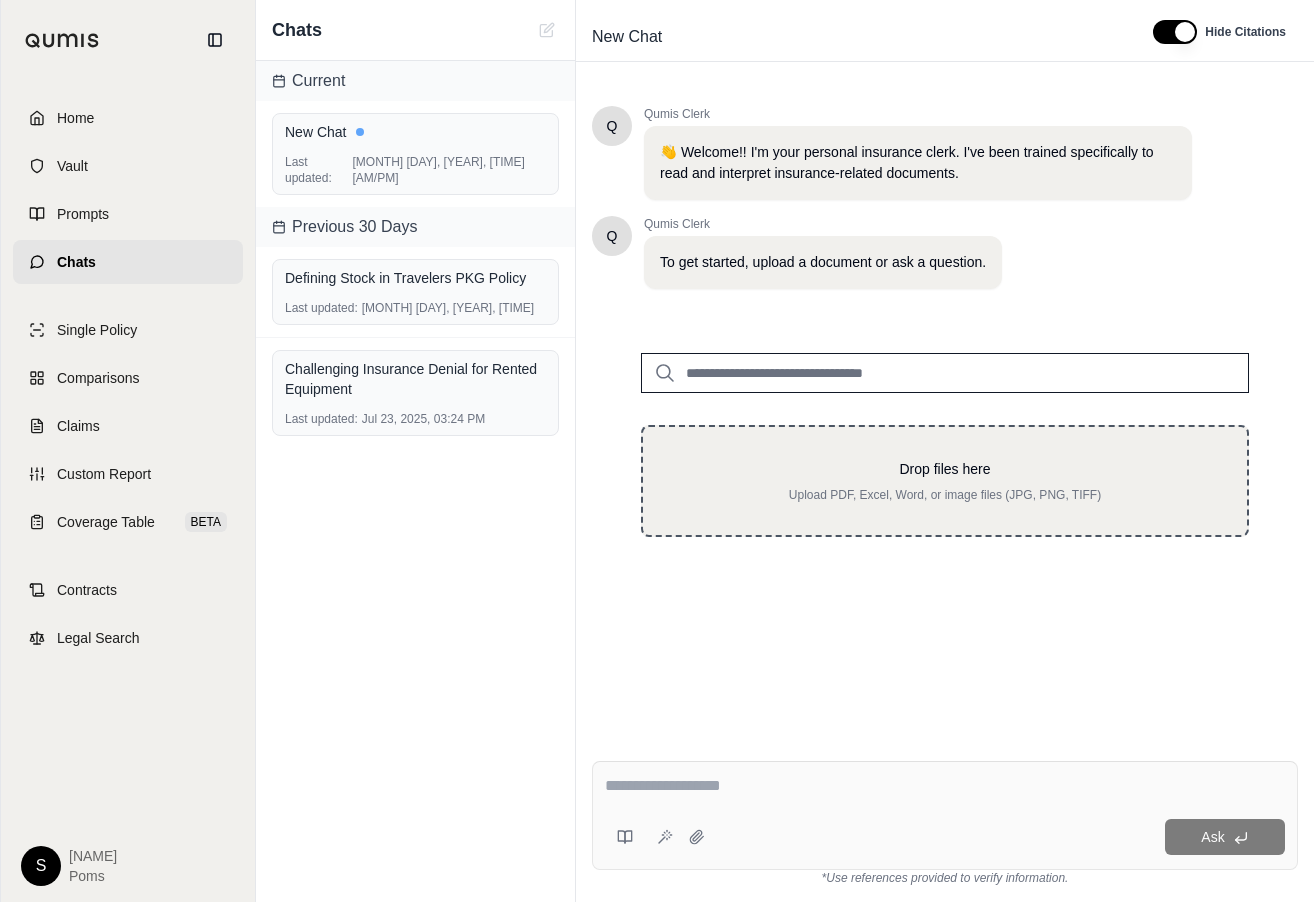 click on "Drop files here" at bounding box center [945, 469] 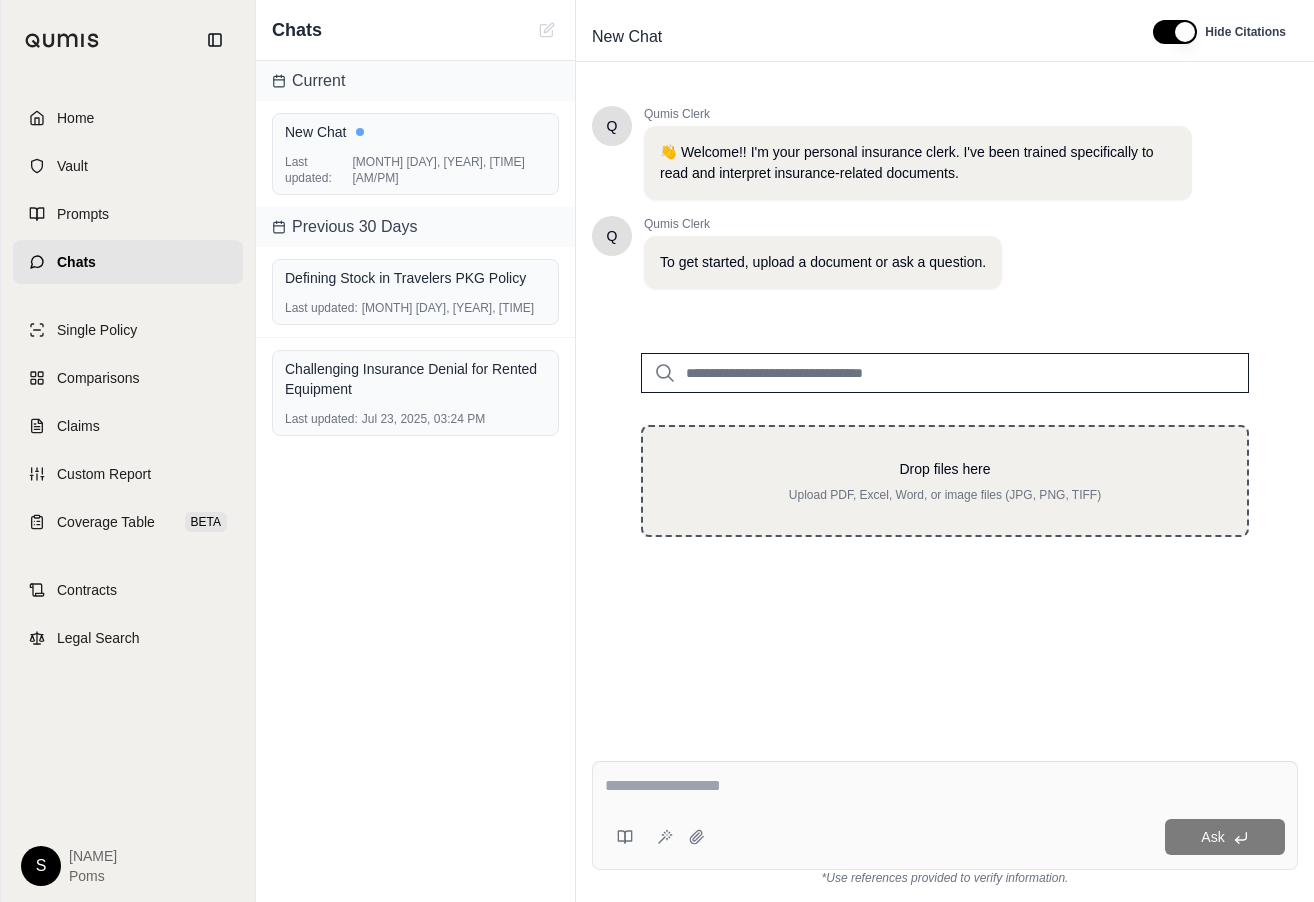 type on "**********" 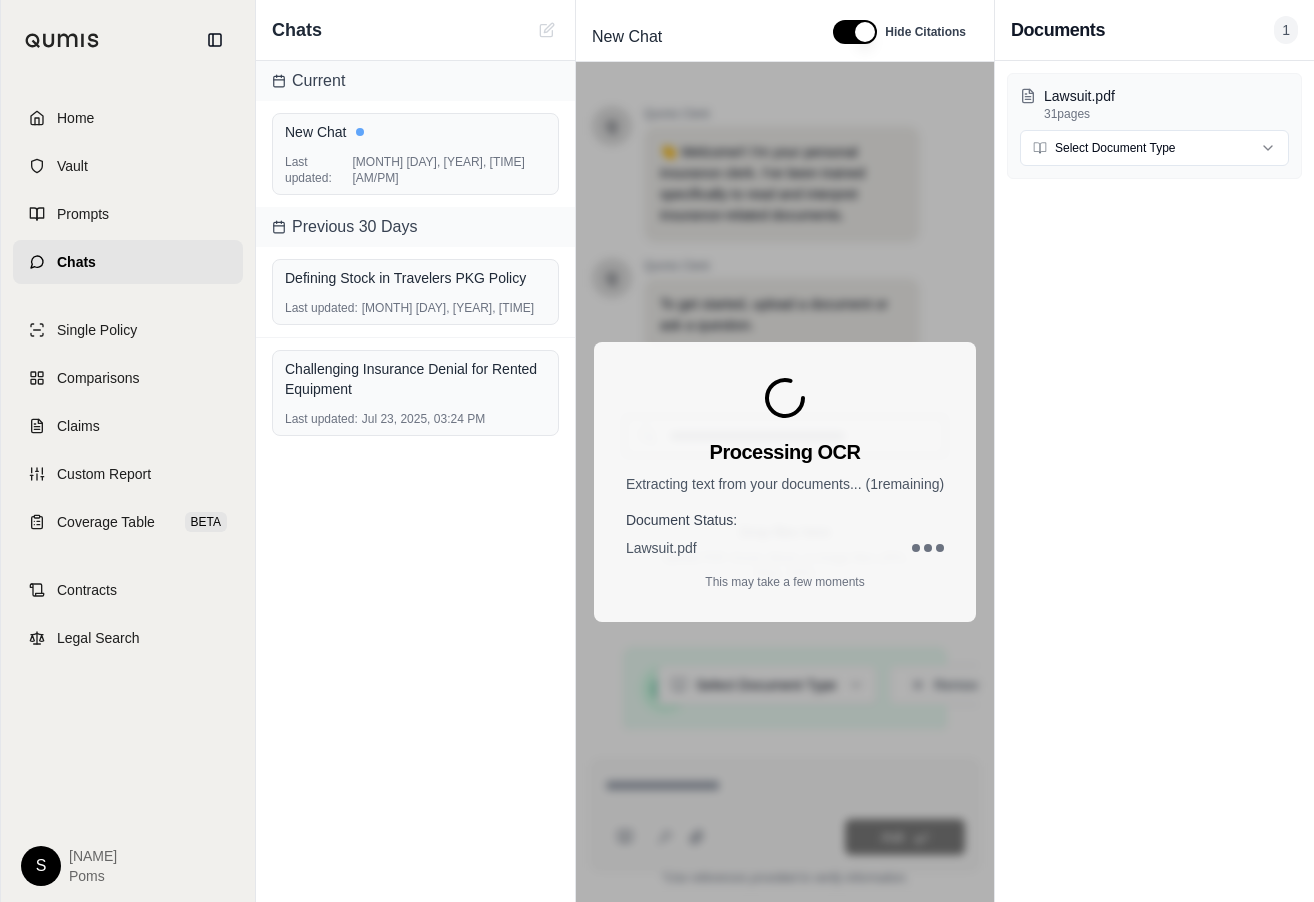 scroll, scrollTop: 0, scrollLeft: 0, axis: both 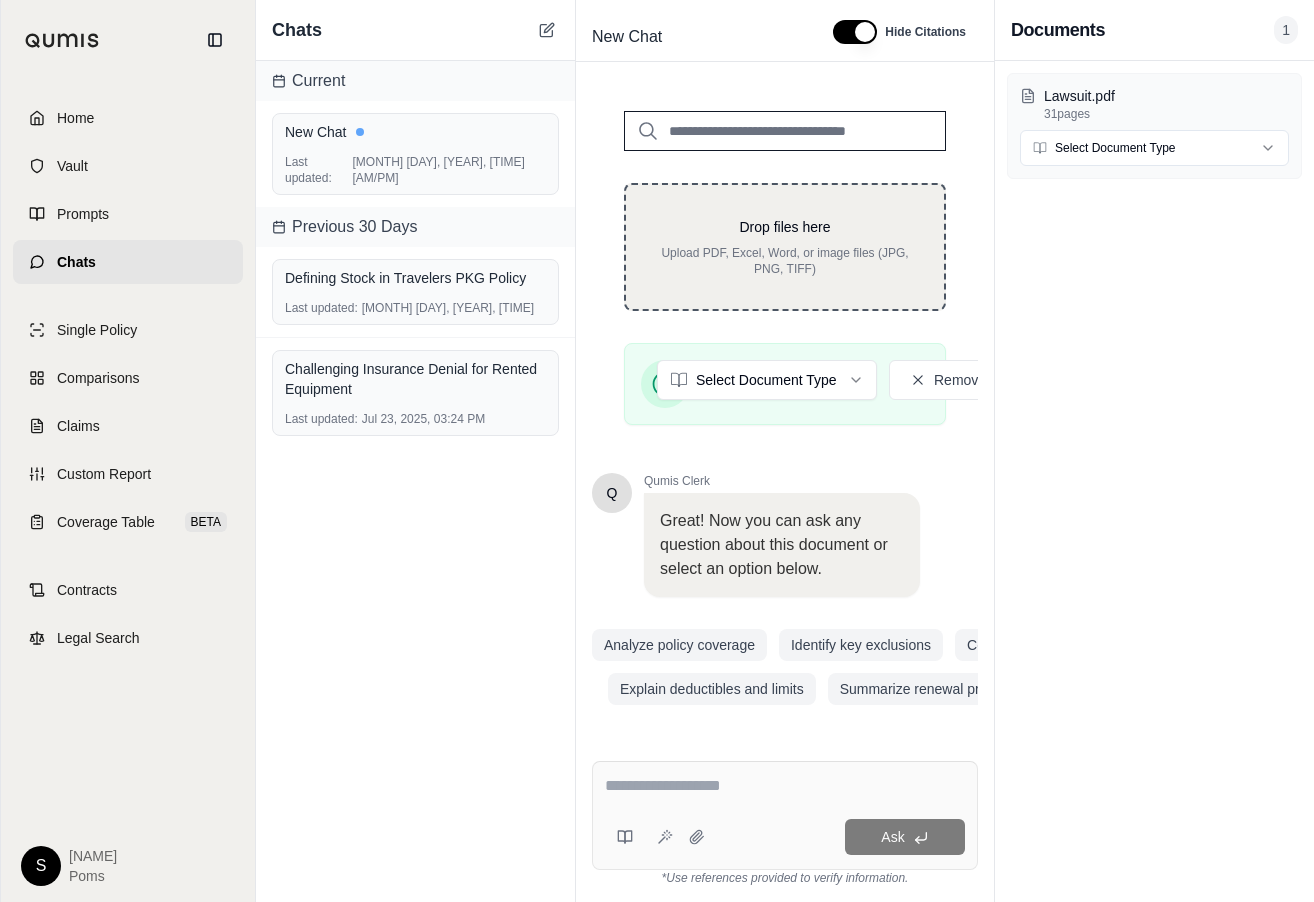 click on "Upload PDF, Excel, Word, or image files (JPG, PNG, TIFF)" at bounding box center (785, 261) 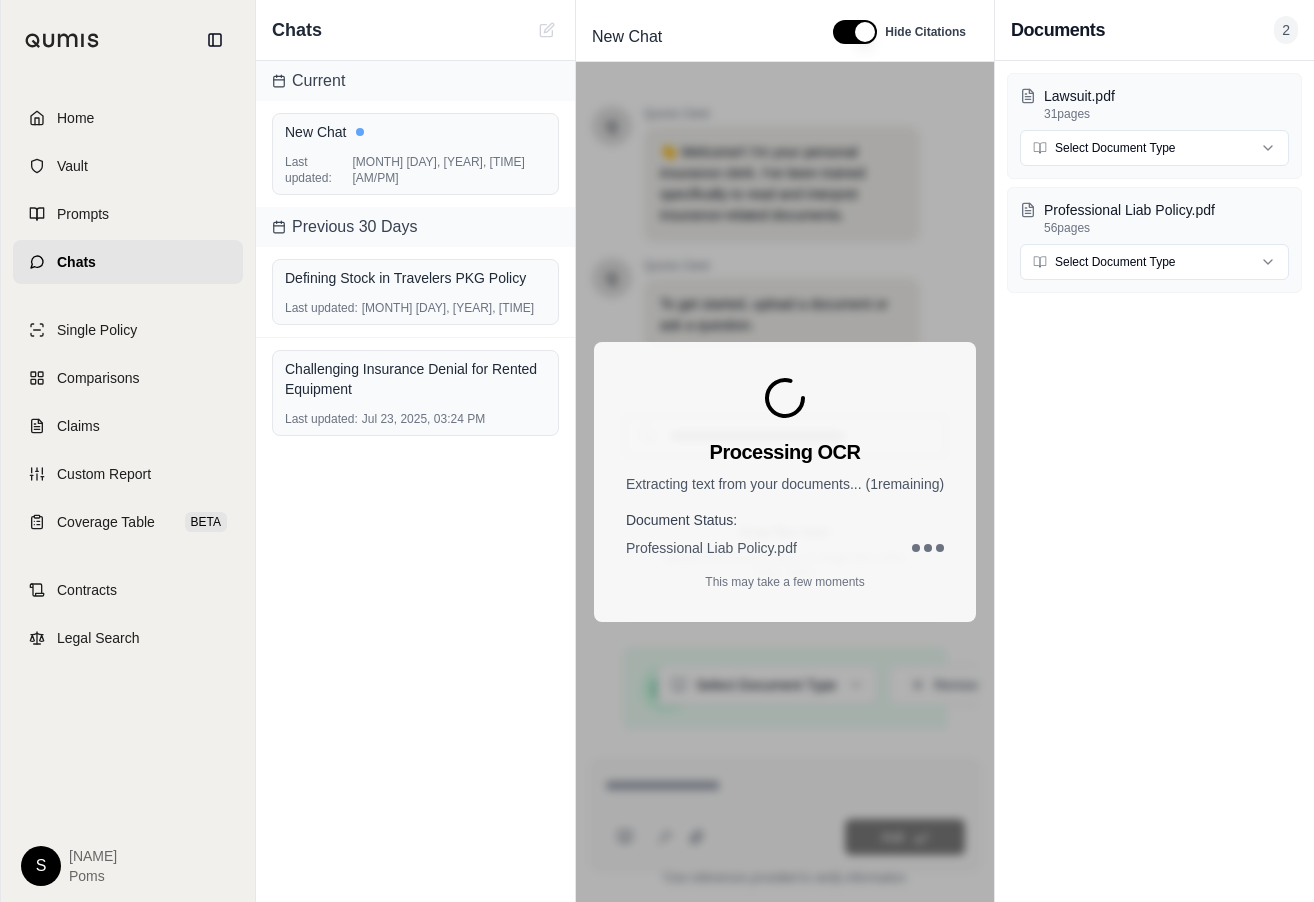 scroll, scrollTop: 0, scrollLeft: 0, axis: both 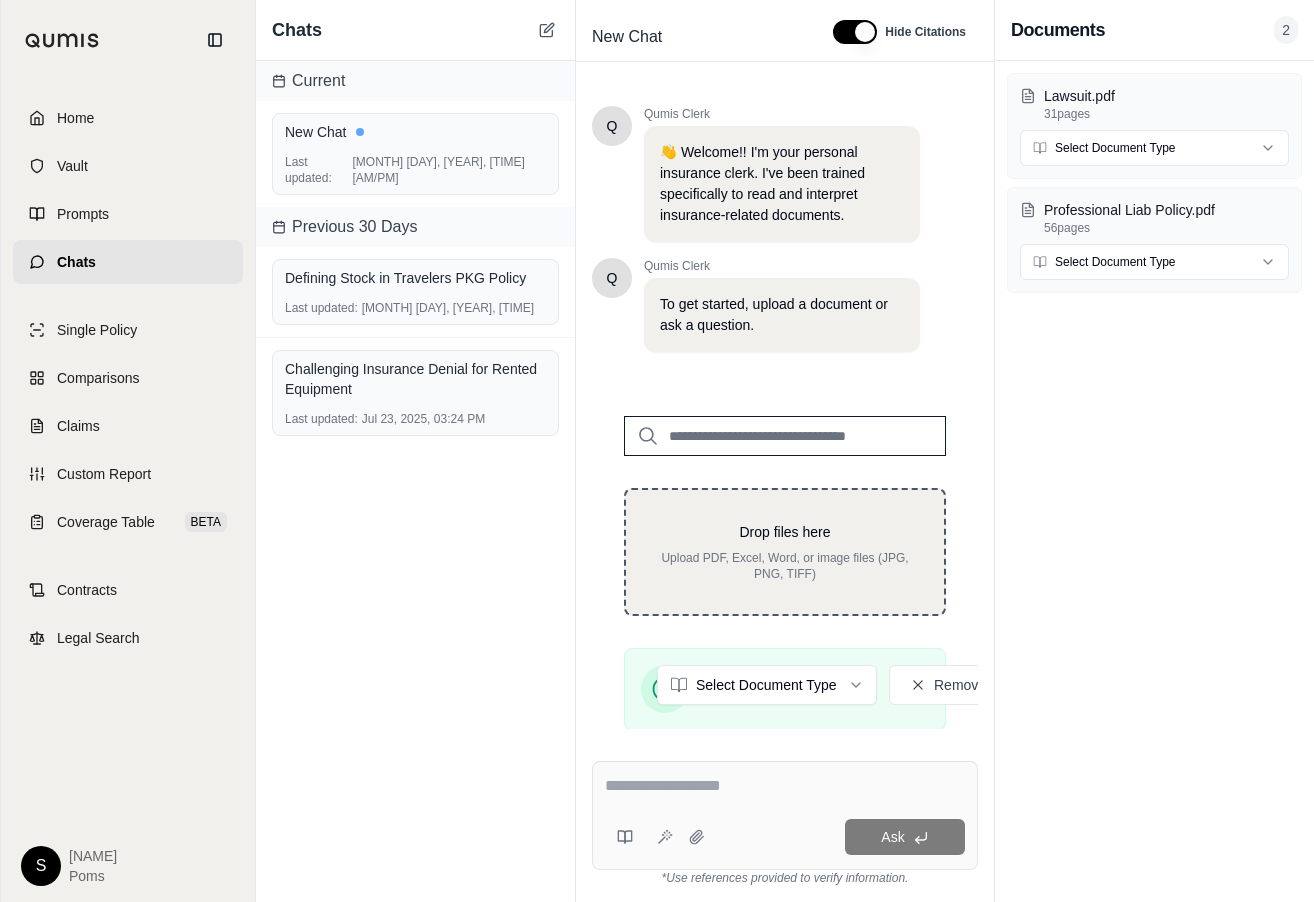 click on "Drop files here" at bounding box center [785, 532] 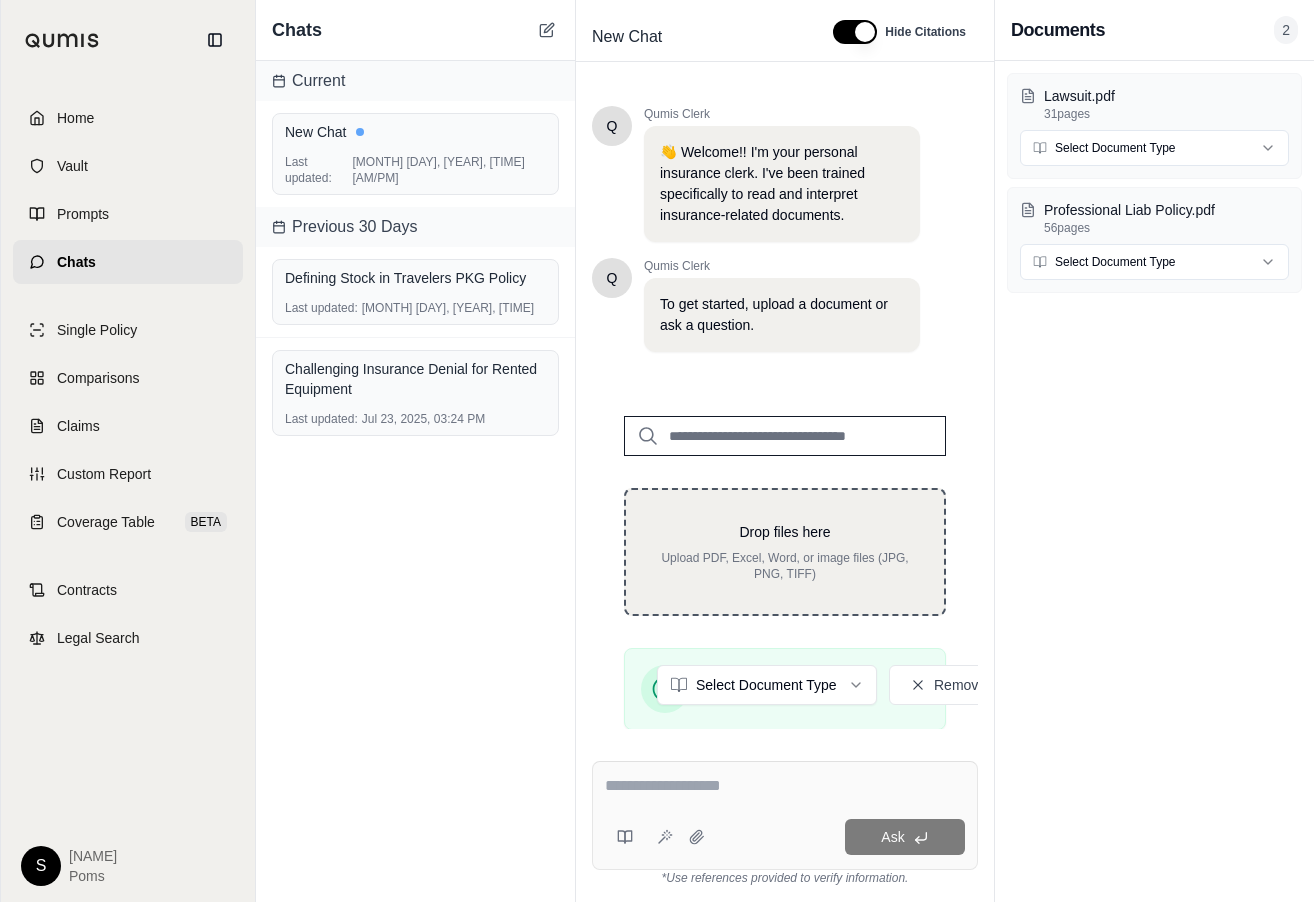 type on "**********" 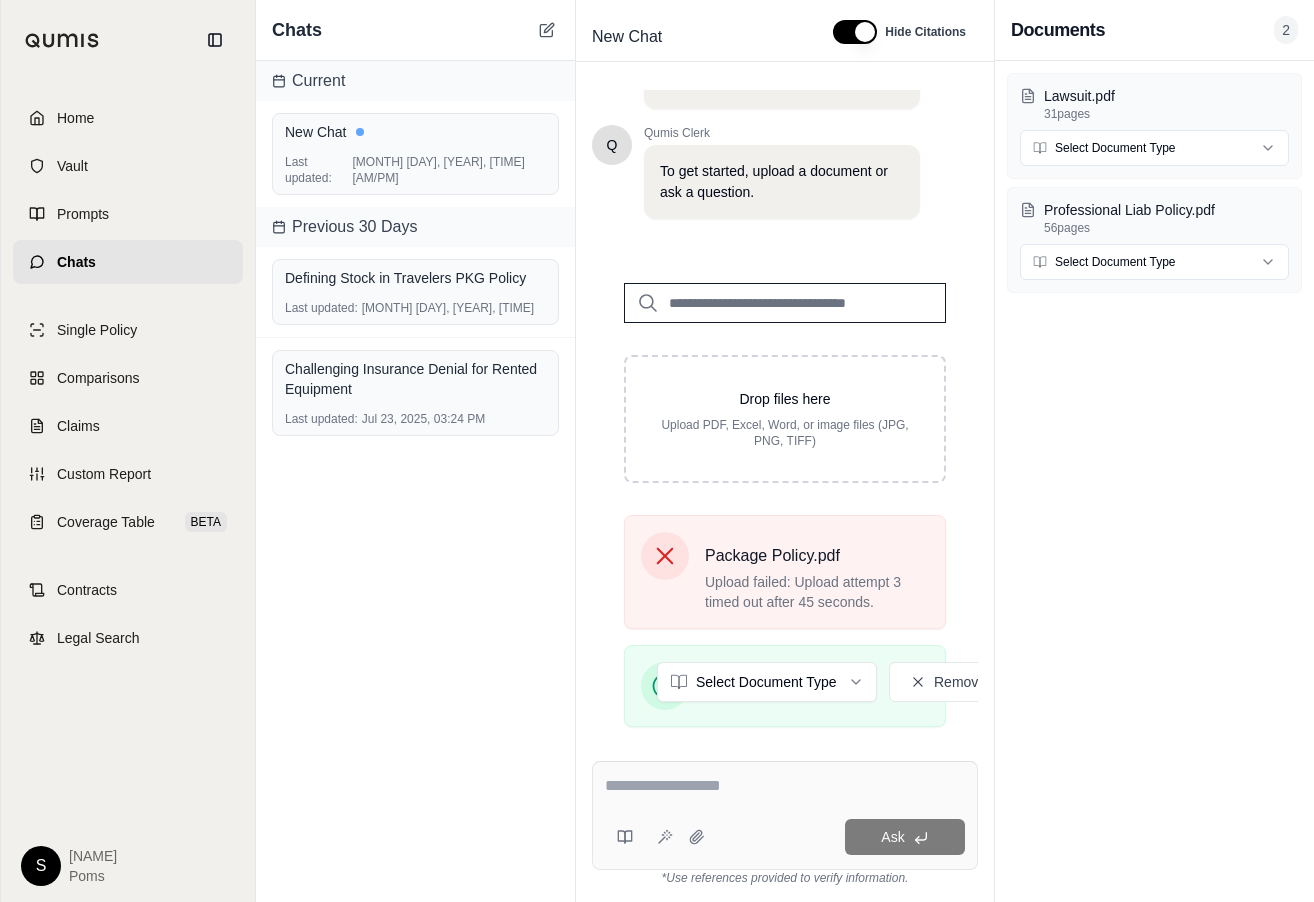 scroll, scrollTop: 147, scrollLeft: 0, axis: vertical 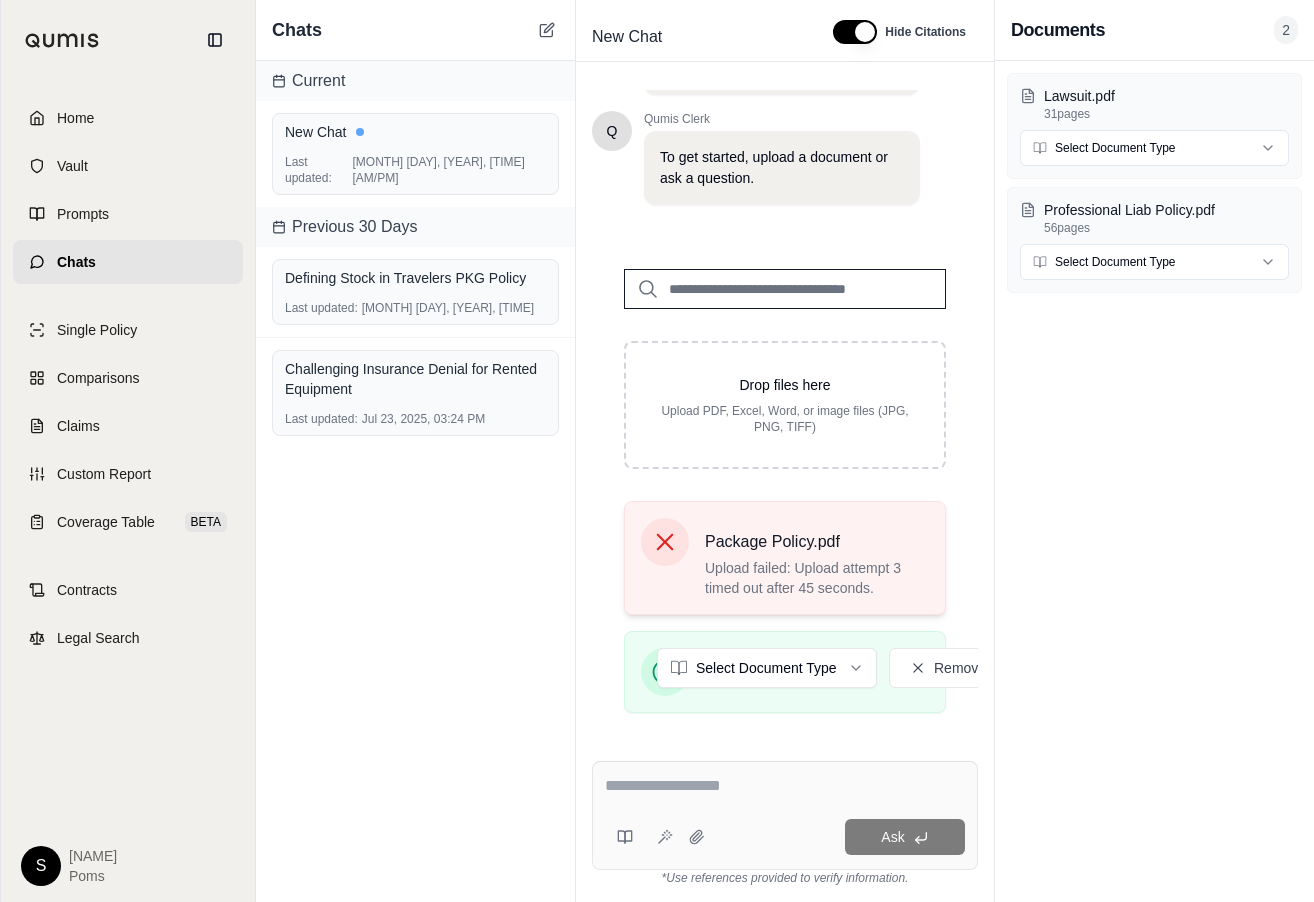 click 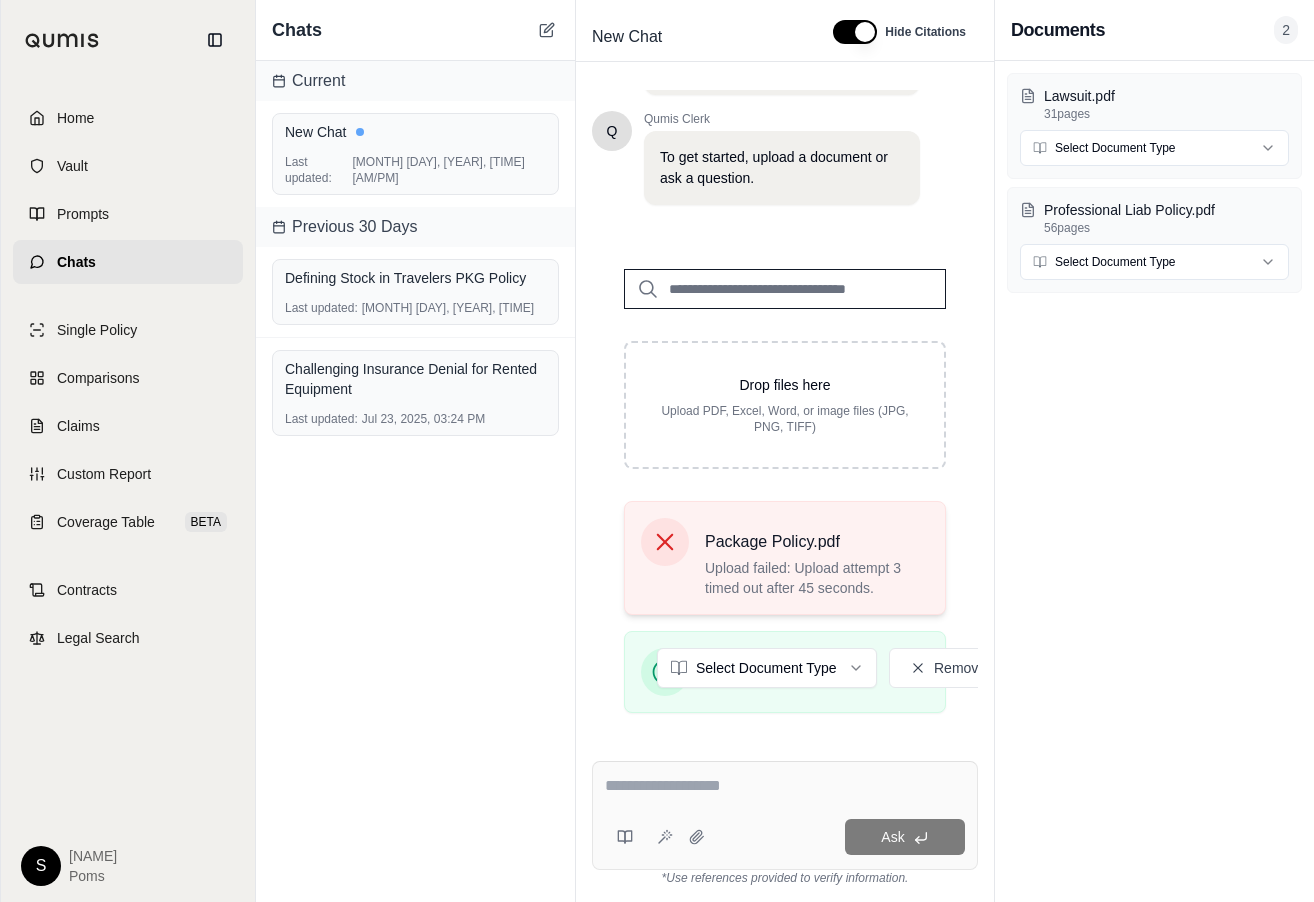 click 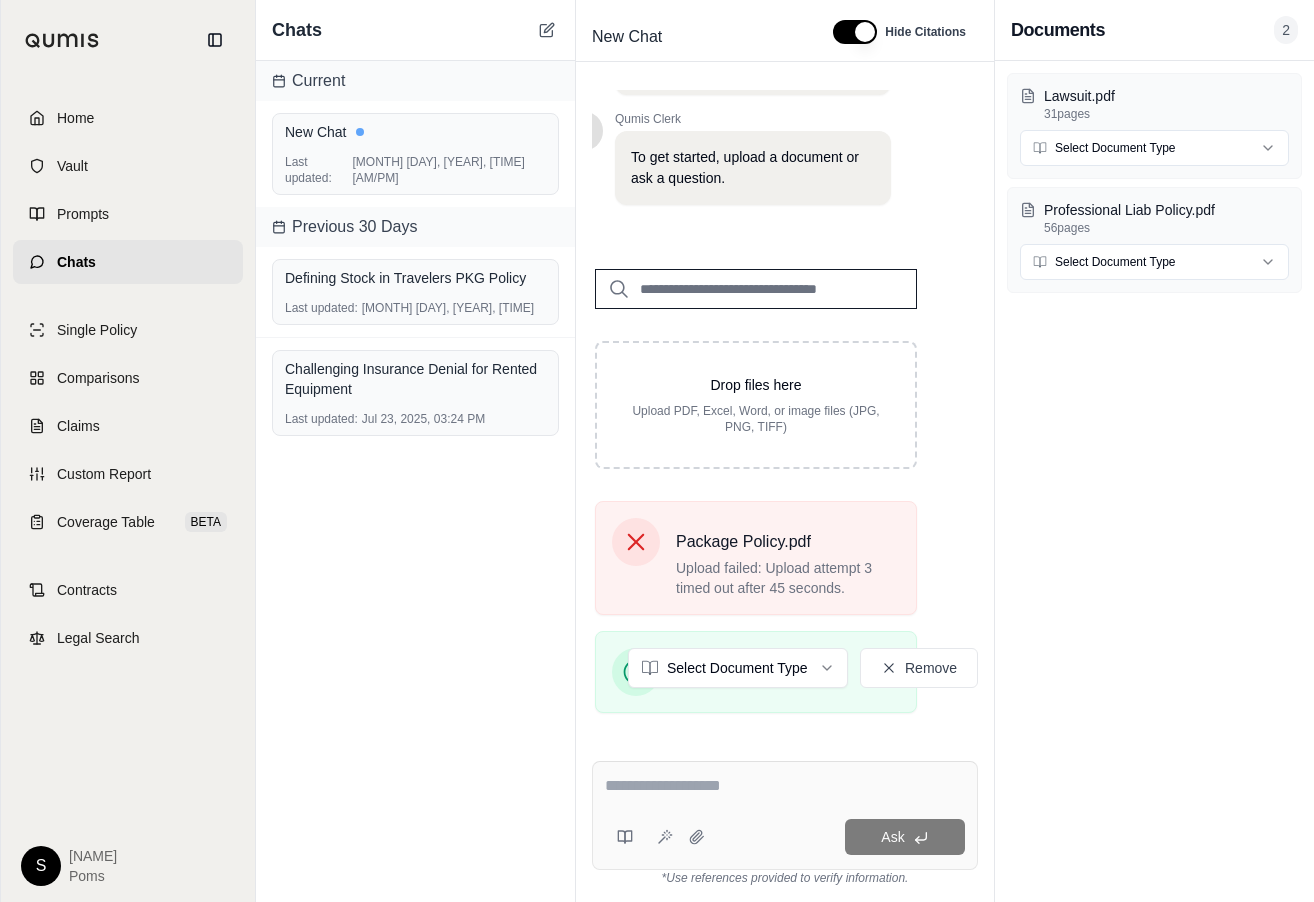 scroll, scrollTop: 147, scrollLeft: 44, axis: both 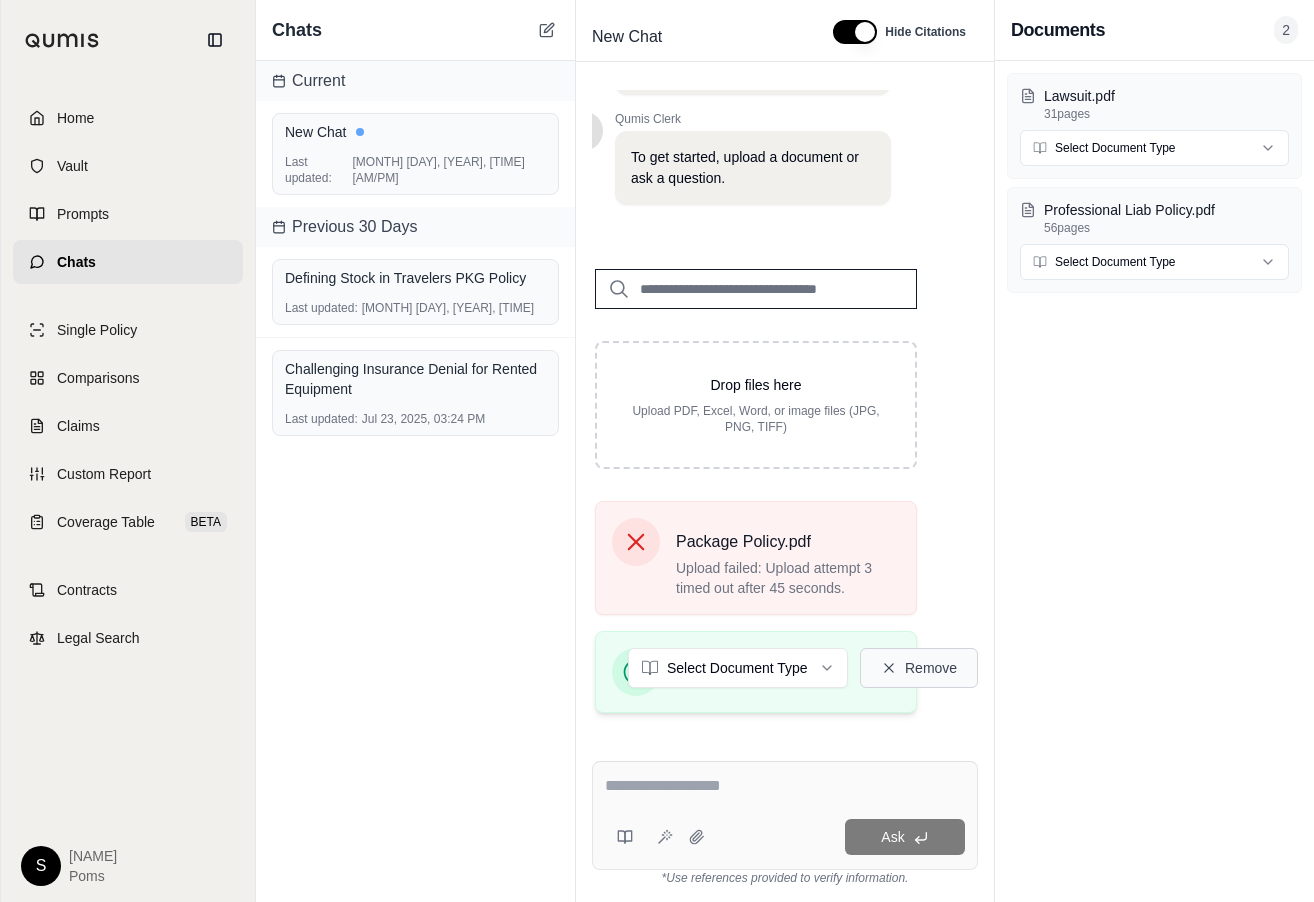 click on "Remove" at bounding box center [919, 668] 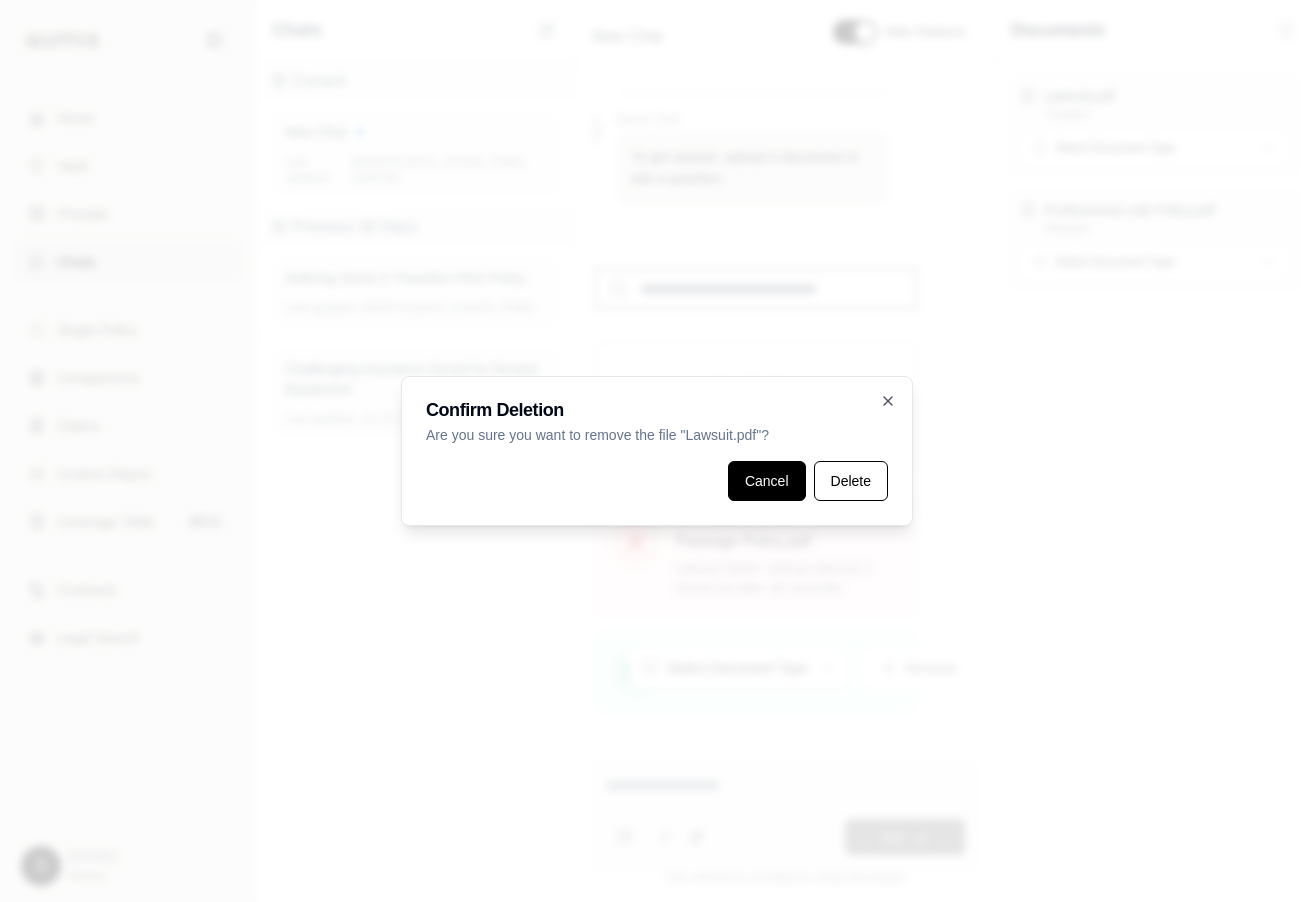 click on "Cancel" at bounding box center [767, 481] 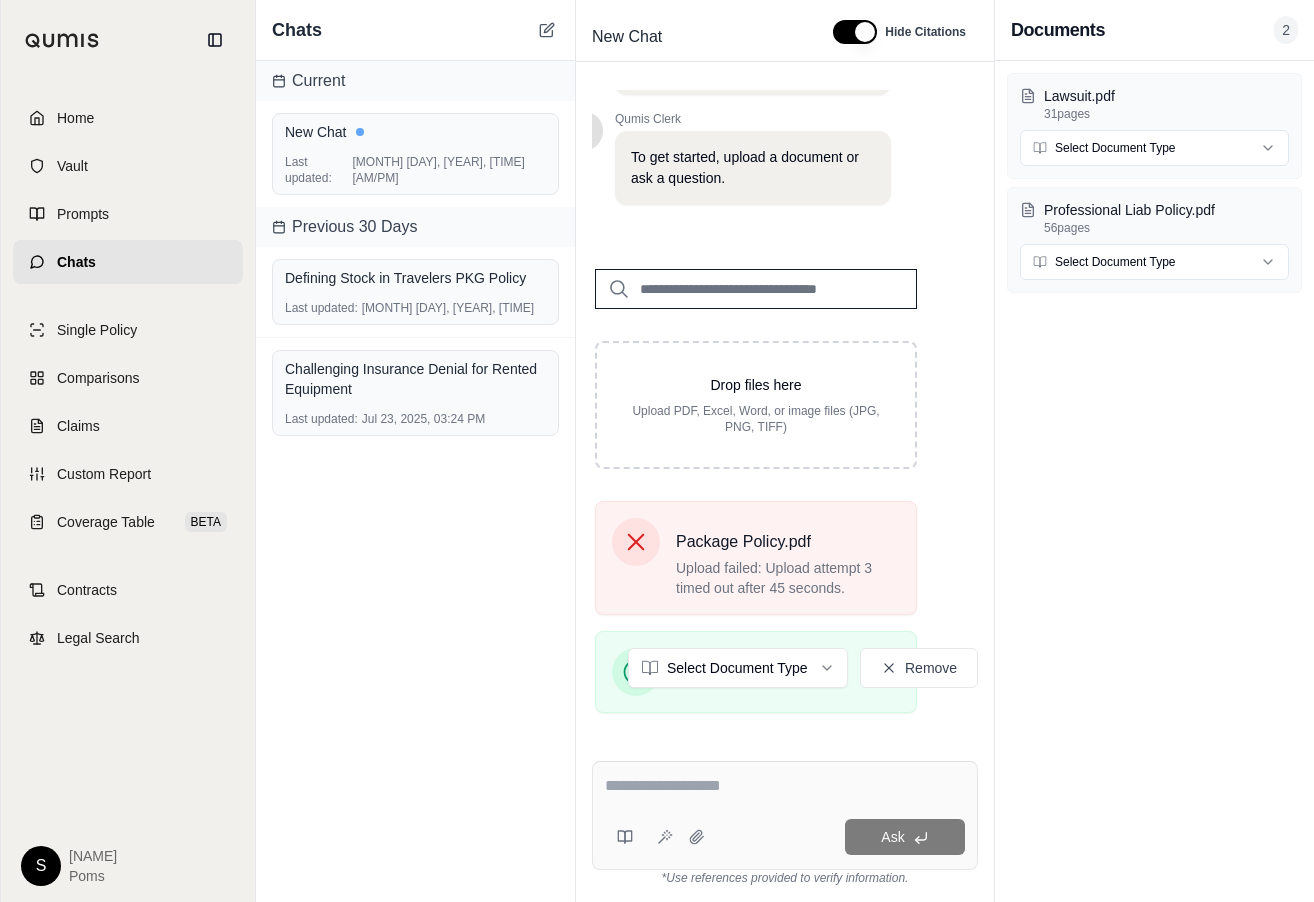 scroll, scrollTop: 0, scrollLeft: 44, axis: horizontal 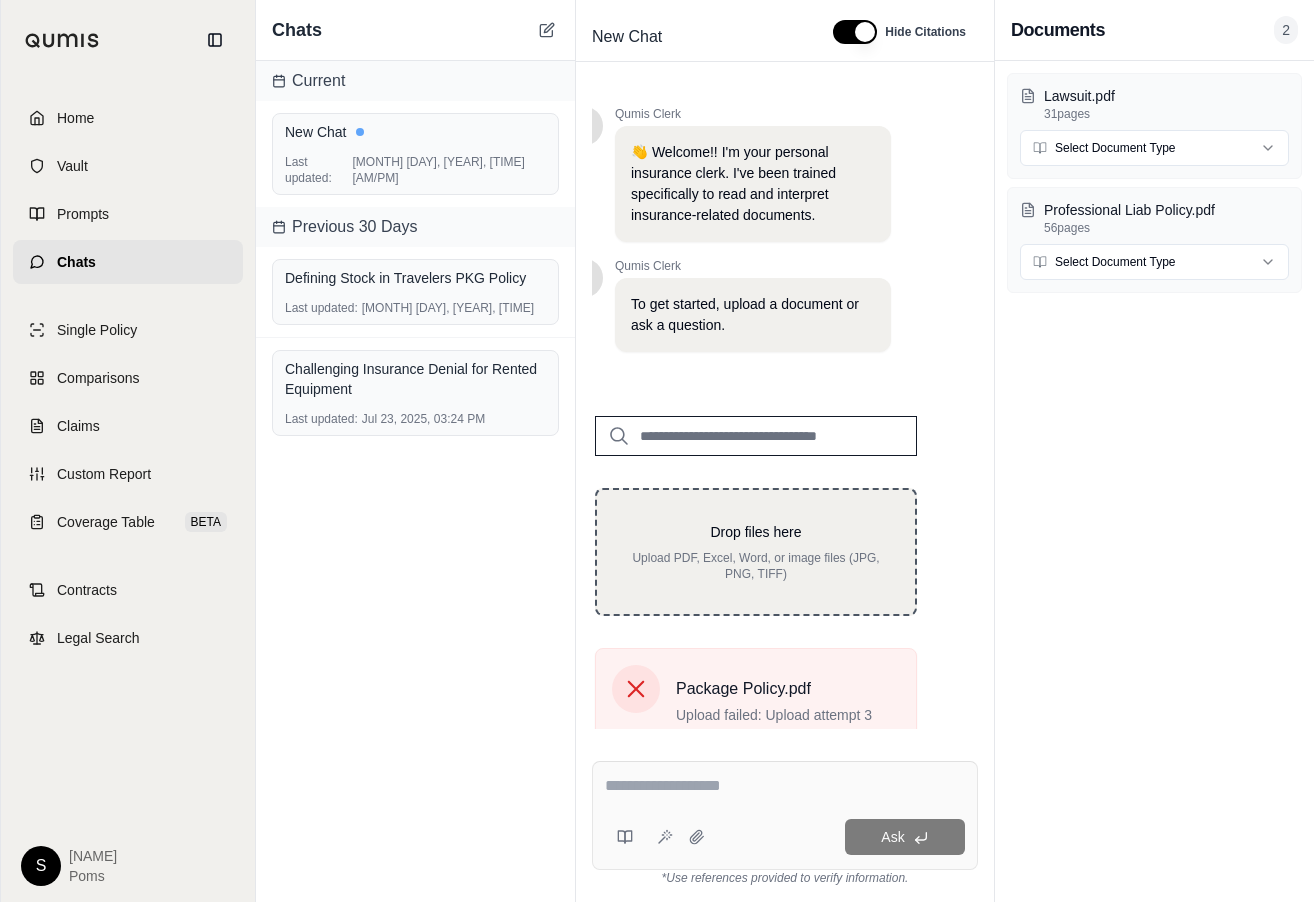 click on "Drop files here" at bounding box center (756, 532) 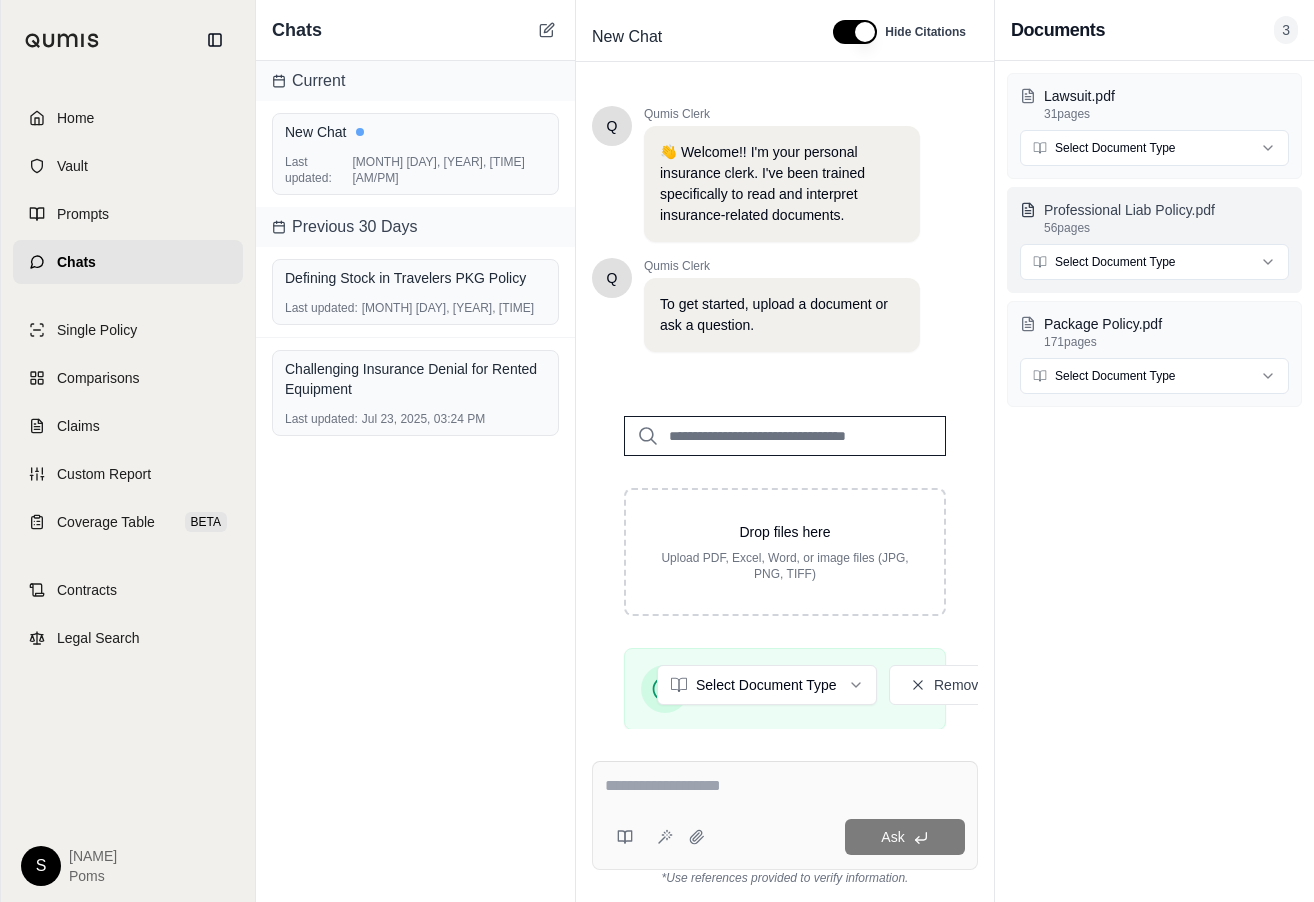 scroll, scrollTop: 0, scrollLeft: 0, axis: both 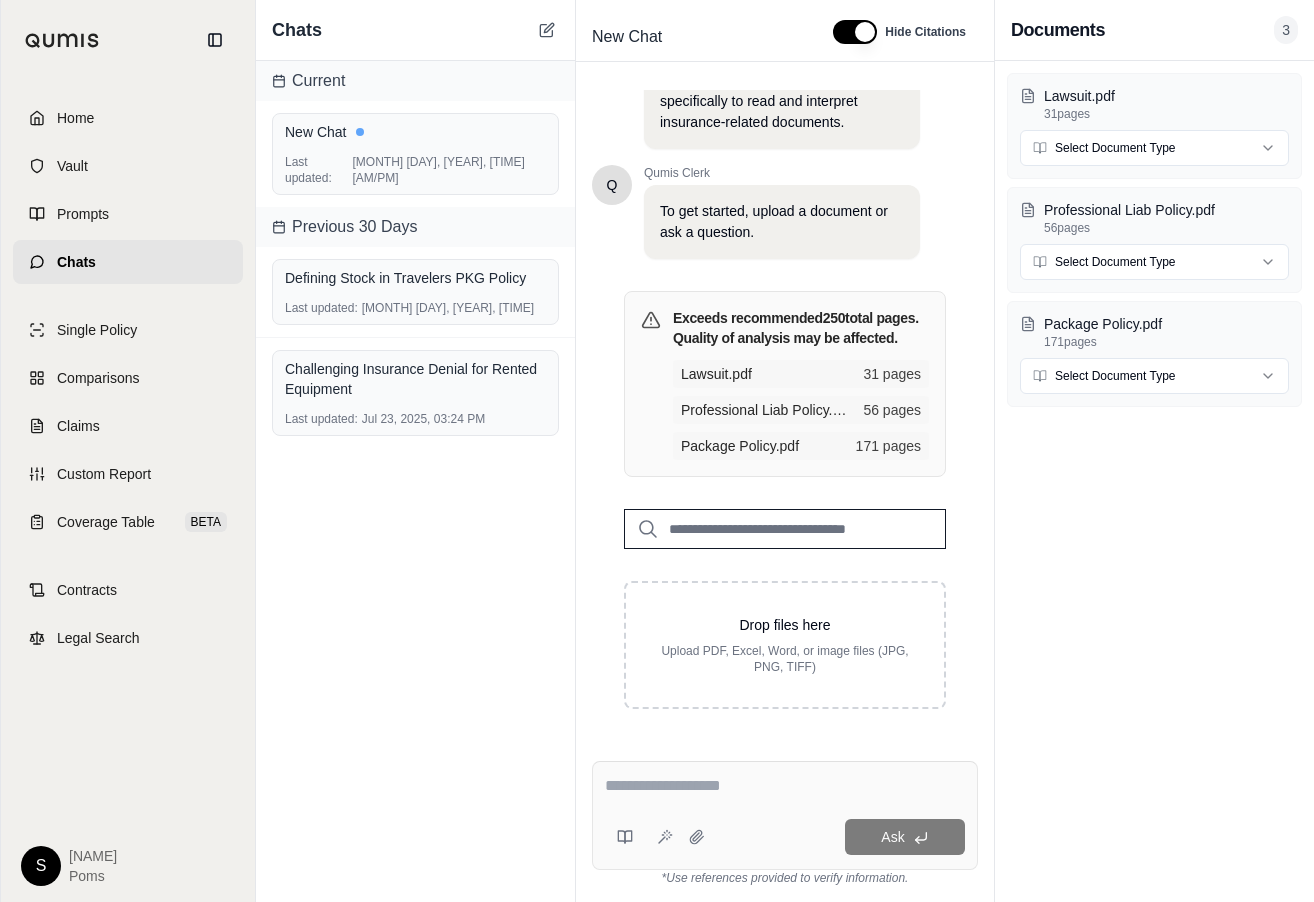 click at bounding box center (785, 786) 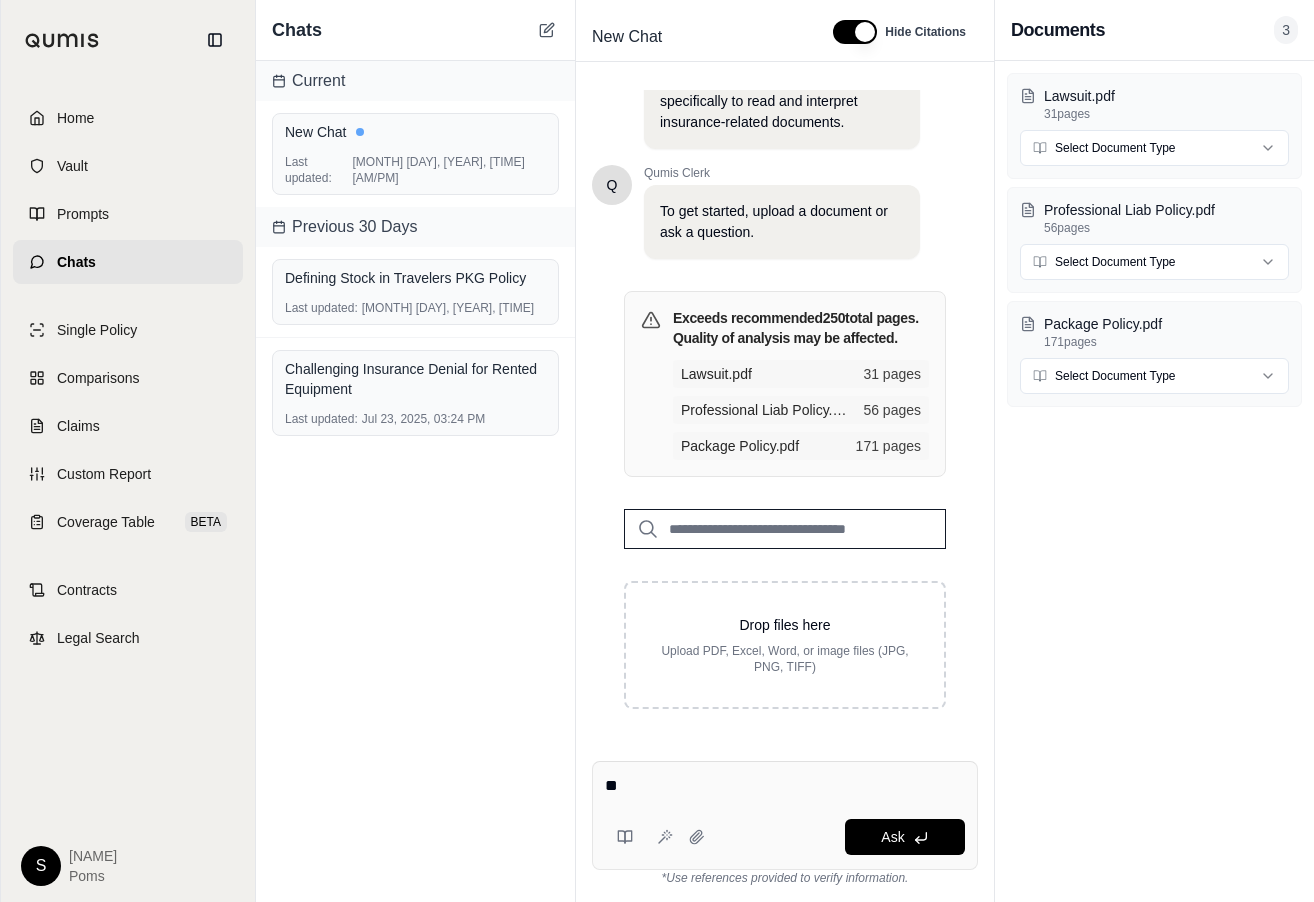 type on "*" 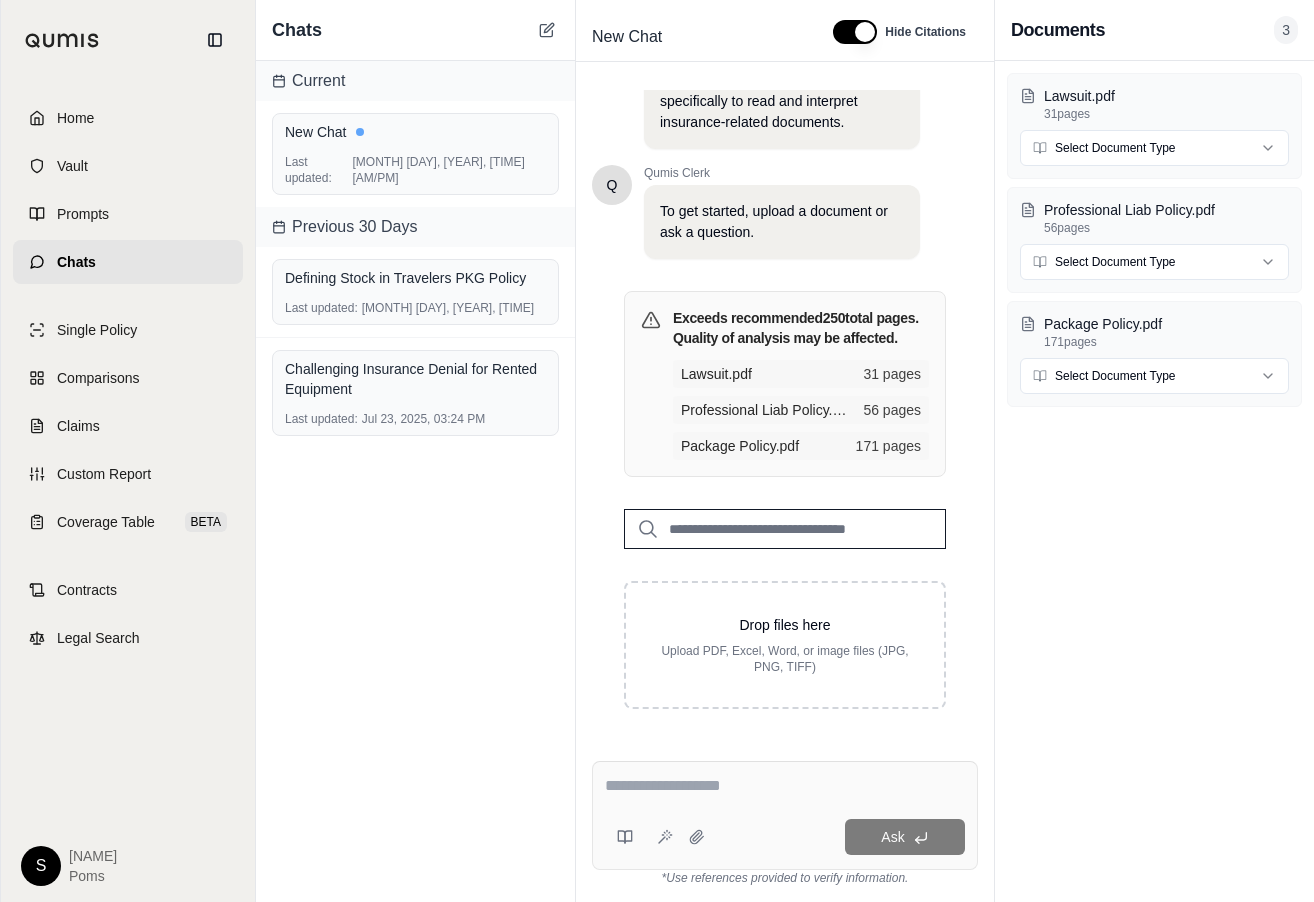 type on "*" 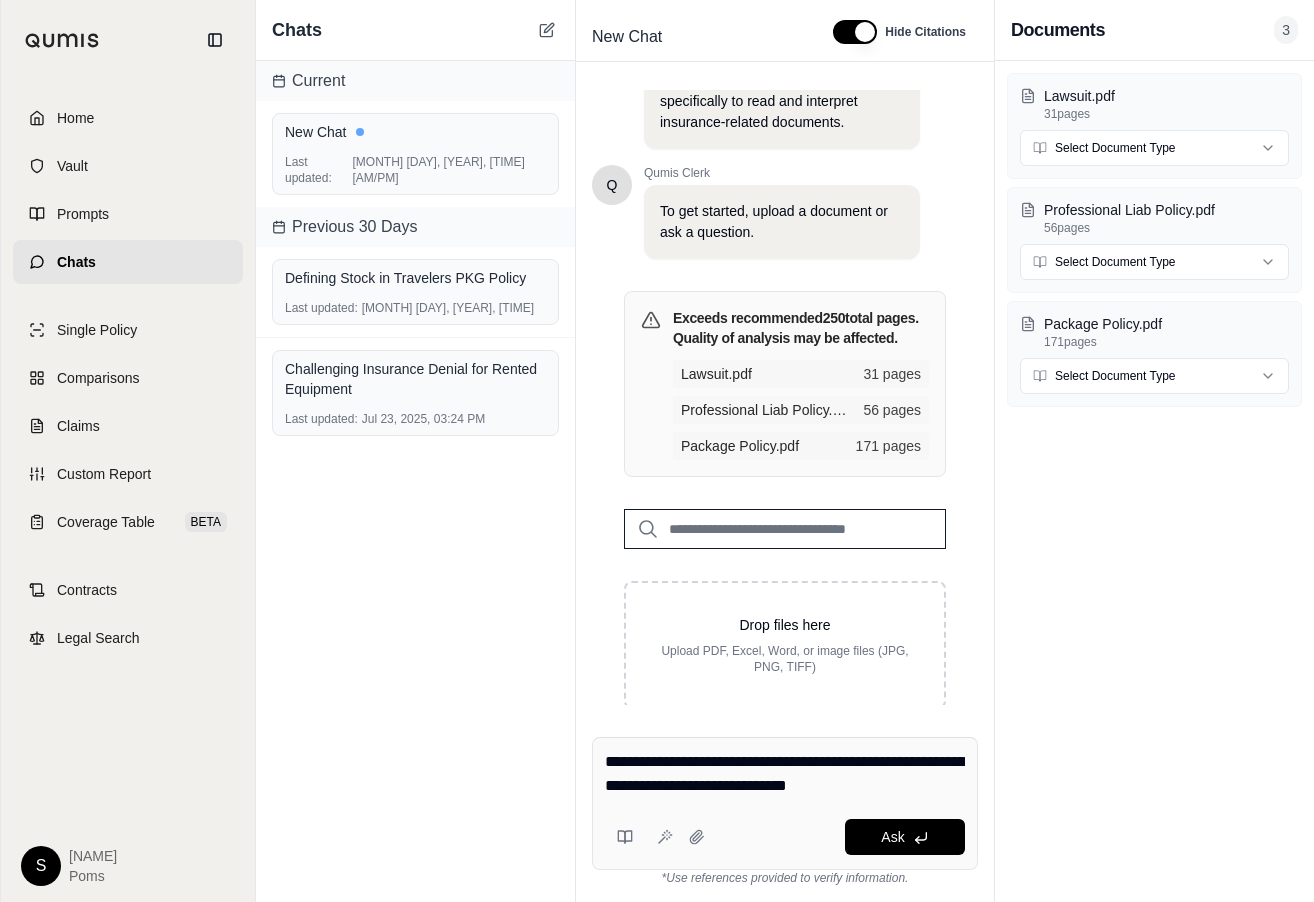 type on "**********" 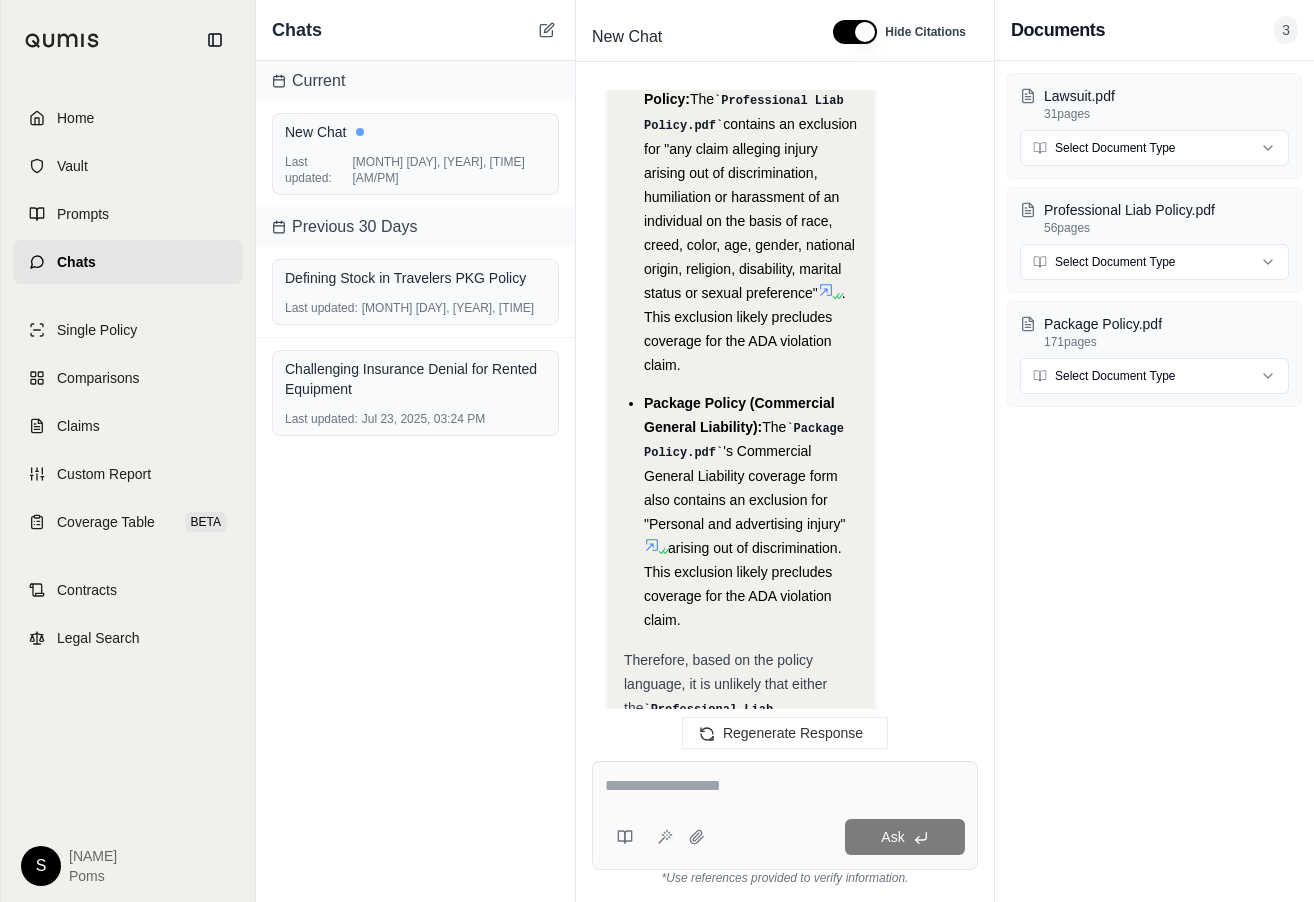 scroll, scrollTop: 20435, scrollLeft: 0, axis: vertical 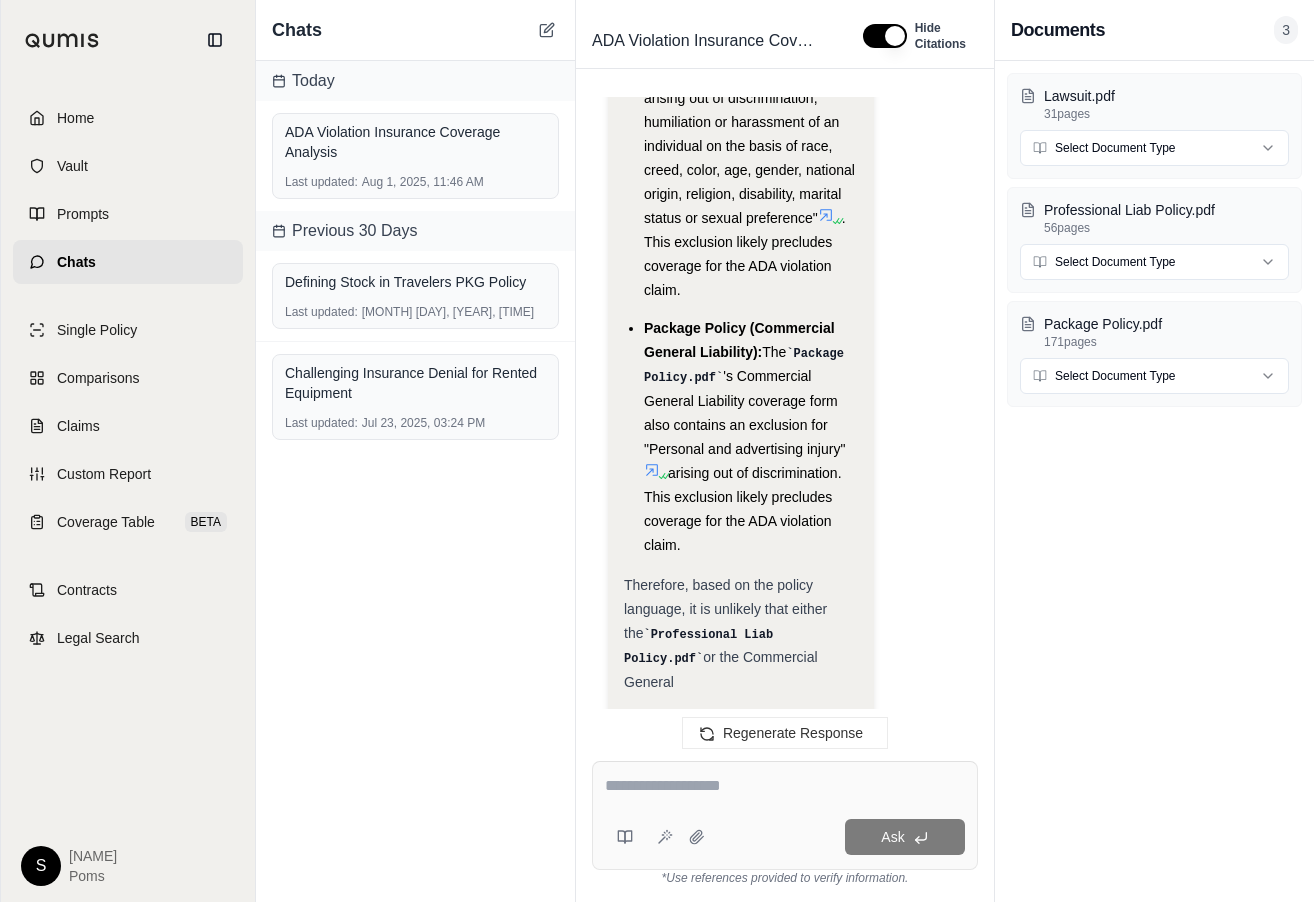 click on "Okay, I need to determine if there is coverage for violations of the Americans with Disabilities Act of 1990 (ADA) in the provided insurance policies.
Here's my plan:
I will start by reviewing the lawsuit document, [DOCUMENT].pdf , to understand the nature of the ADA violation claim.
Then, I will analyze the  Professional Liab Policy.pdf  and  Package Policy.pdf  to identify any insuring agreements, exclusions, or endorsements that are relevant to ADA violation claims.
I will pay close attention to policy definitions, particularly those related to "bodily injury", "property damage", "personal and advertising injury", and "professional services".
I will look for any specific exclusions that might preclude coverage for ADA claims, such as discrimination exclusions or exclusions for violations of civil rights laws.
Finally, I will synthesize my findings and provide a clear and concise answer, with citations to the relevant policy provisions.
Analysis:
.
Now, let's analyze the
." at bounding box center [741, -9728] 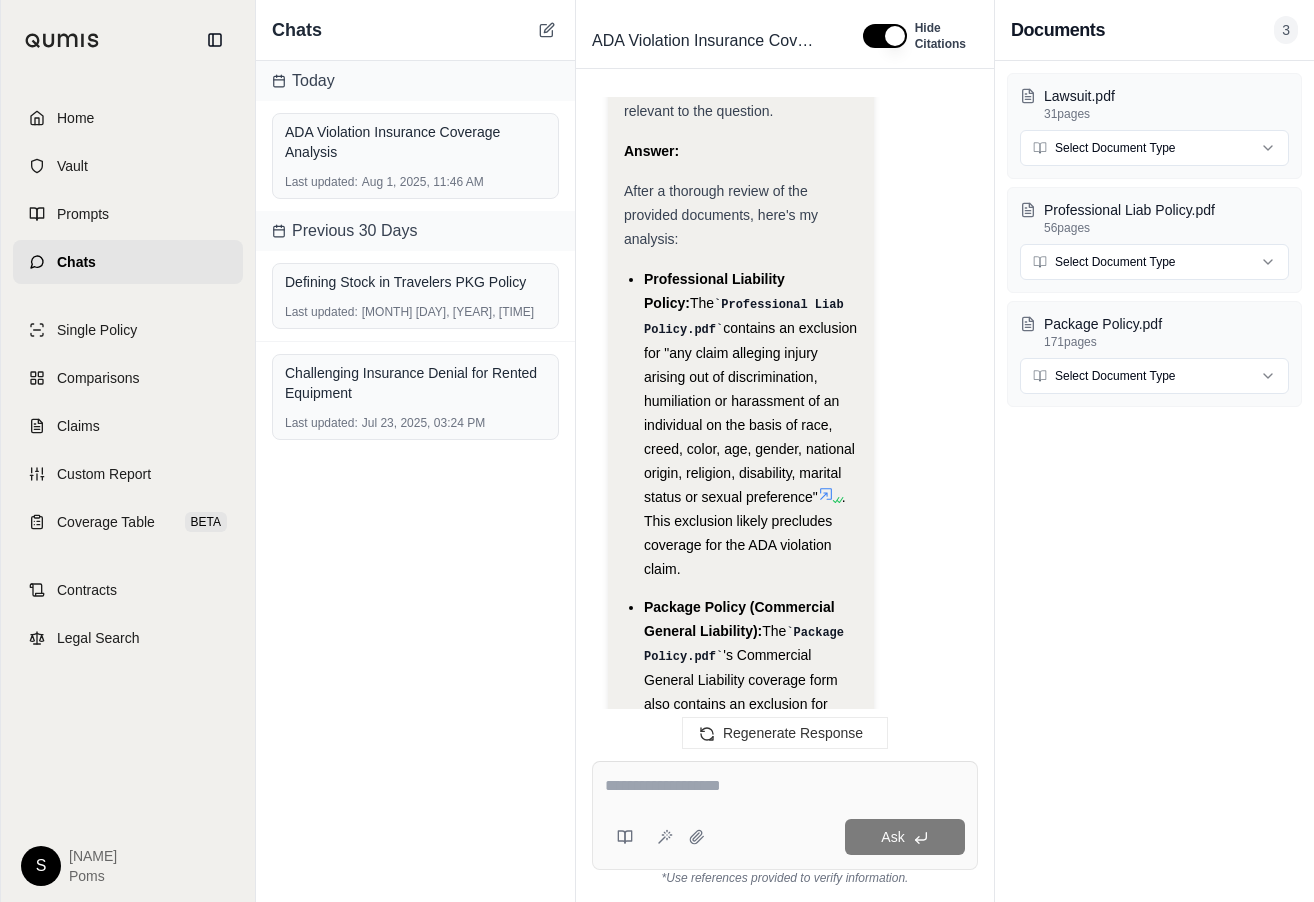 scroll, scrollTop: 20237, scrollLeft: 0, axis: vertical 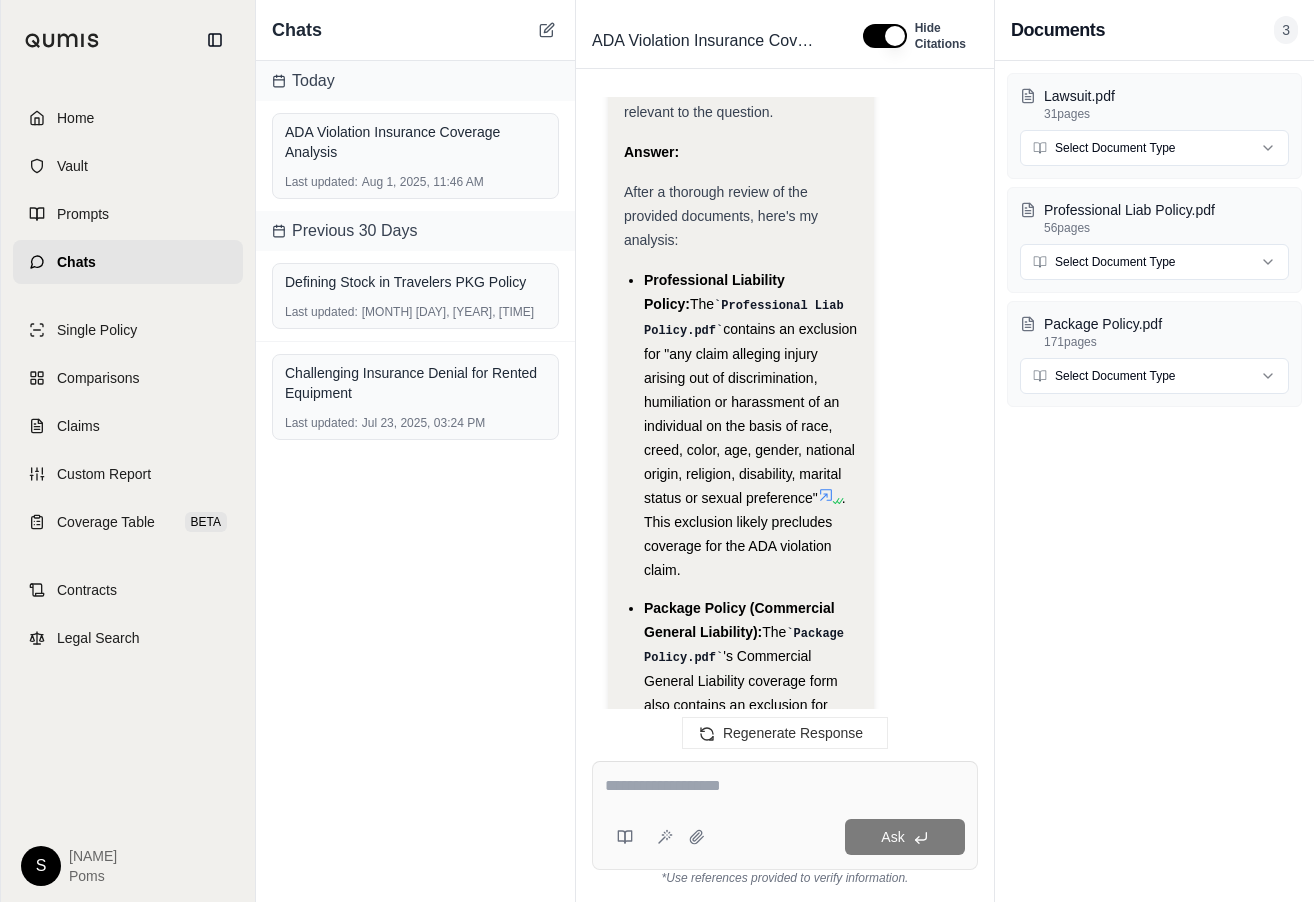 click on "Okay, I need to determine if there is coverage for violations of the Americans with Disabilities Act of 1990 (ADA) in the provided insurance policies.
Here's my plan:
I will start by reviewing the lawsuit document, [DOCUMENT].pdf , to understand the nature of the ADA violation claim.
Then, I will analyze the  Professional Liab Policy.pdf  and  Package Policy.pdf  to identify any insuring agreements, exclusions, or endorsements that are relevant to ADA violation claims.
I will pay close attention to policy definitions, particularly those related to "bodily injury", "property damage", "personal and advertising injury", and "professional services".
I will look for any specific exclusions that might preclude coverage for ADA claims, such as discrimination exclusions or exclusions for violations of civil rights laws.
Finally, I will synthesize my findings and provide a clear and concise answer, with citations to the relevant policy provisions.
Analysis:
.
Now, let's analyze the
." at bounding box center (785, -9440) 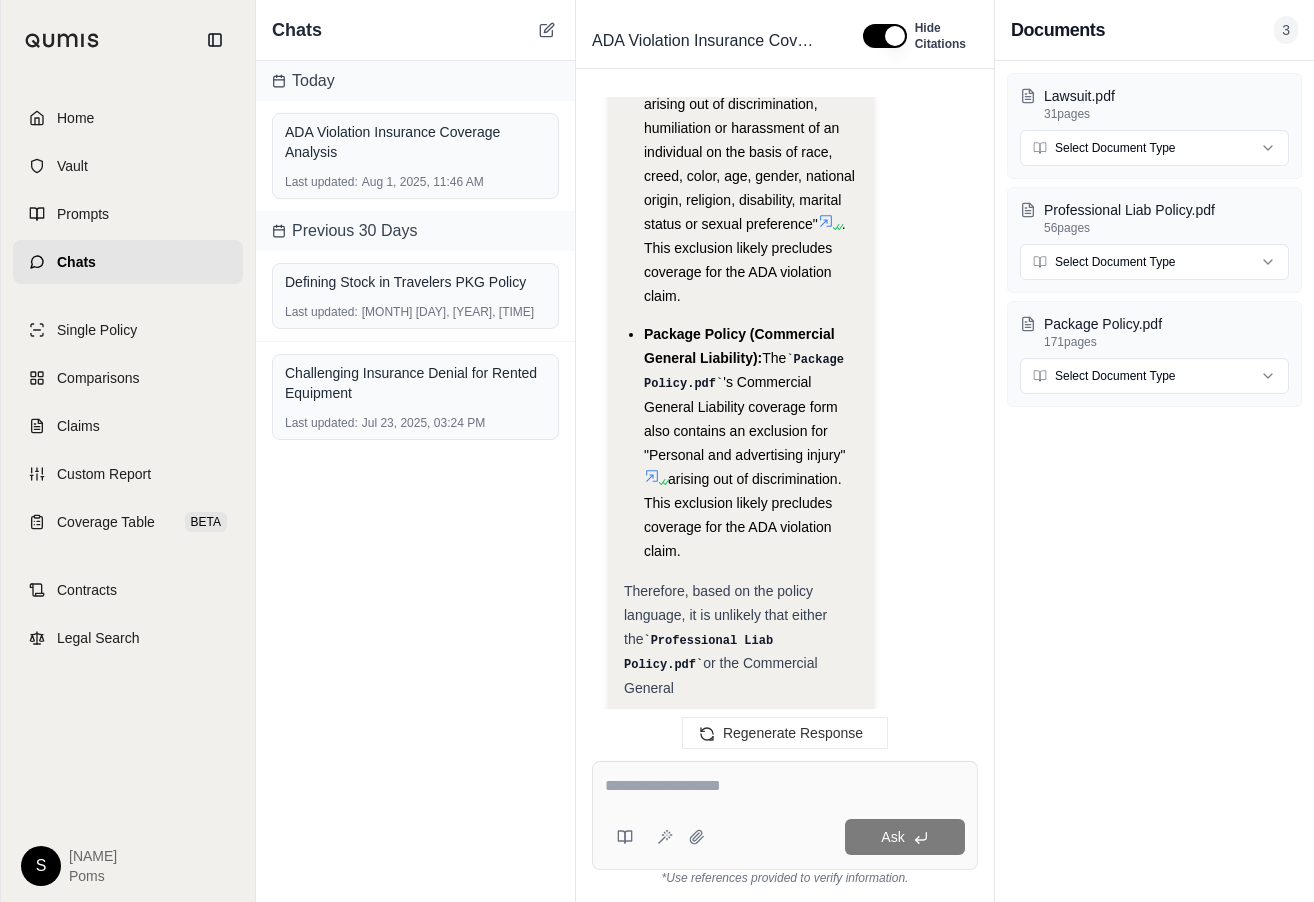 scroll, scrollTop: 20517, scrollLeft: 0, axis: vertical 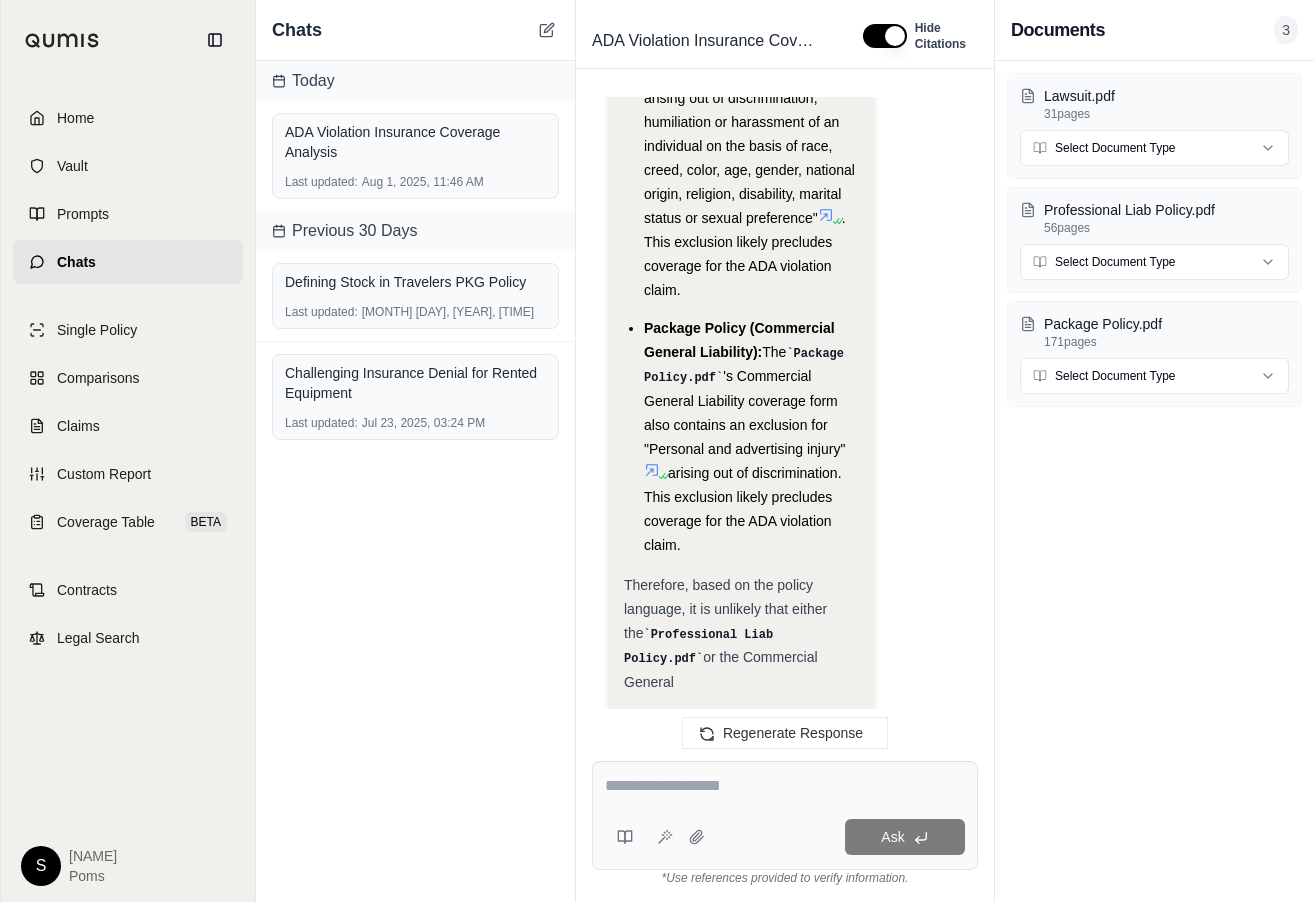 click at bounding box center (785, 786) 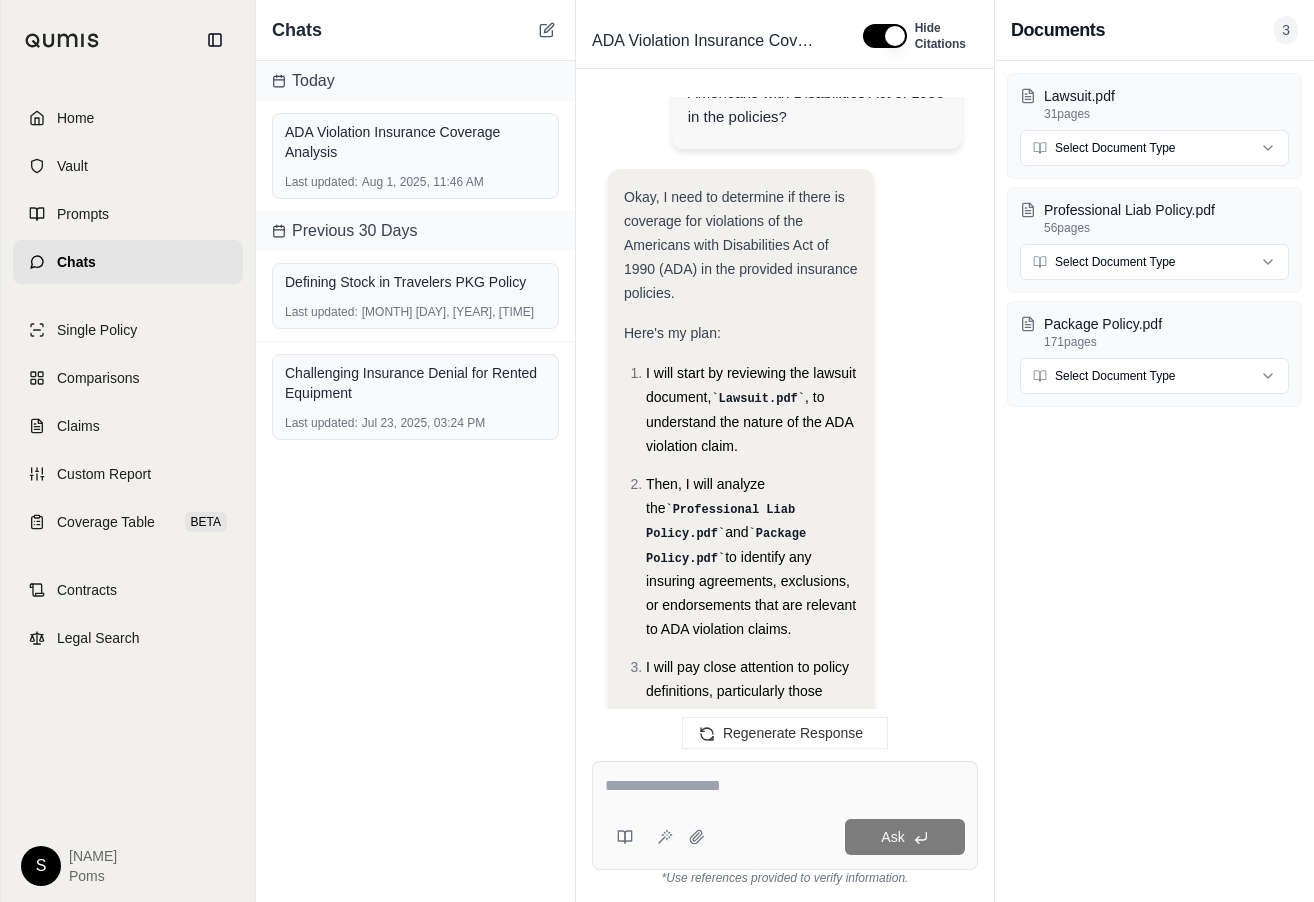 scroll, scrollTop: 0, scrollLeft: 0, axis: both 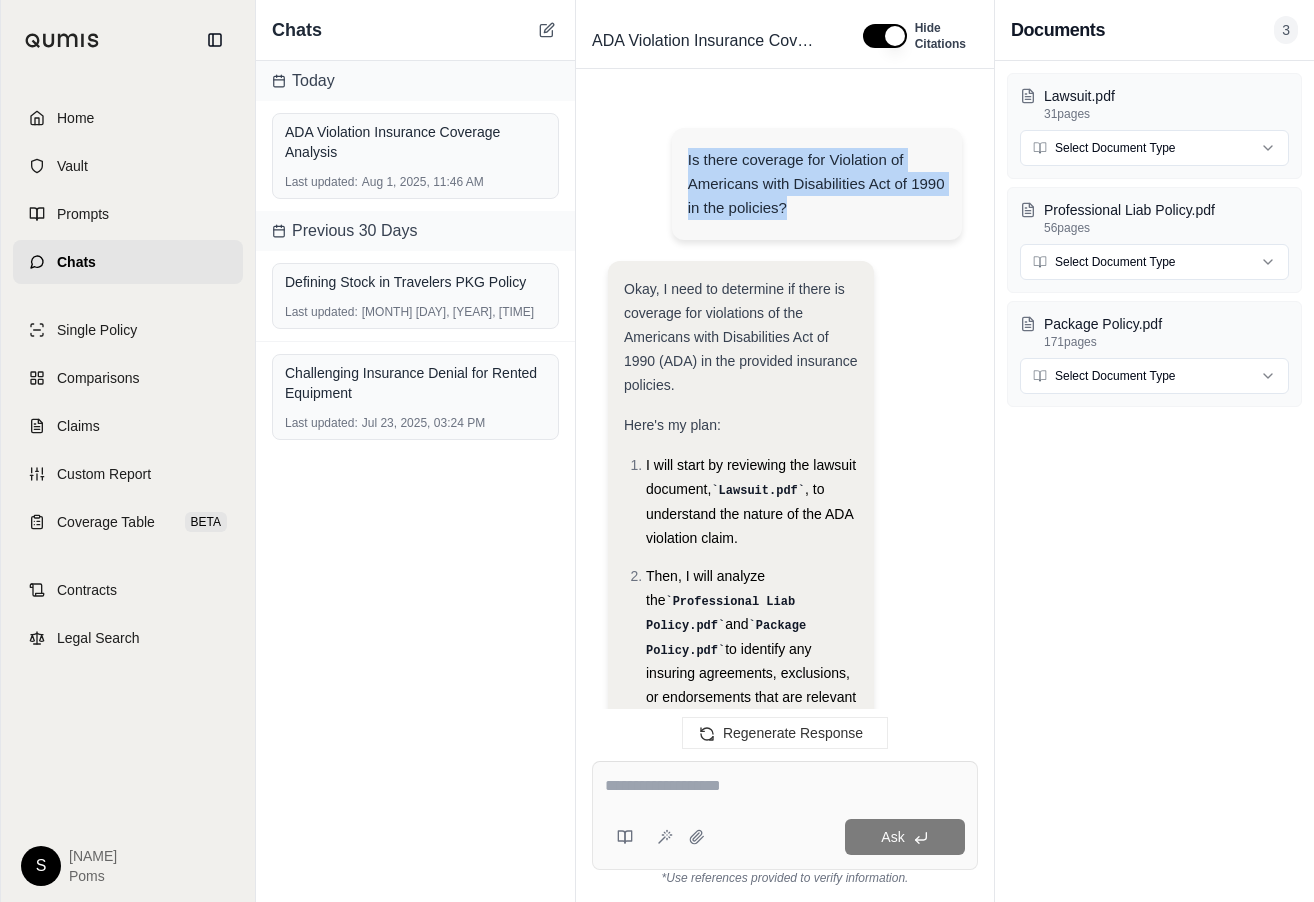 drag, startPoint x: 688, startPoint y: 163, endPoint x: 794, endPoint y: 206, distance: 114.38969 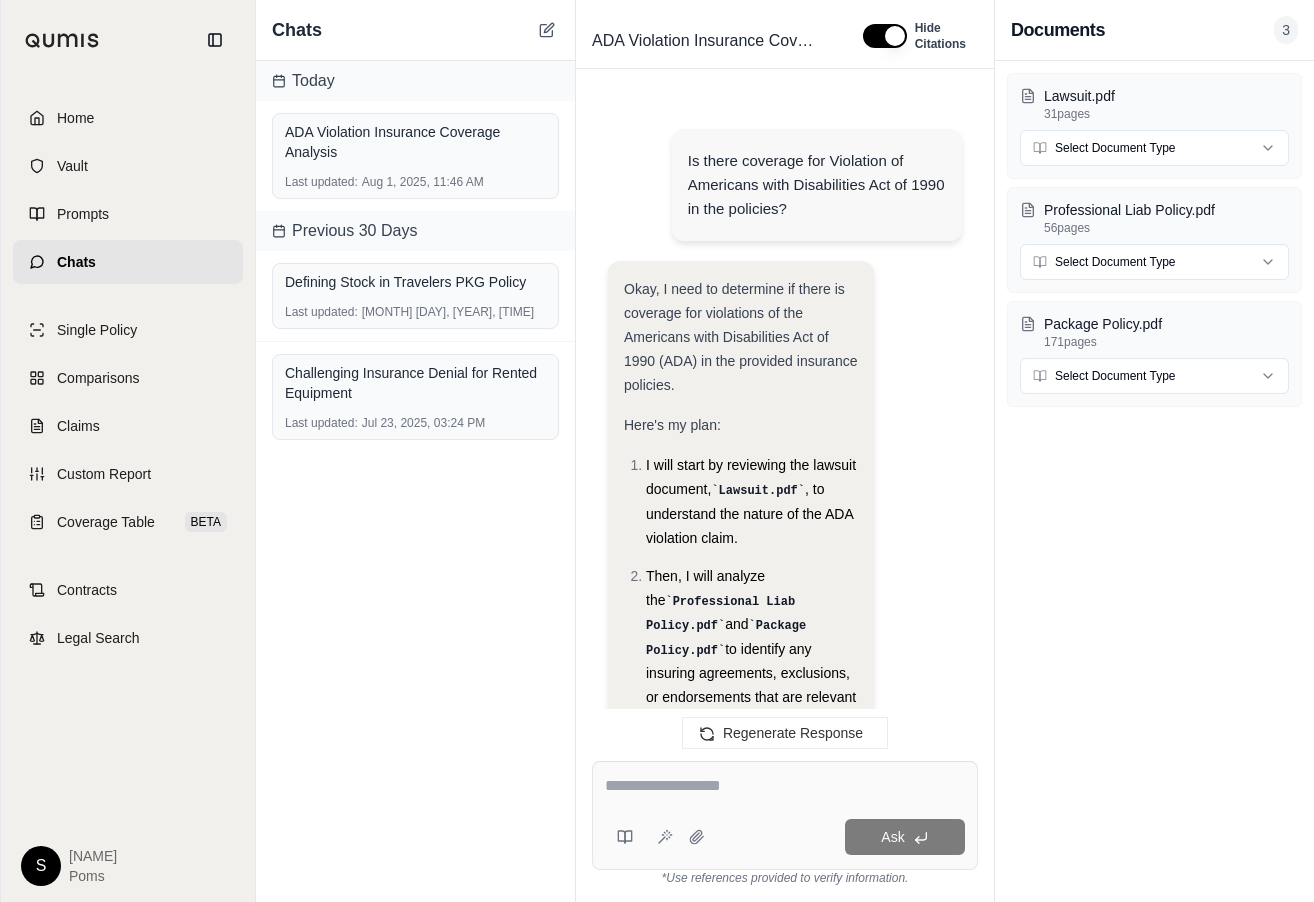 click at bounding box center (785, 786) 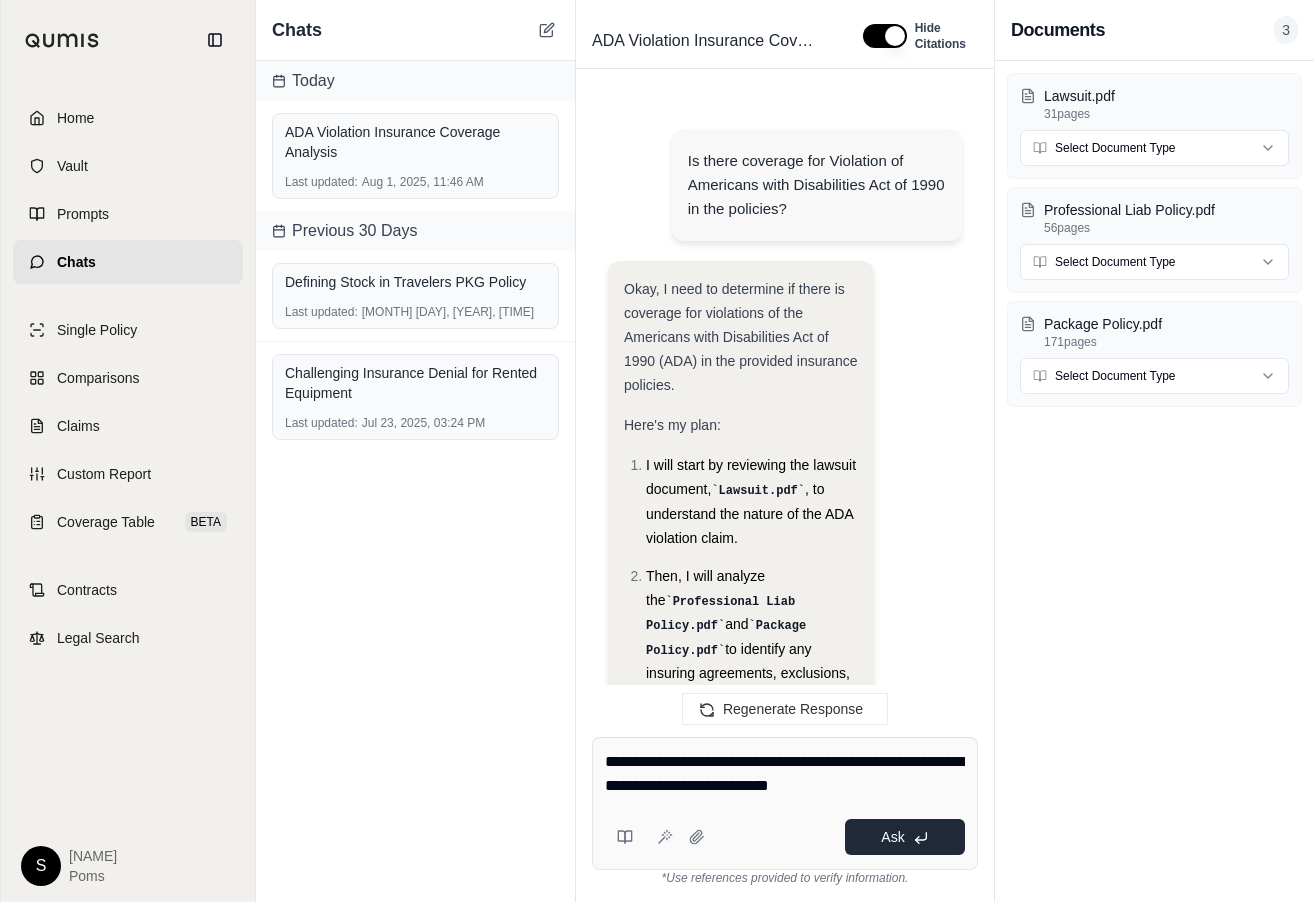 type on "**********" 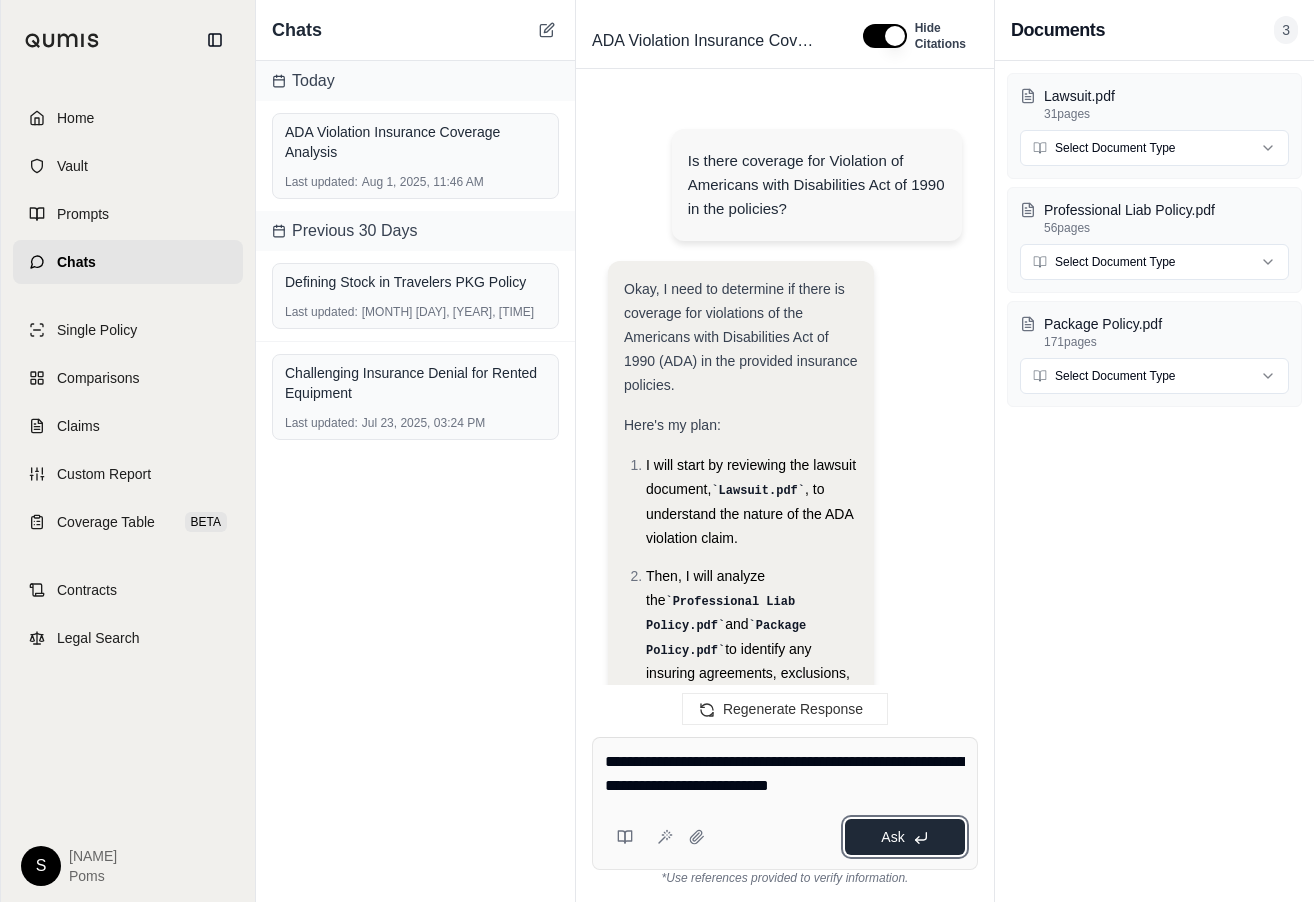 click on "Ask" at bounding box center [905, 837] 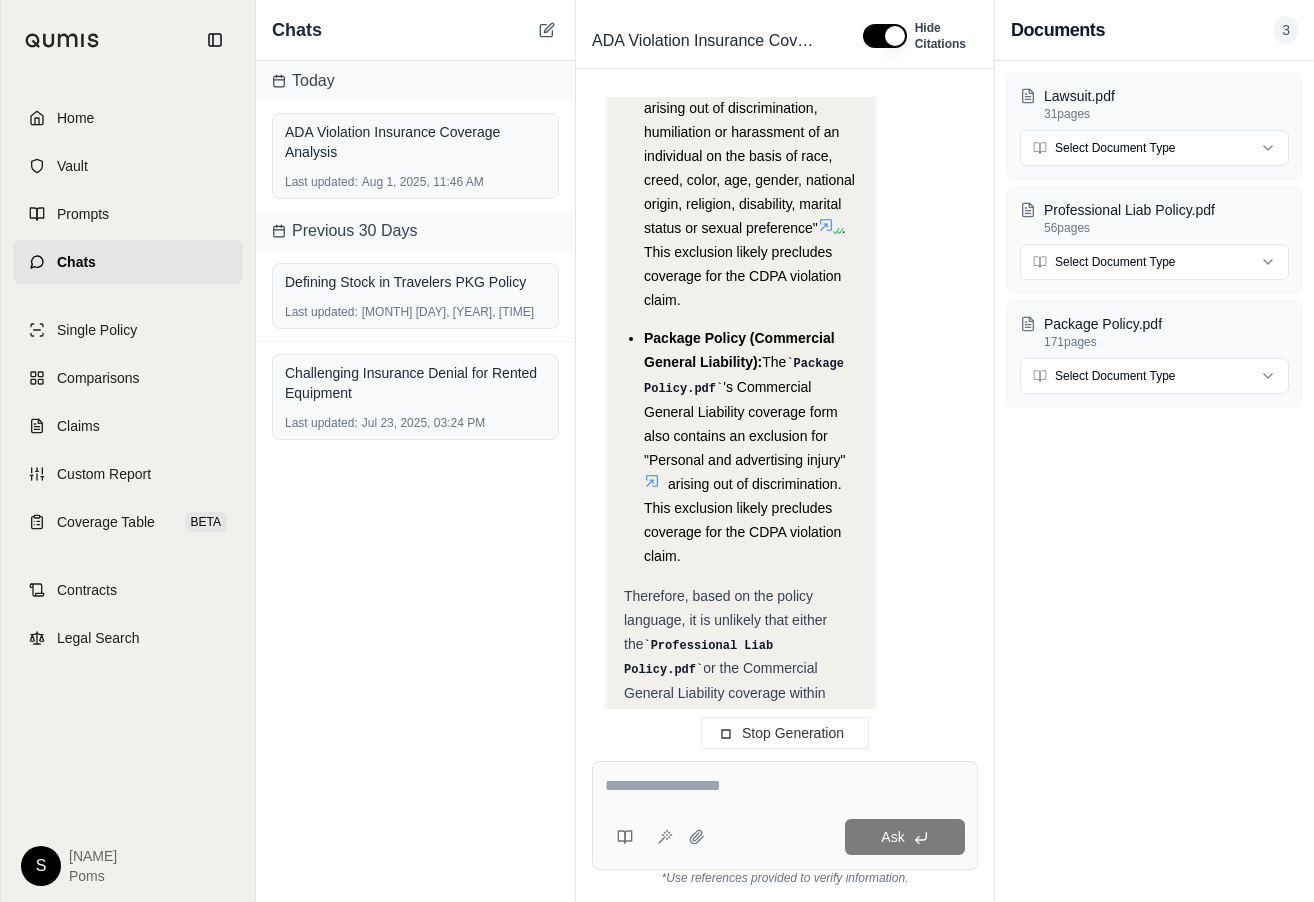 scroll, scrollTop: 28300, scrollLeft: 0, axis: vertical 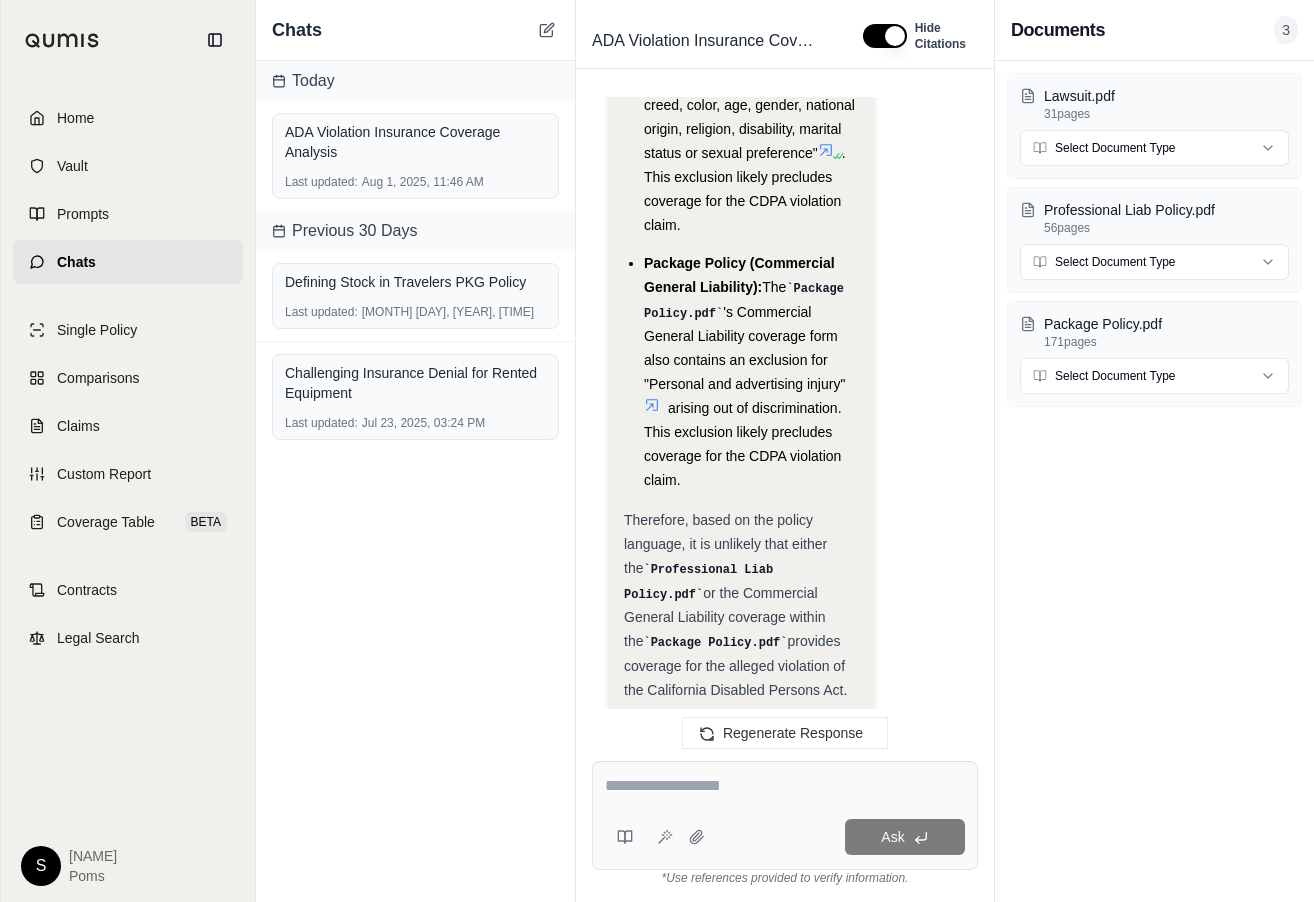 click on "Is there coverage for Violation of Americans with Disabilities Act of 1990 in the policies? Okay, I need to determine if there is coverage for violations of the Americans with Disabilities Act of 1990 (ADA) in the provided insurance policies.
Here's my plan:
I will start by reviewing the lawsuit document, Lawsuit.pdf , to understand the nature of the ADA violation claim.
Then, I will analyze the Professional Liab Policy.pdf and Package Policy.pdf to identify any insuring agreements, exclusions, or endorsements that are relevant to ADA violation claims.
I will pay close attention to policy definitions, particularly those related to "bodily injury", "property damage", "personal and advertising injury", and "professional services".
I will look for any specific exclusions that might preclude coverage for ADA claims, such as discrimination exclusions or exclusions for violations of civil rights laws.
Analysis:
, the [STATE] Disabled Persons Act, and the Unruh Act .
." at bounding box center [785, 413] 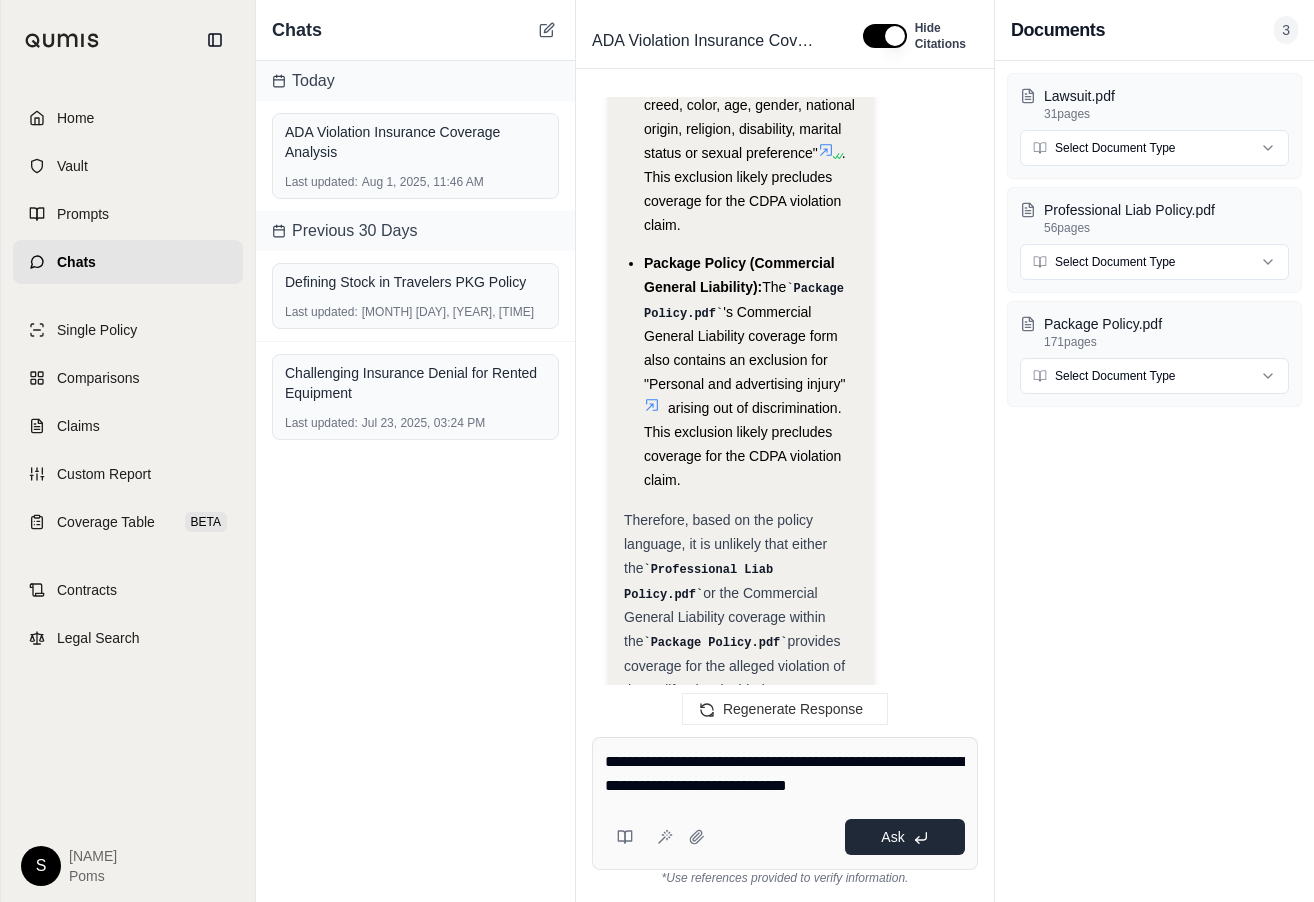 type on "**********" 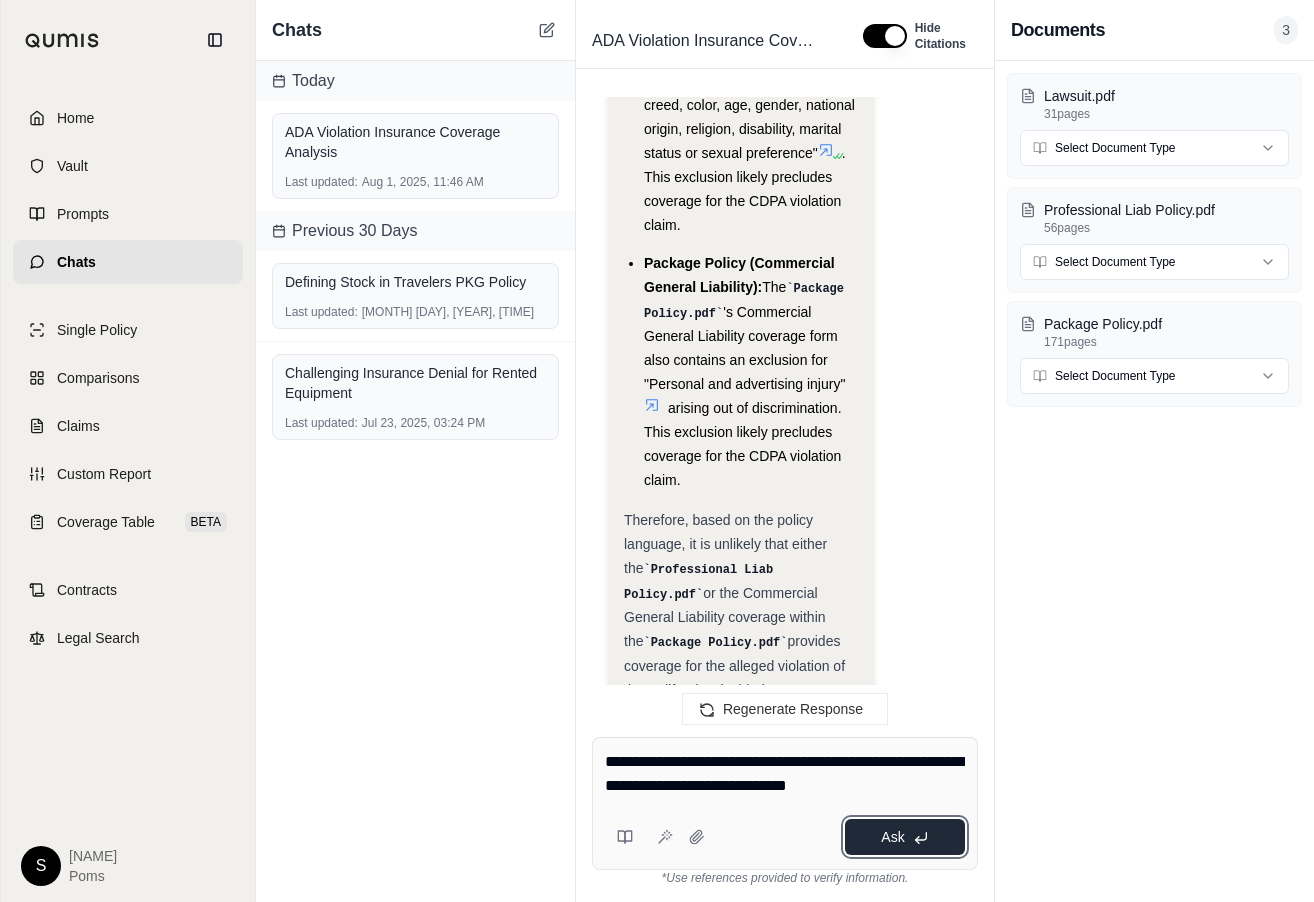 click on "Ask" at bounding box center (892, 837) 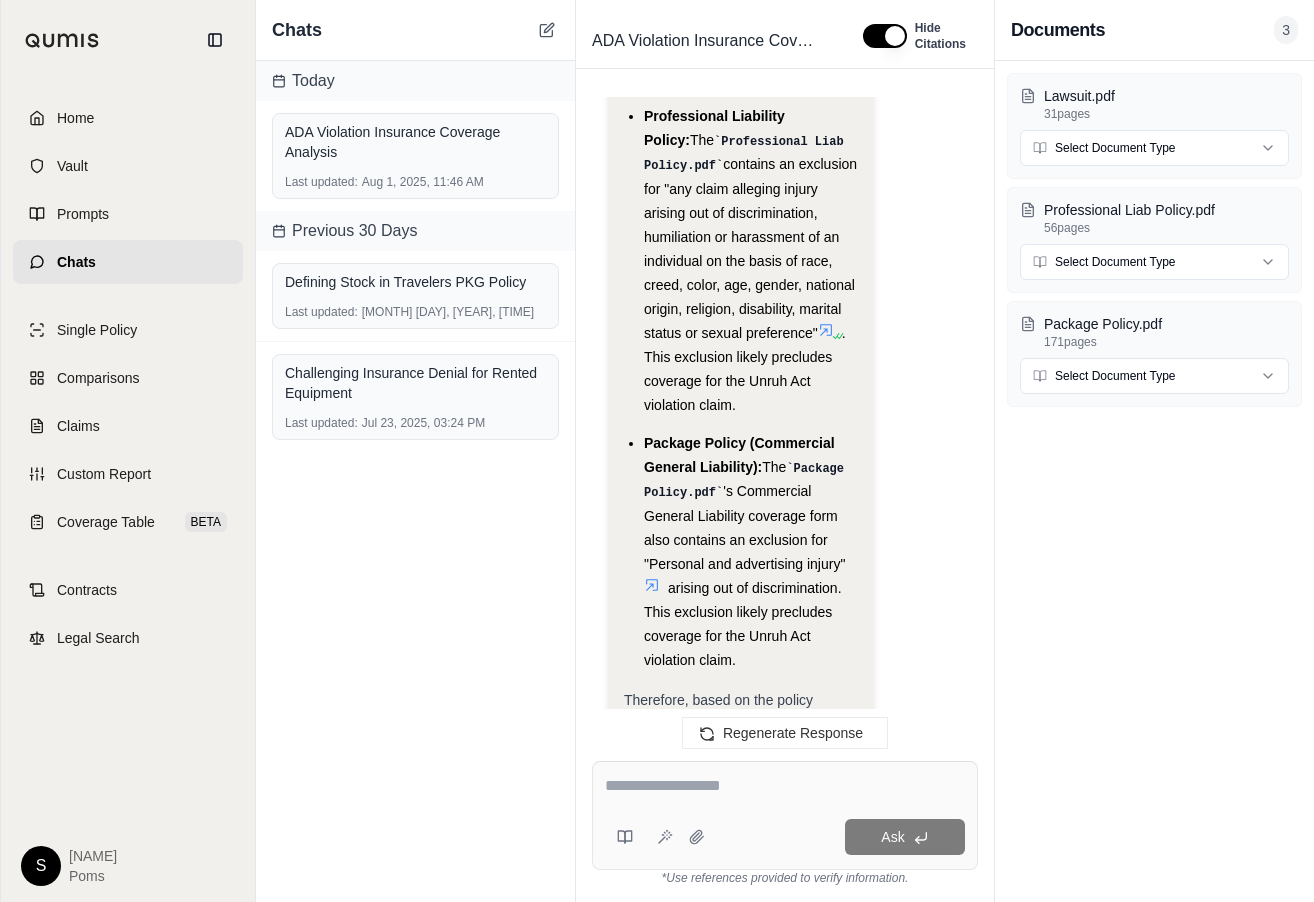 scroll, scrollTop: 36158, scrollLeft: 0, axis: vertical 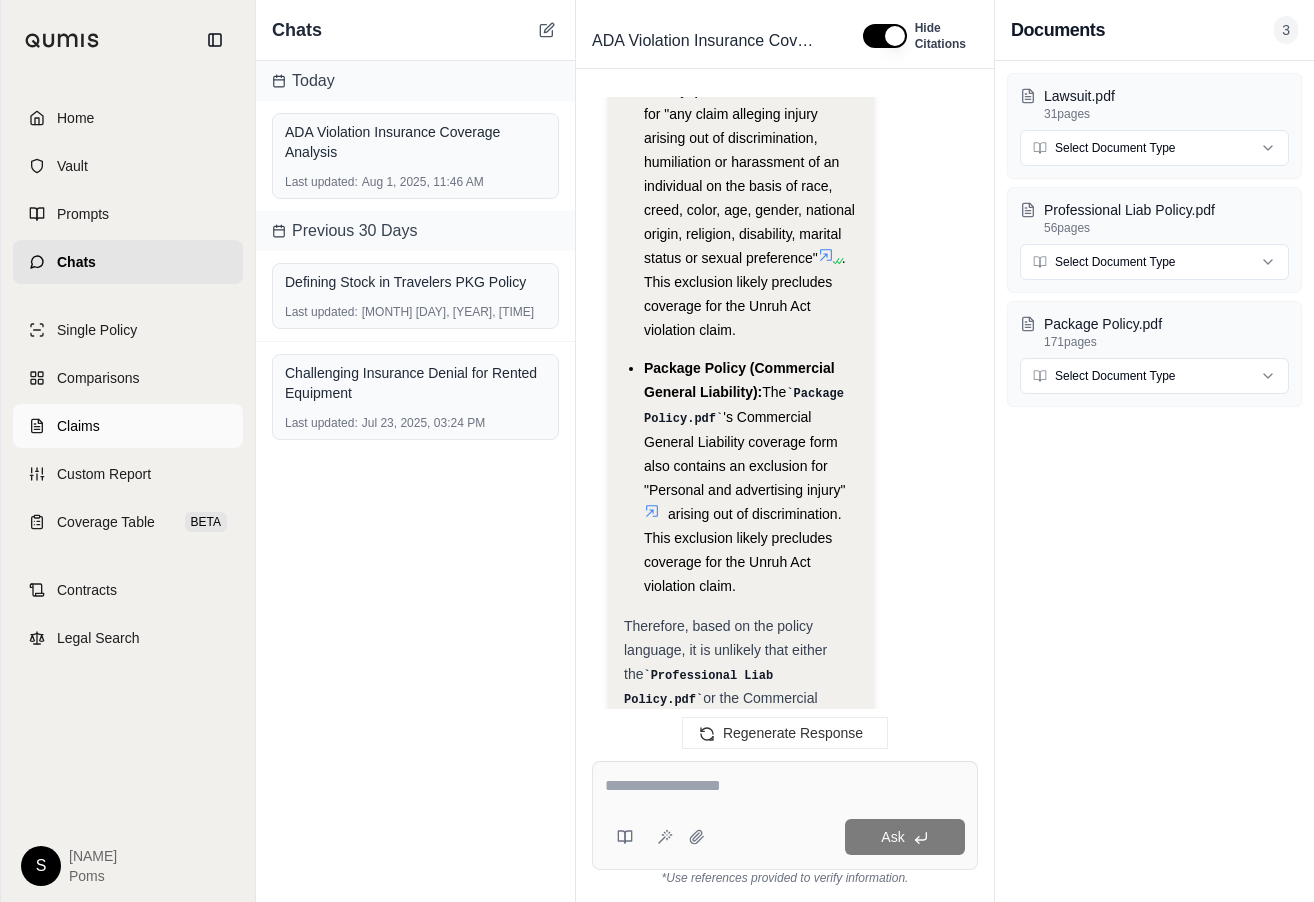 click on "Claims" at bounding box center [78, 426] 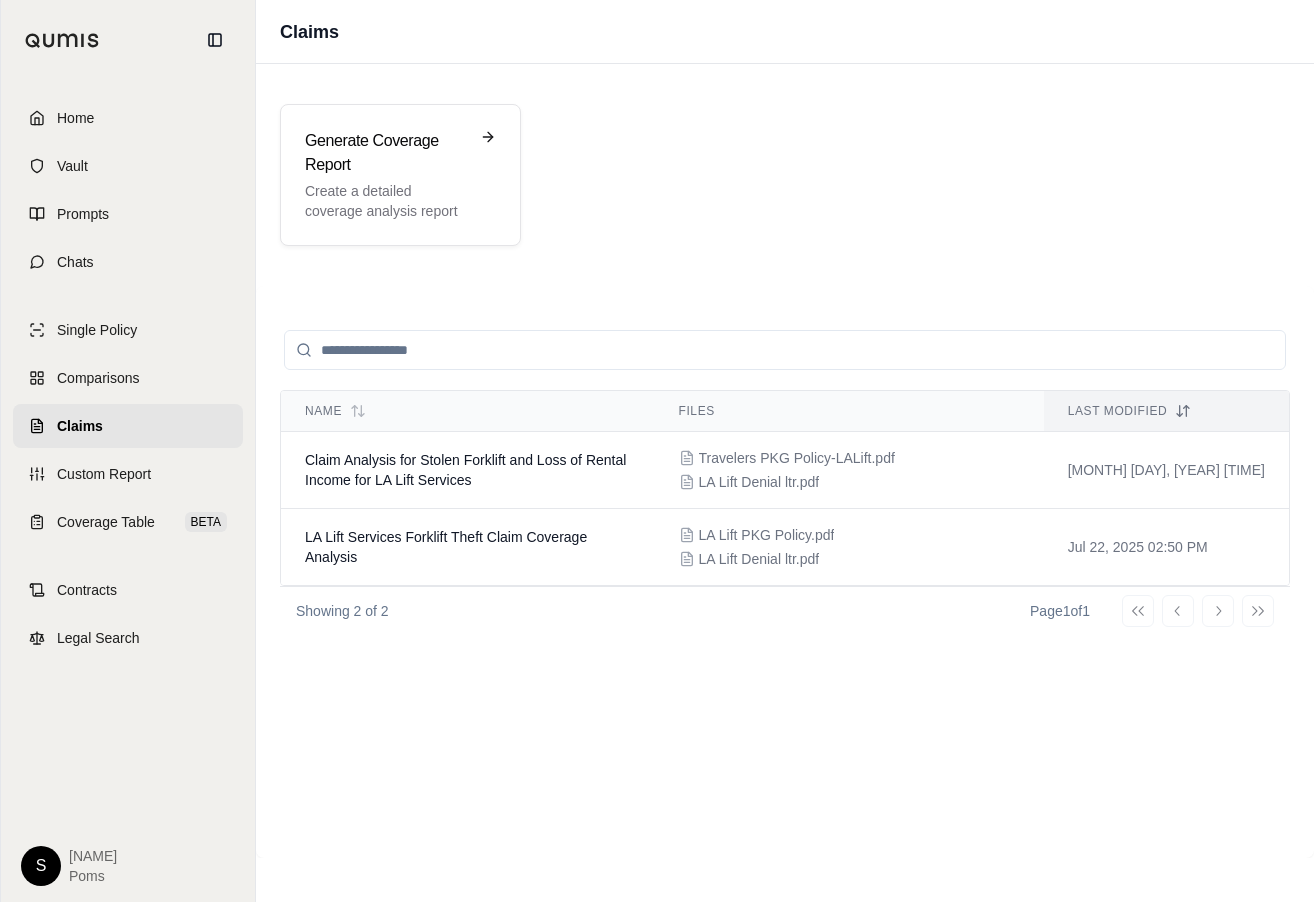 click at bounding box center (785, 350) 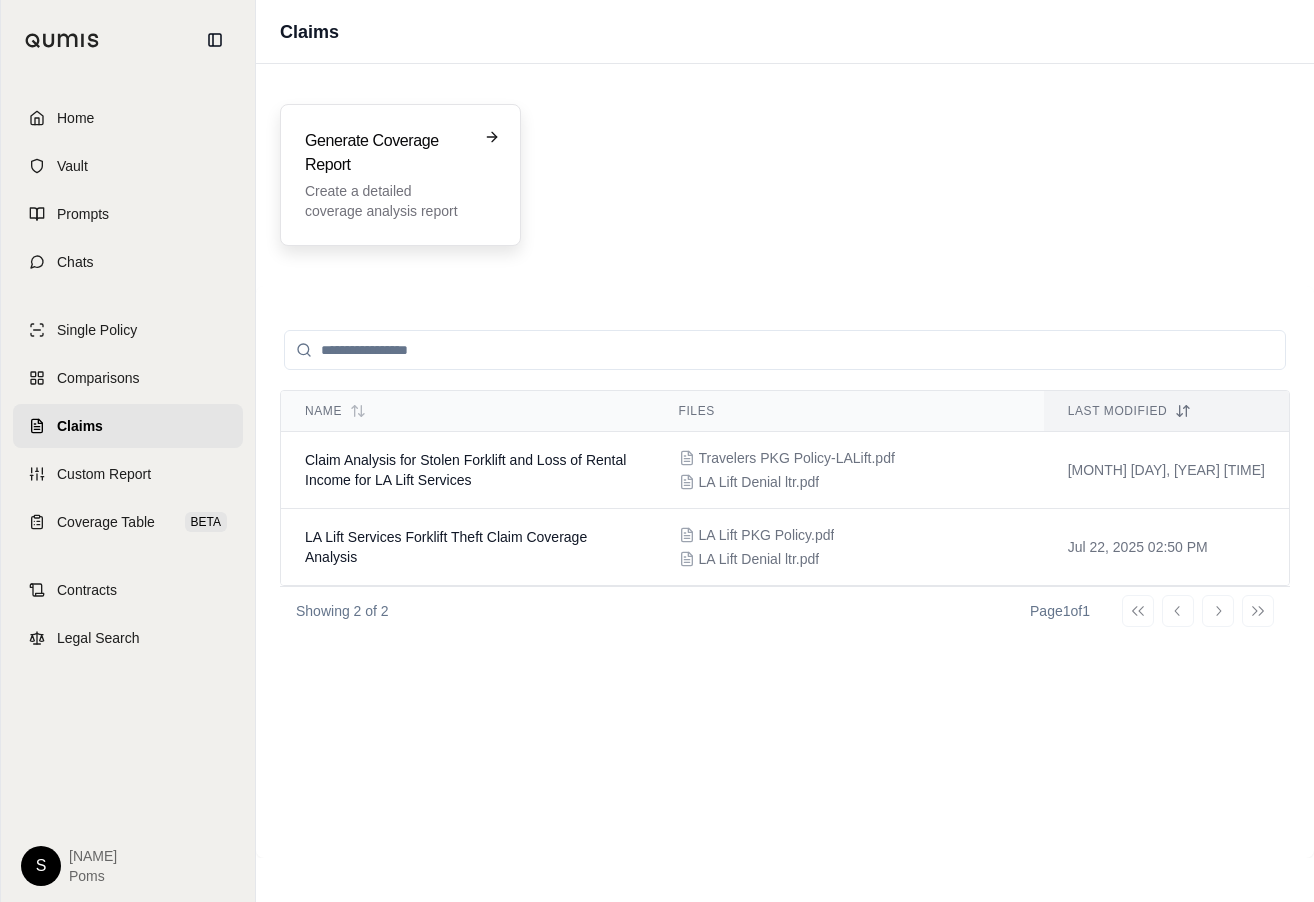 click 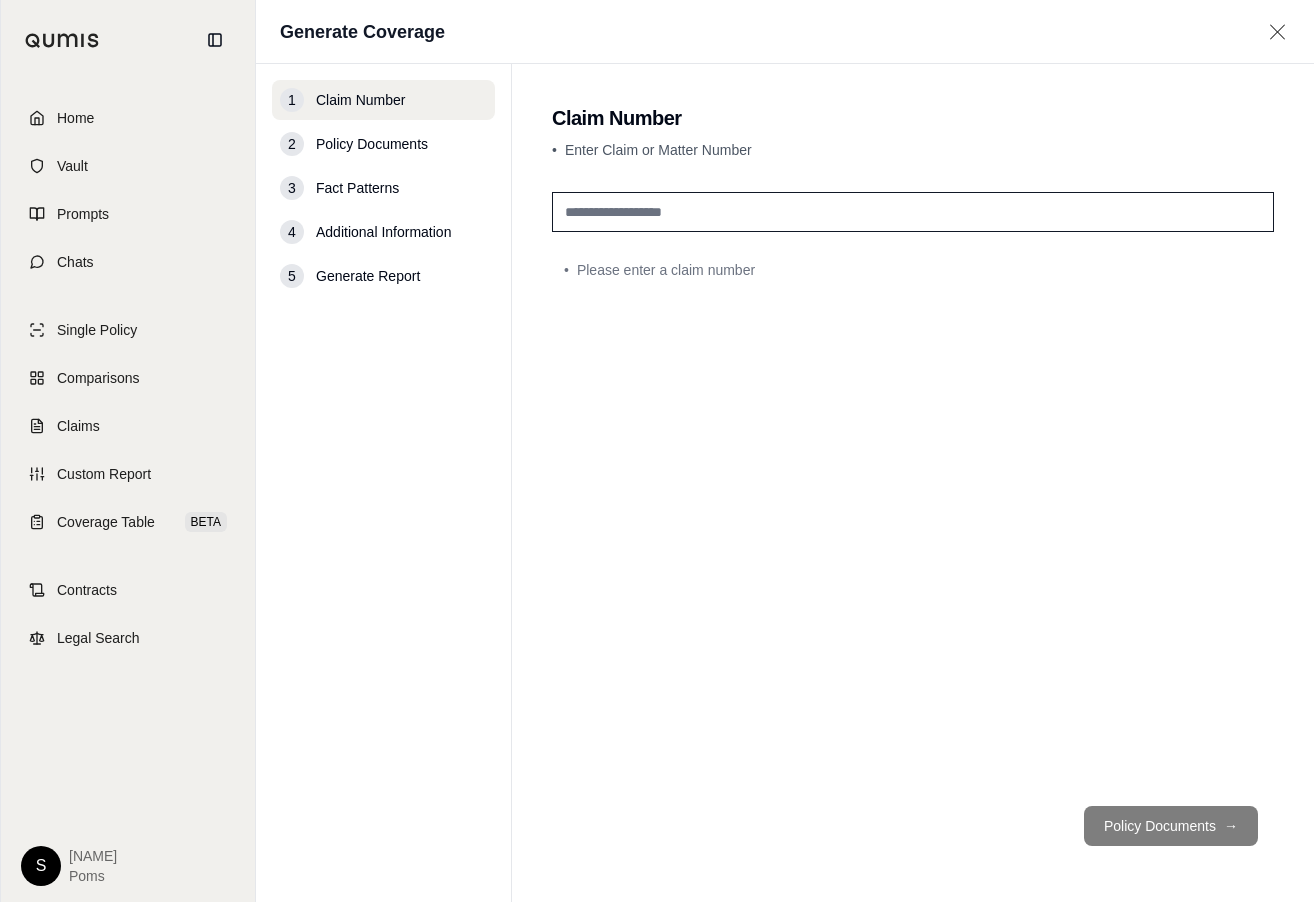 click at bounding box center [913, 212] 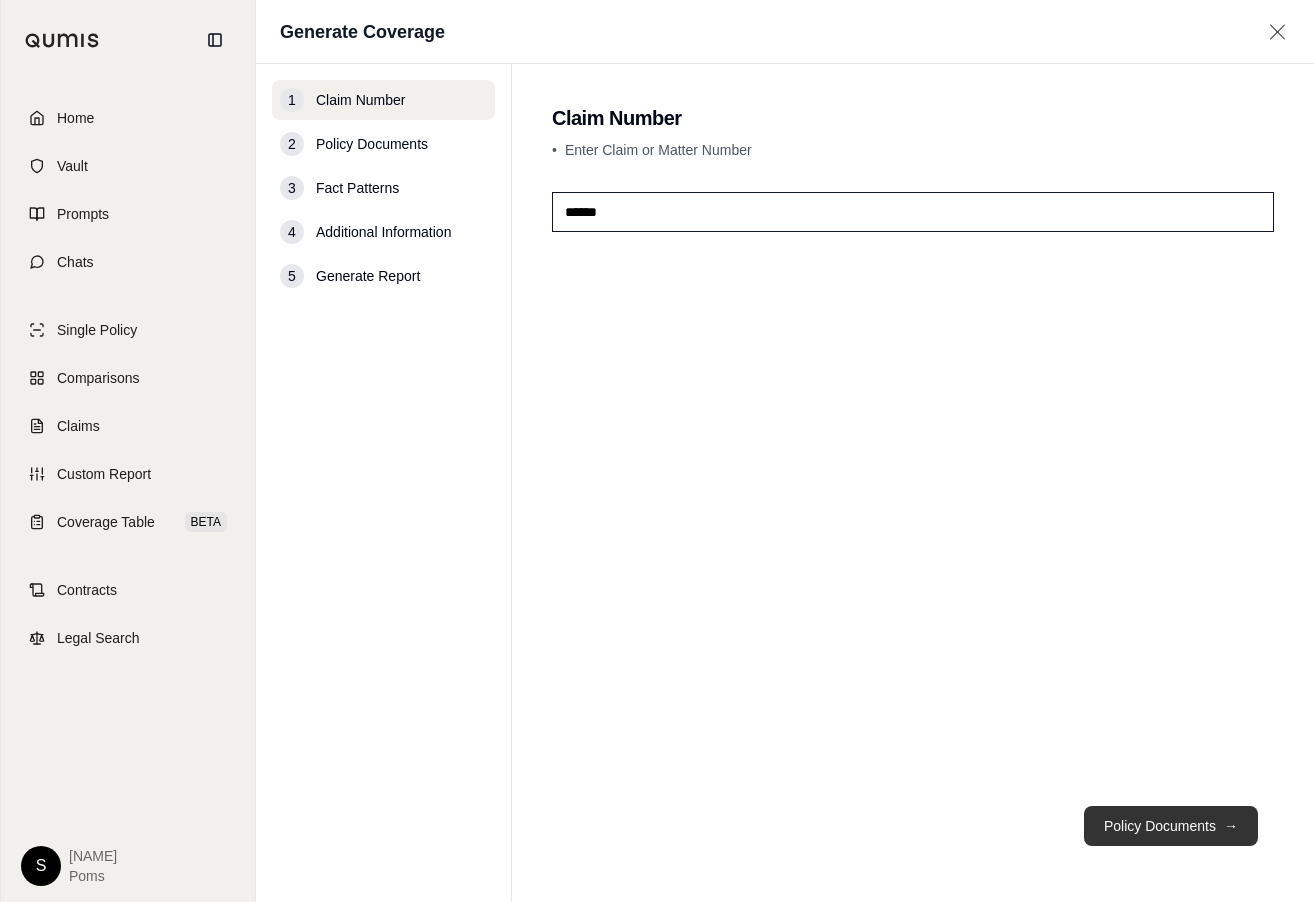type on "******" 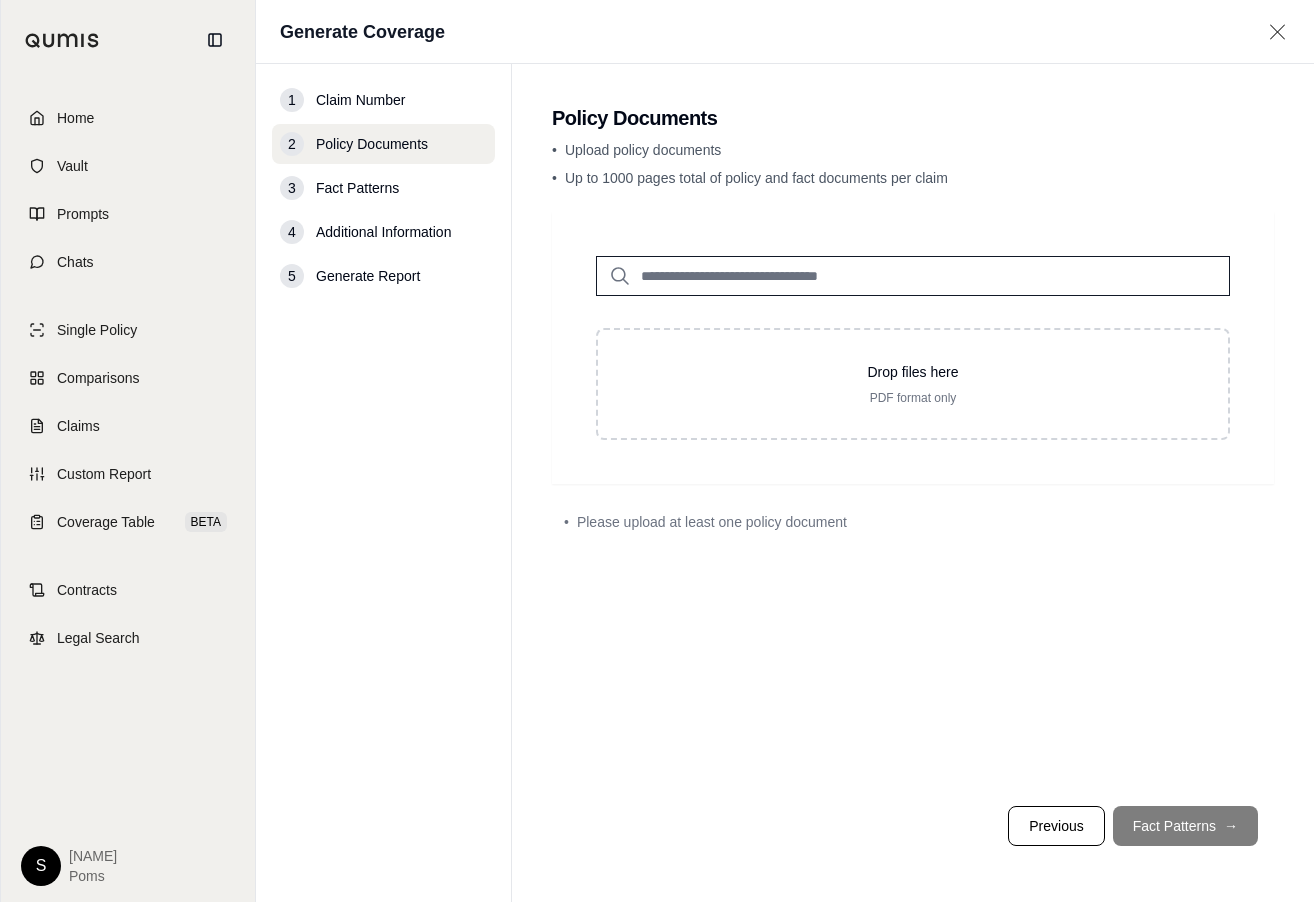 click at bounding box center (913, 276) 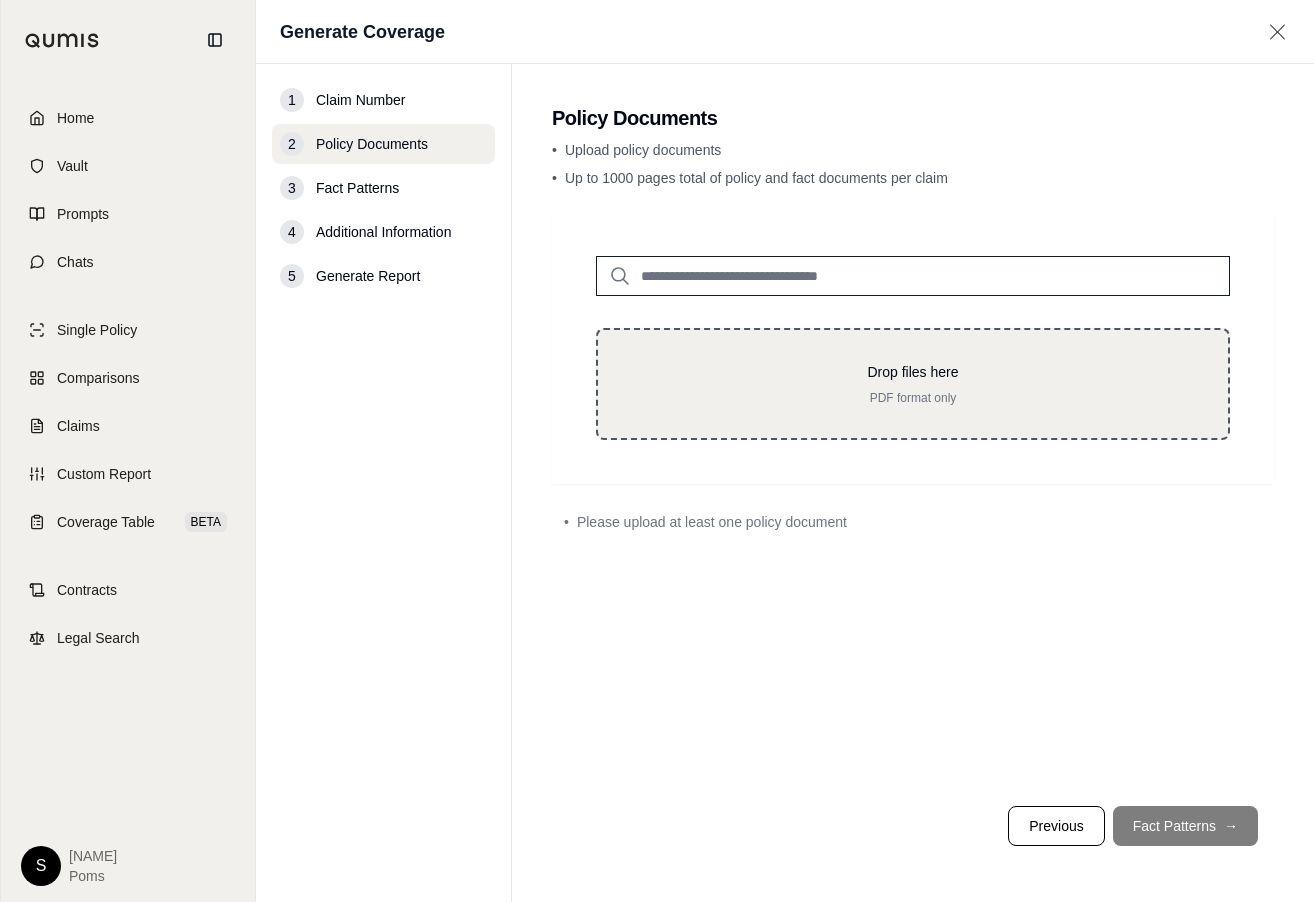 click on "Drop files here" at bounding box center [913, 372] 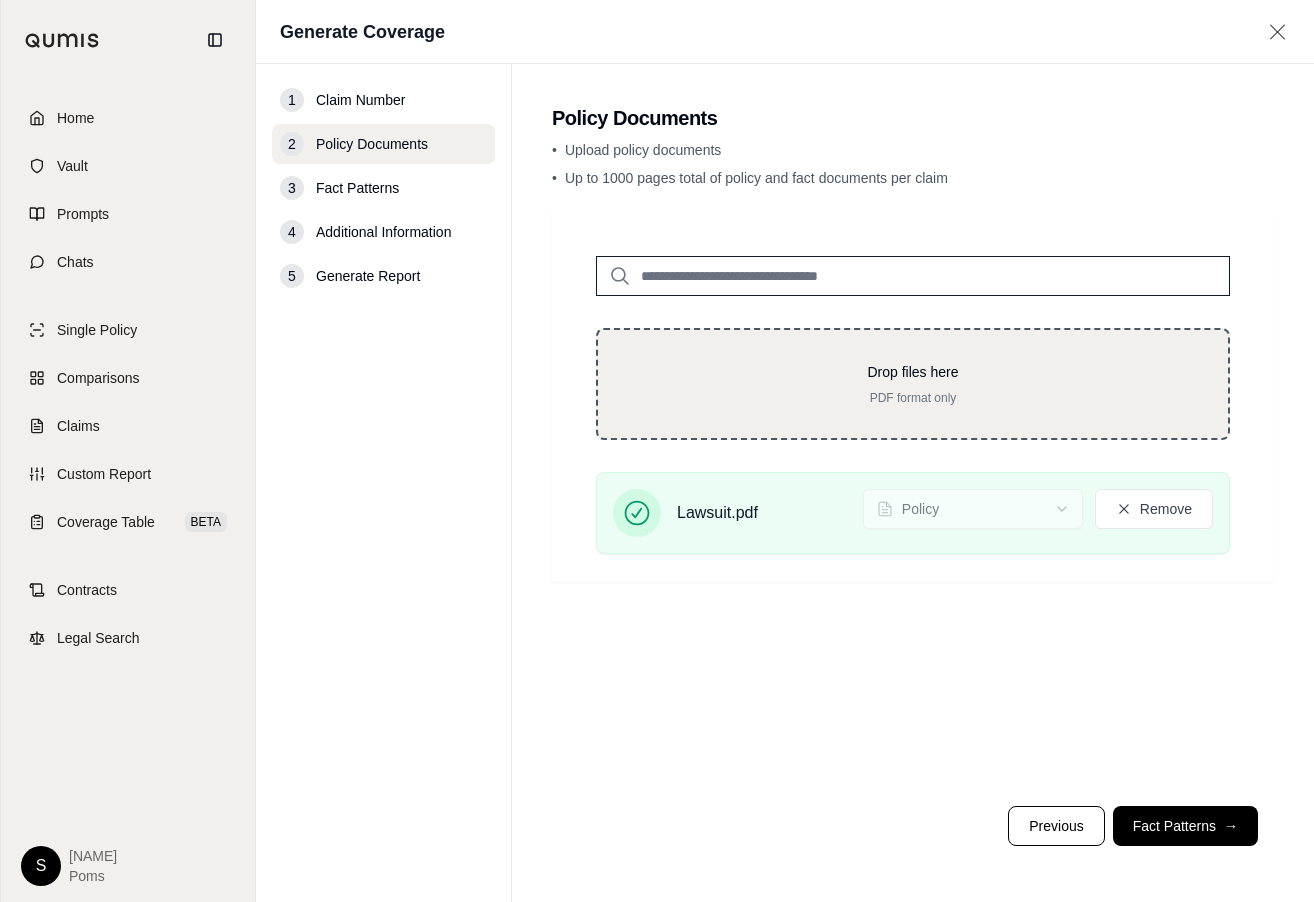 click on "Drop files here" at bounding box center (913, 372) 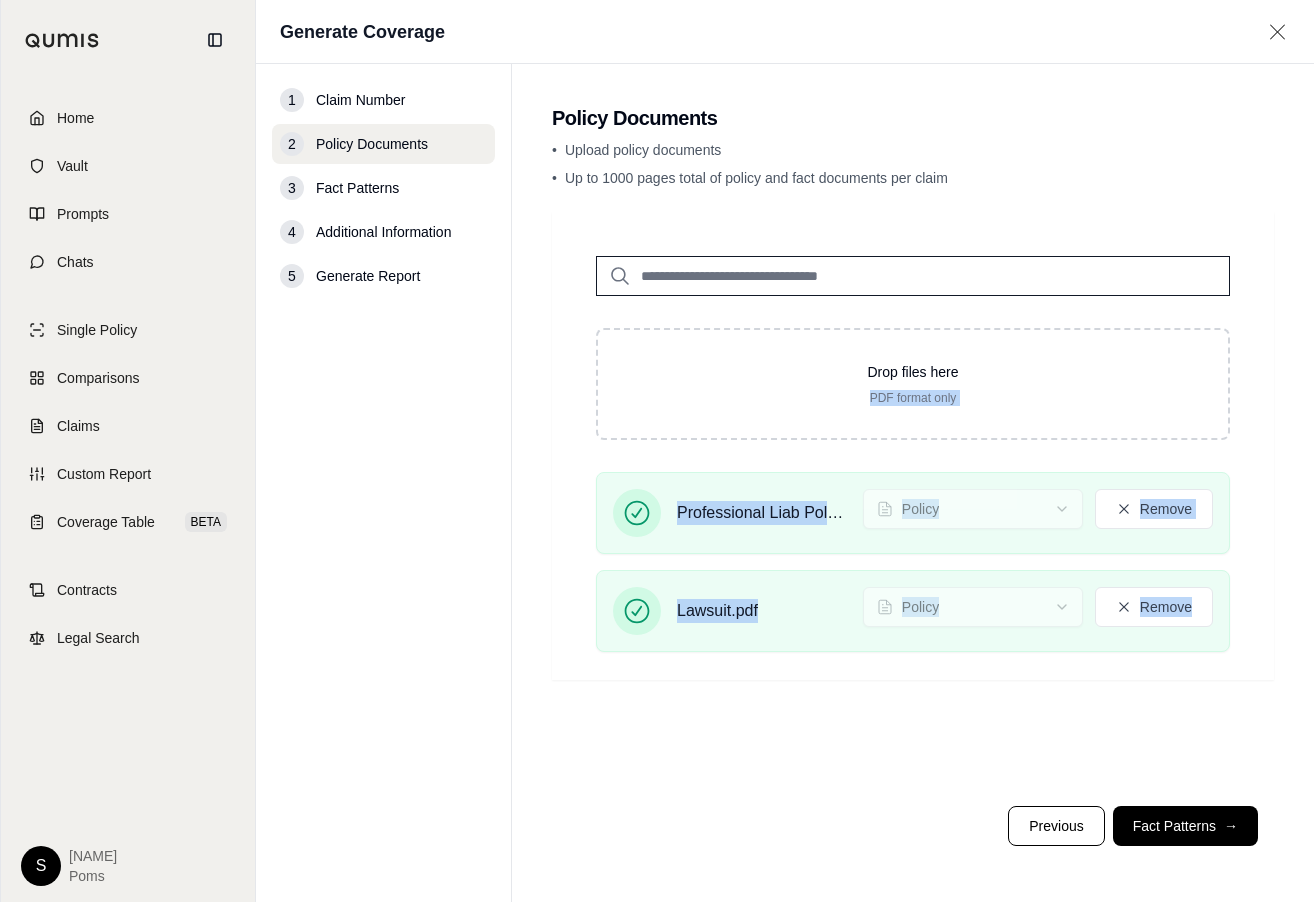 drag, startPoint x: 770, startPoint y: 412, endPoint x: 1191, endPoint y: 719, distance: 521.047 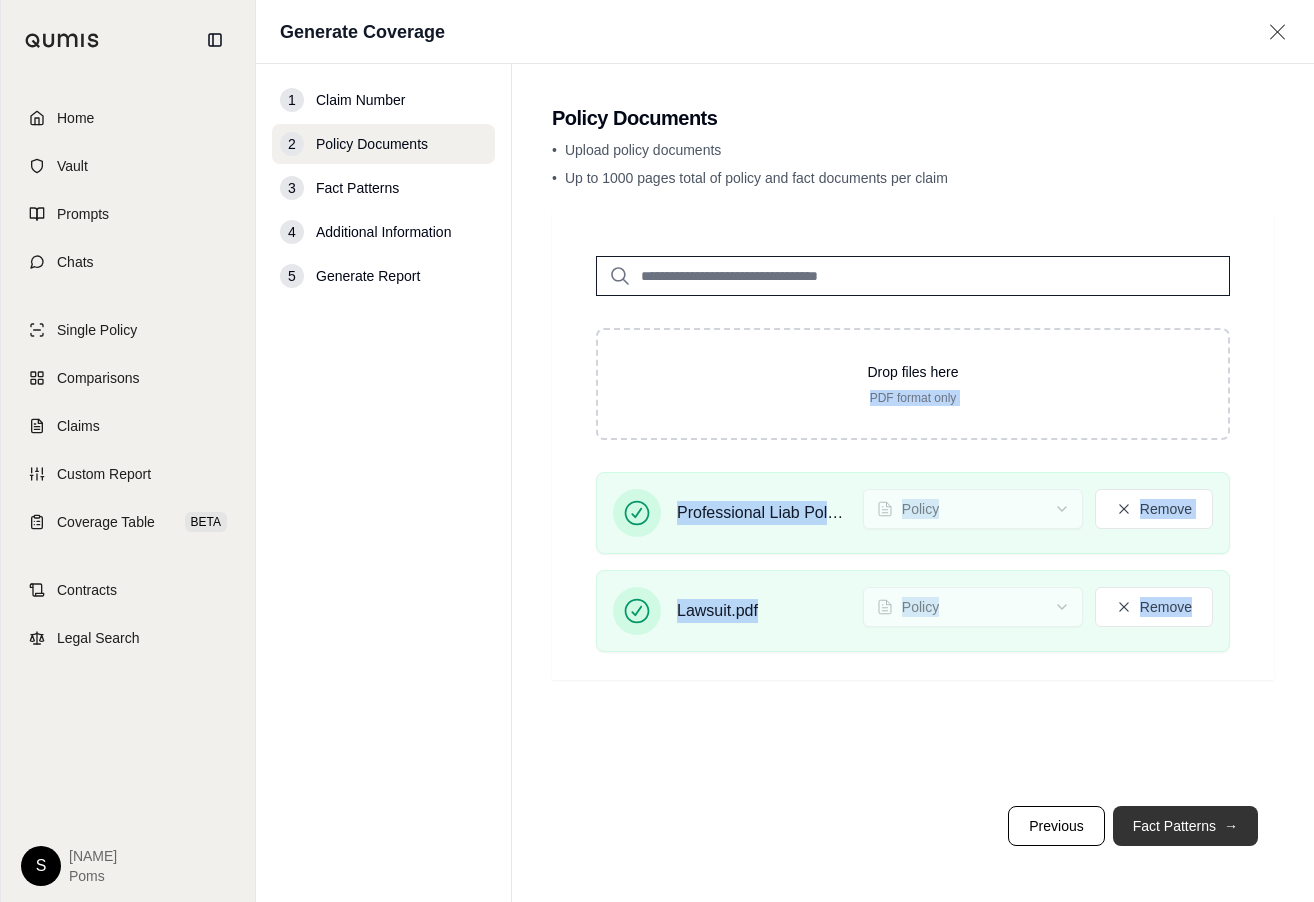 drag, startPoint x: 1191, startPoint y: 719, endPoint x: 1181, endPoint y: 830, distance: 111.44954 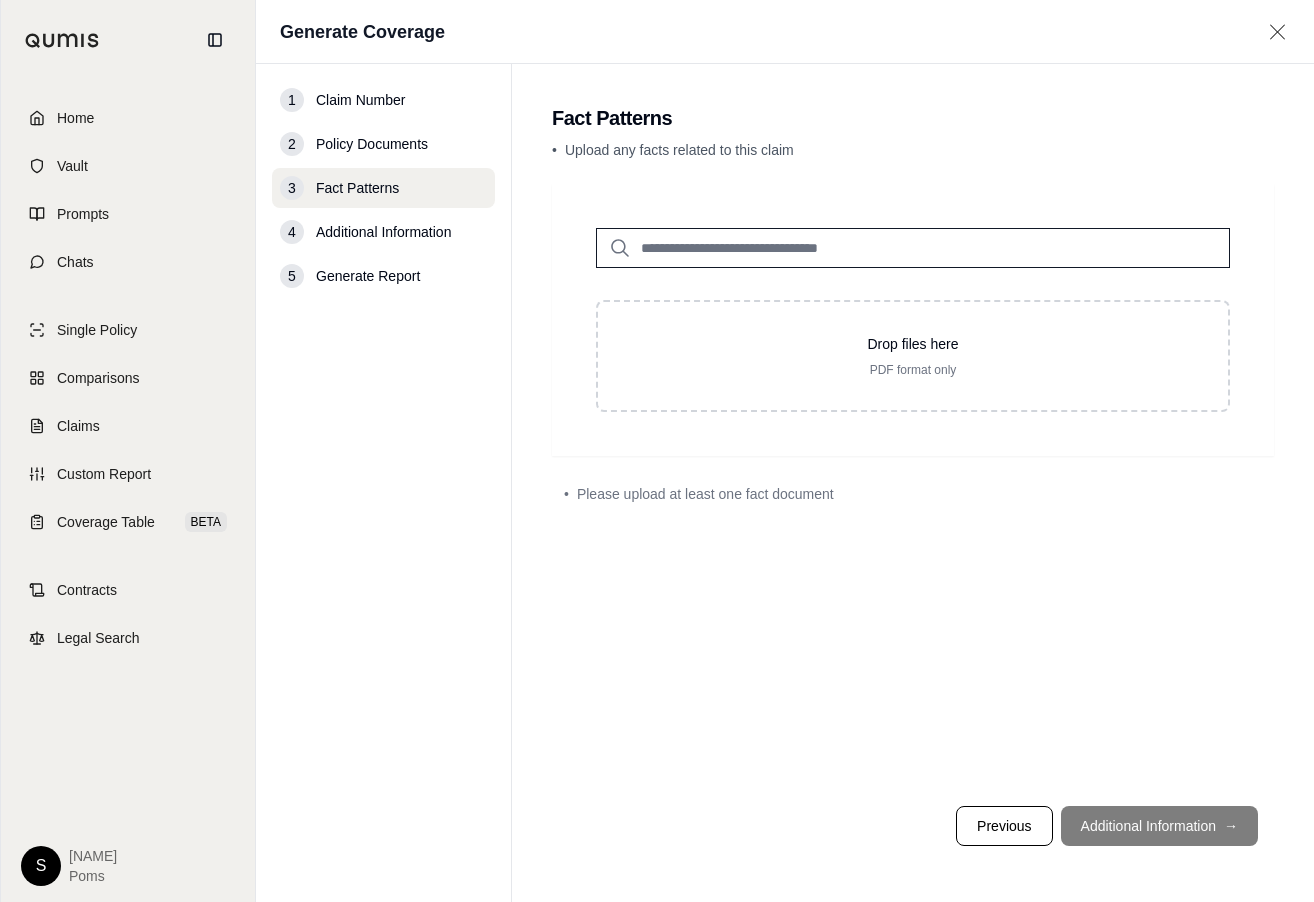 click on "Previous Additional Information →" at bounding box center [913, 826] 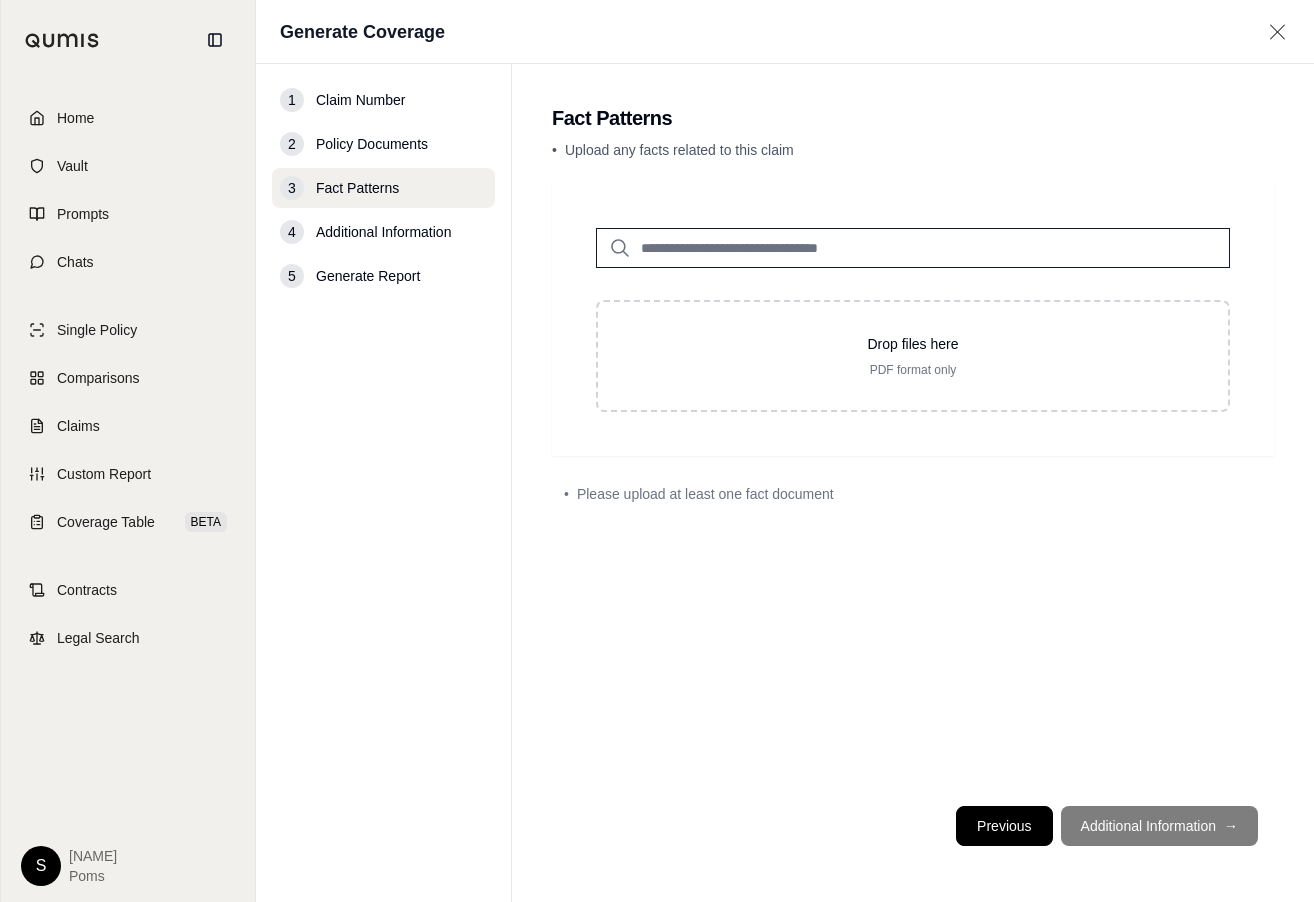 click on "Previous" at bounding box center [1004, 826] 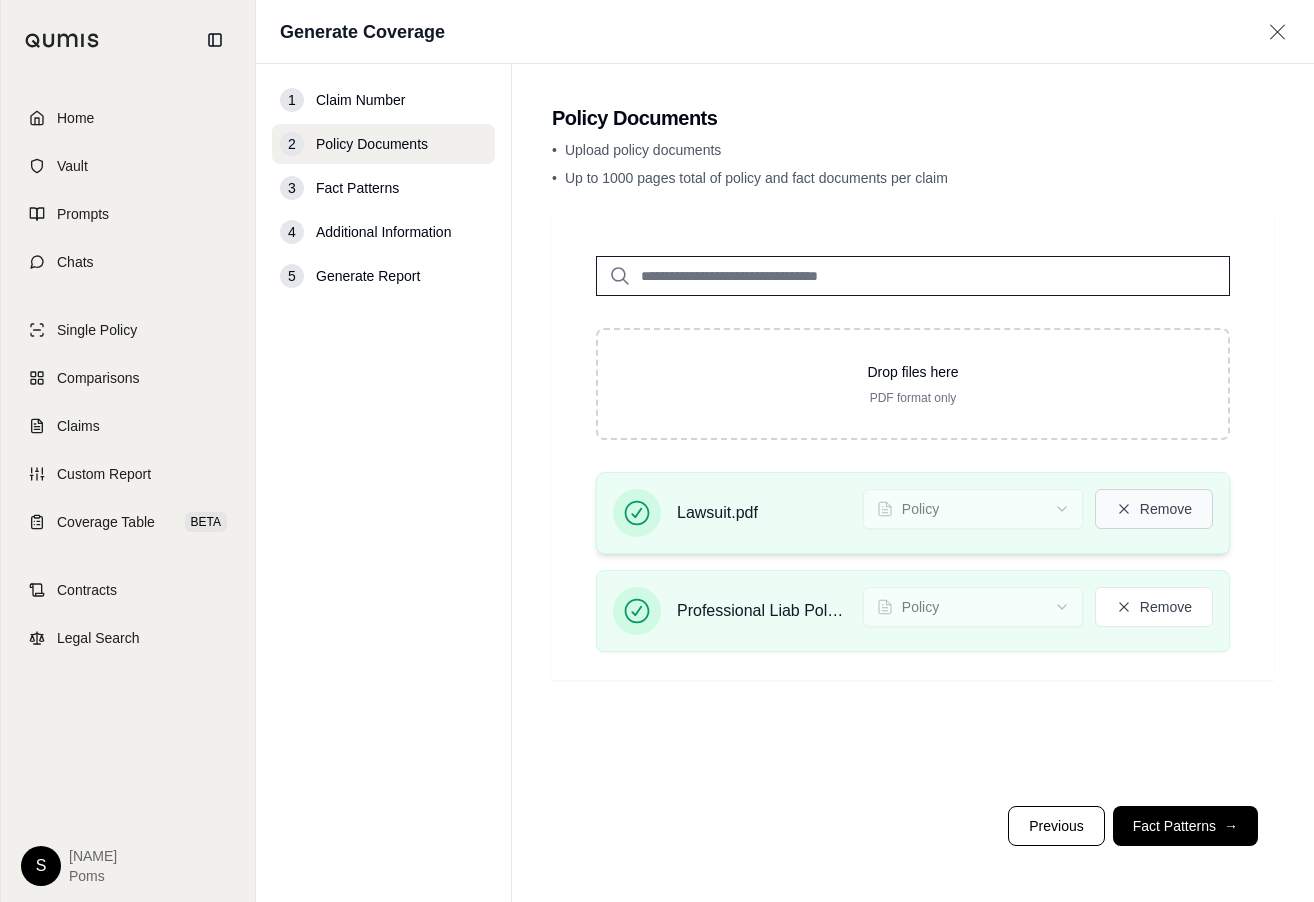 click on "Remove" at bounding box center [1154, 509] 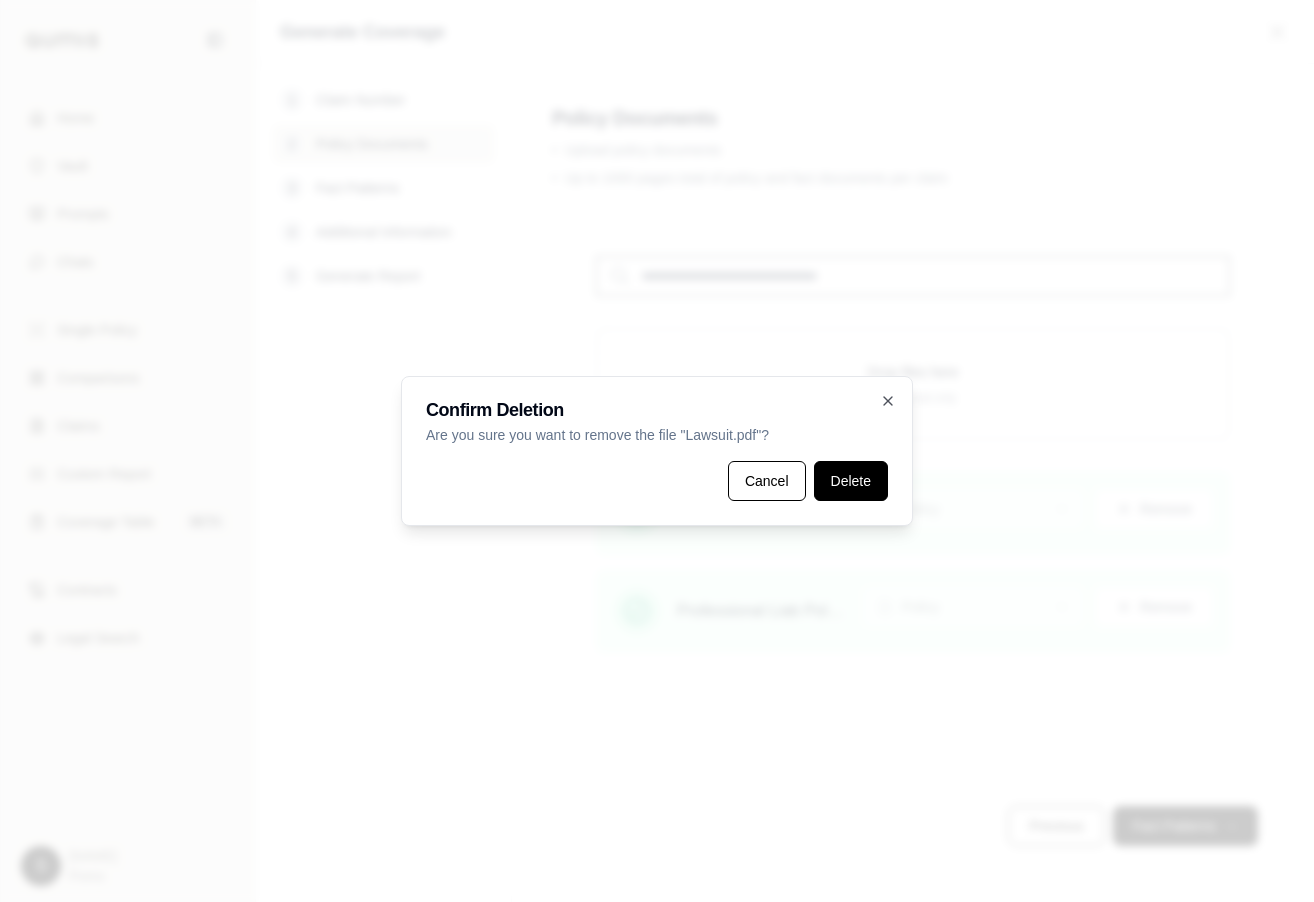 click on "Delete" at bounding box center [851, 481] 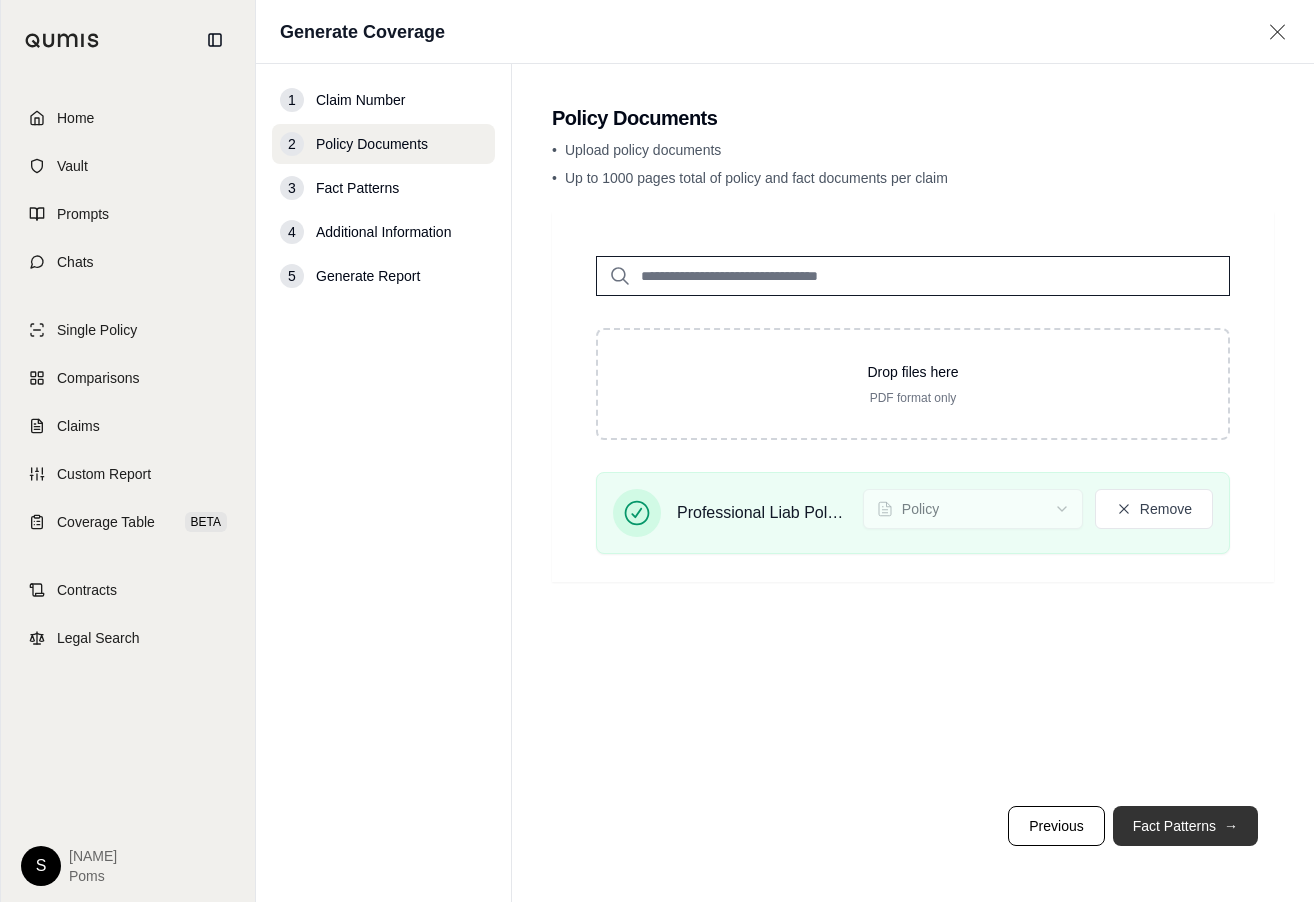 click on "Fact Patterns →" at bounding box center (1185, 826) 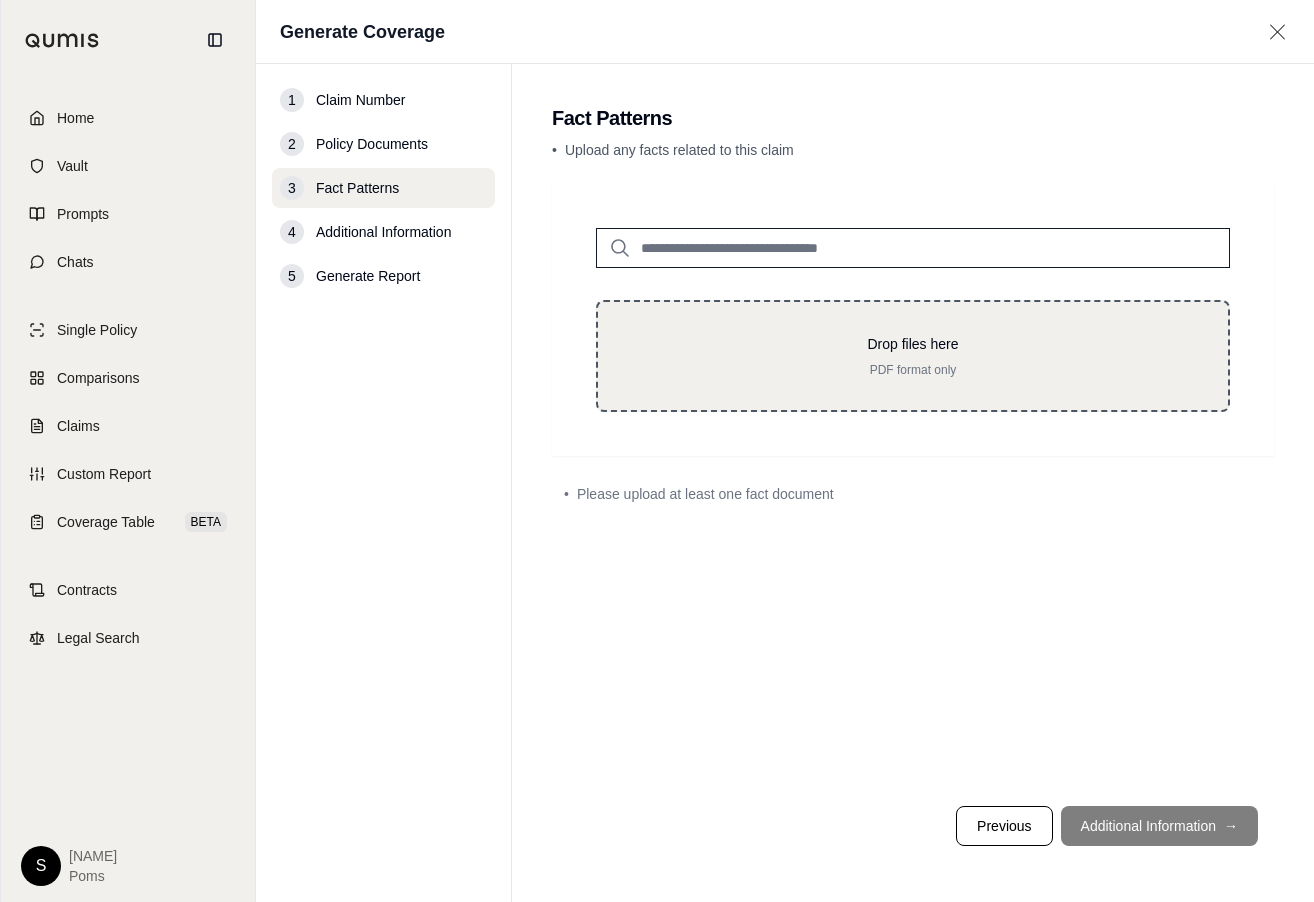 click on "Drop files here PDF format only" at bounding box center (913, 356) 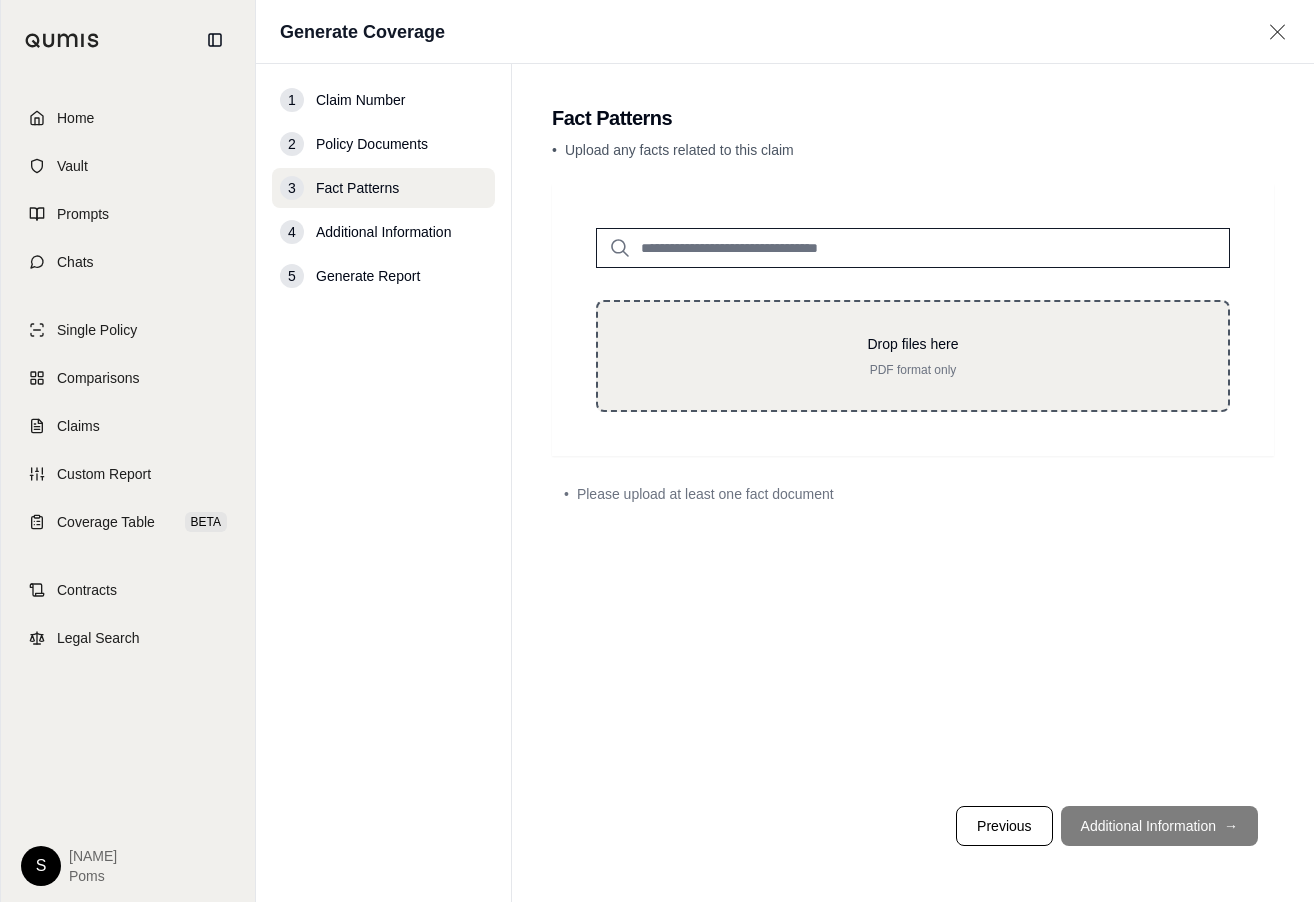 type on "**********" 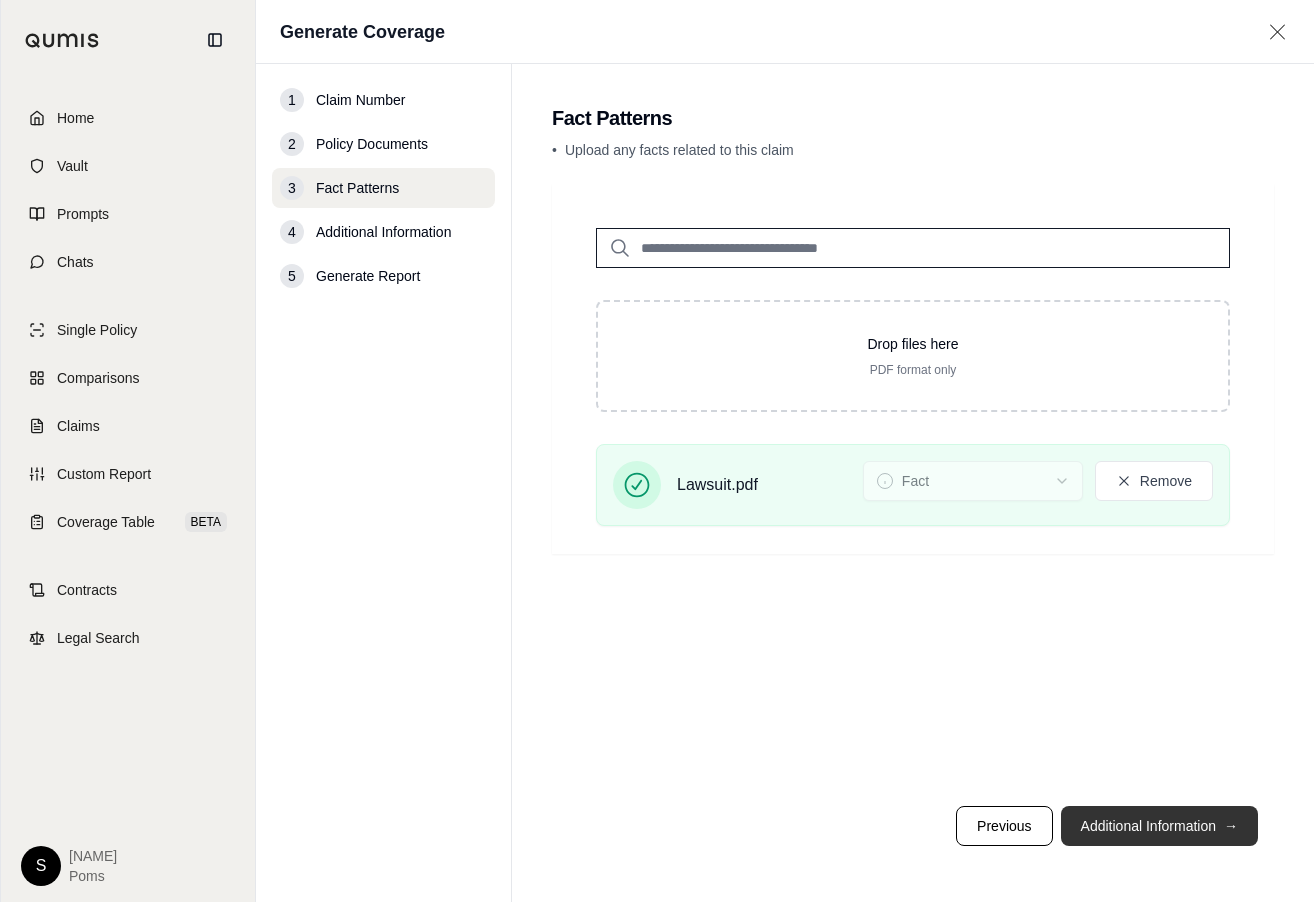 click on "Additional Information →" at bounding box center [1159, 826] 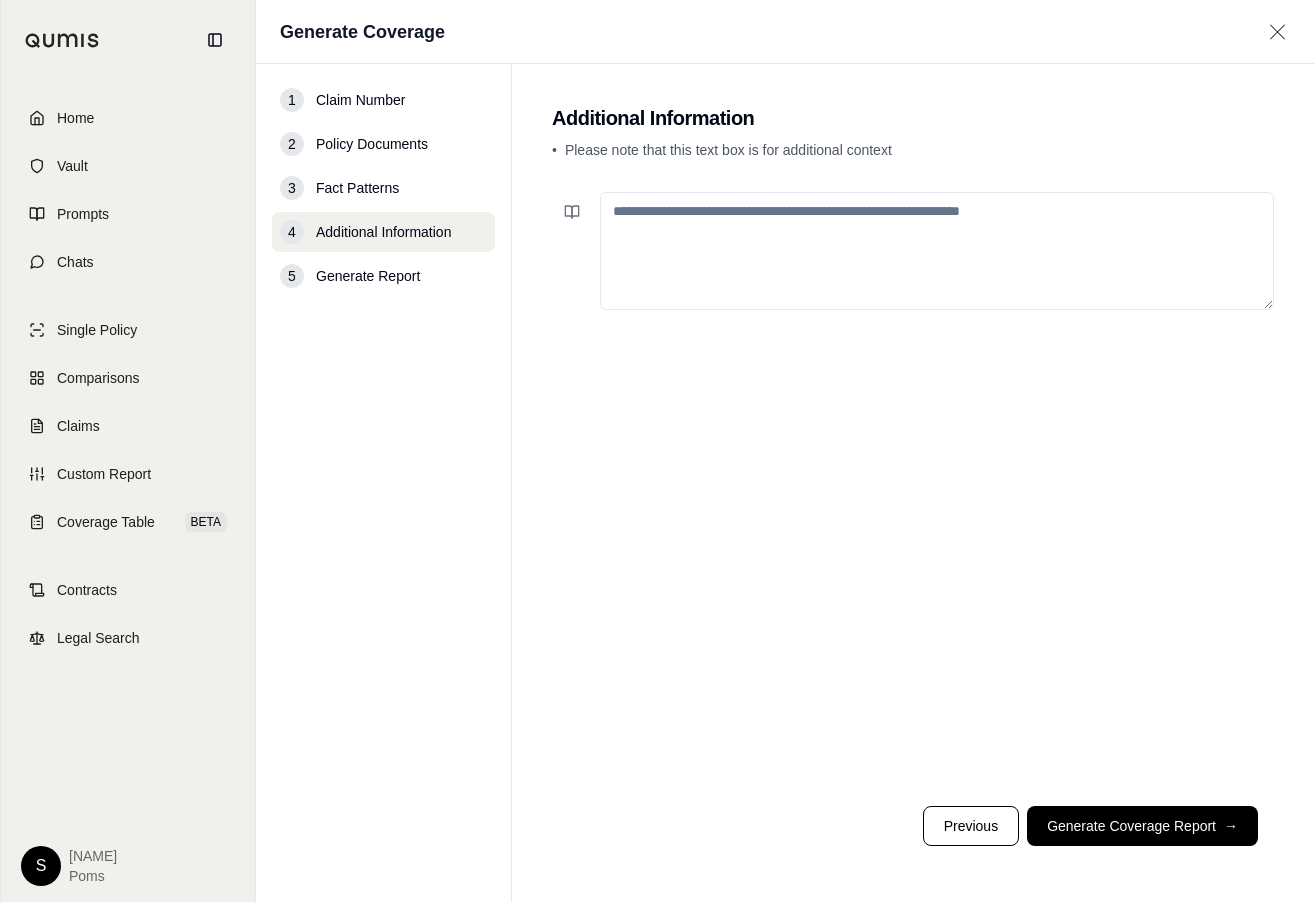 click at bounding box center (937, 251) 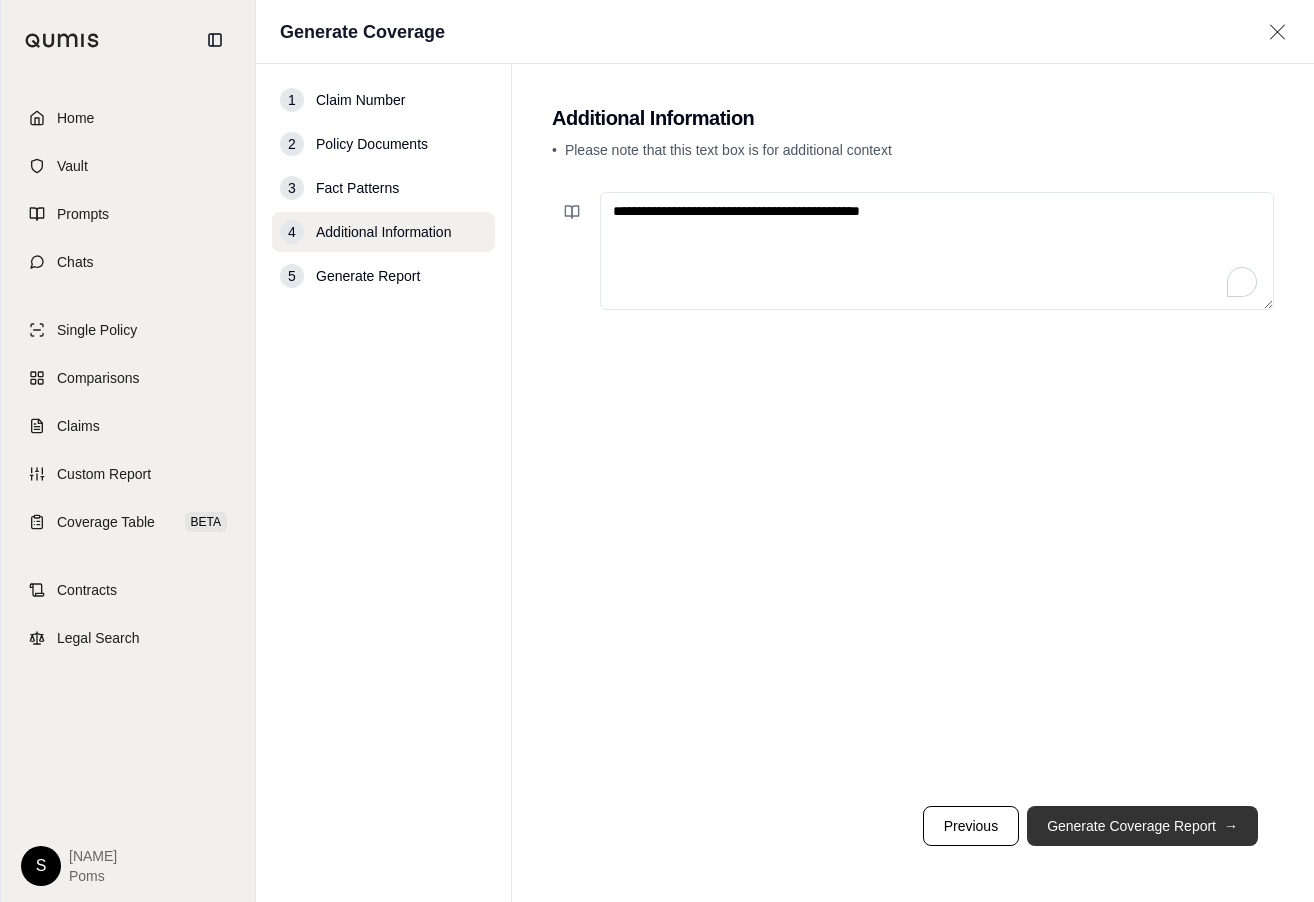 type on "**********" 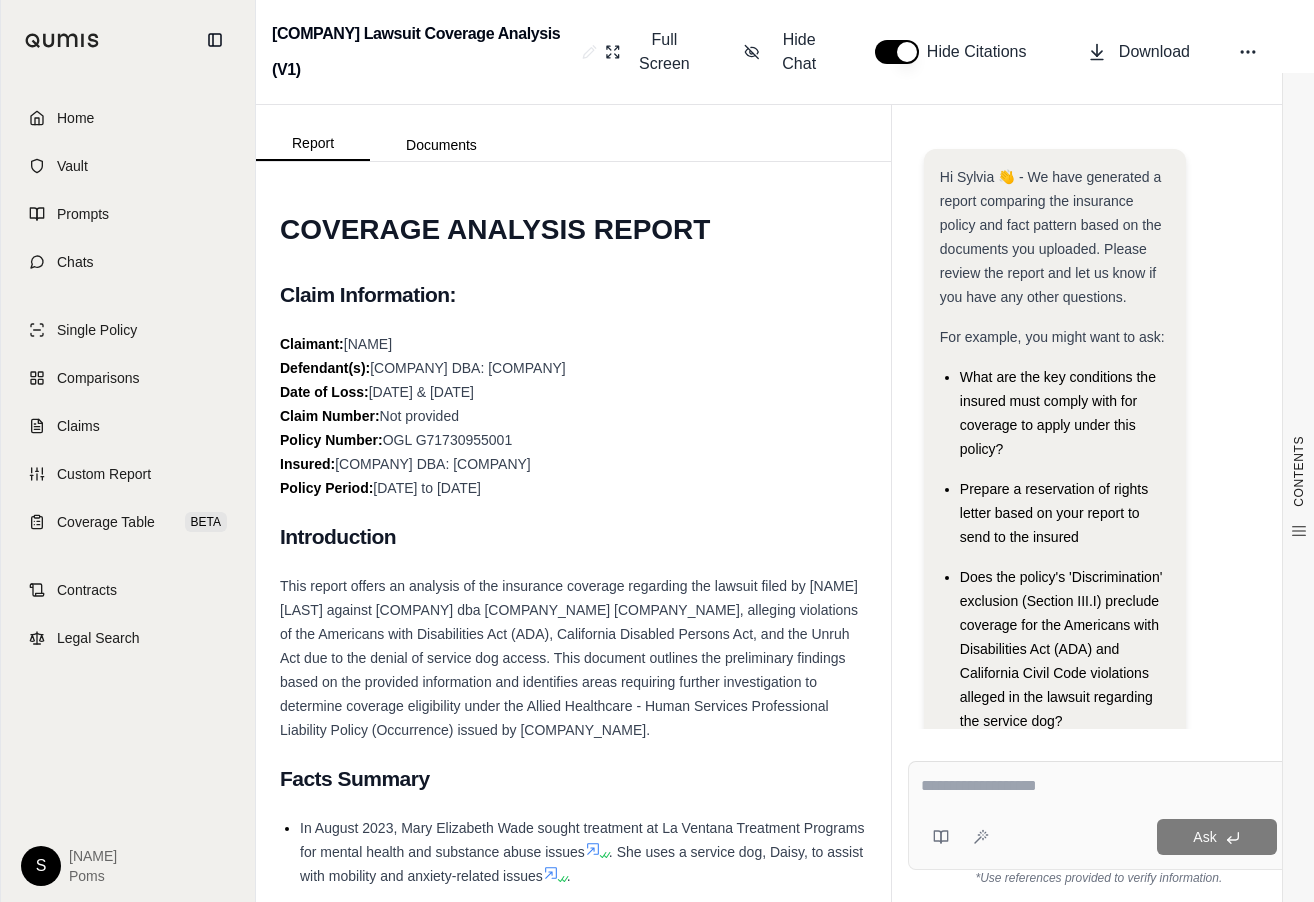 scroll, scrollTop: 276, scrollLeft: 0, axis: vertical 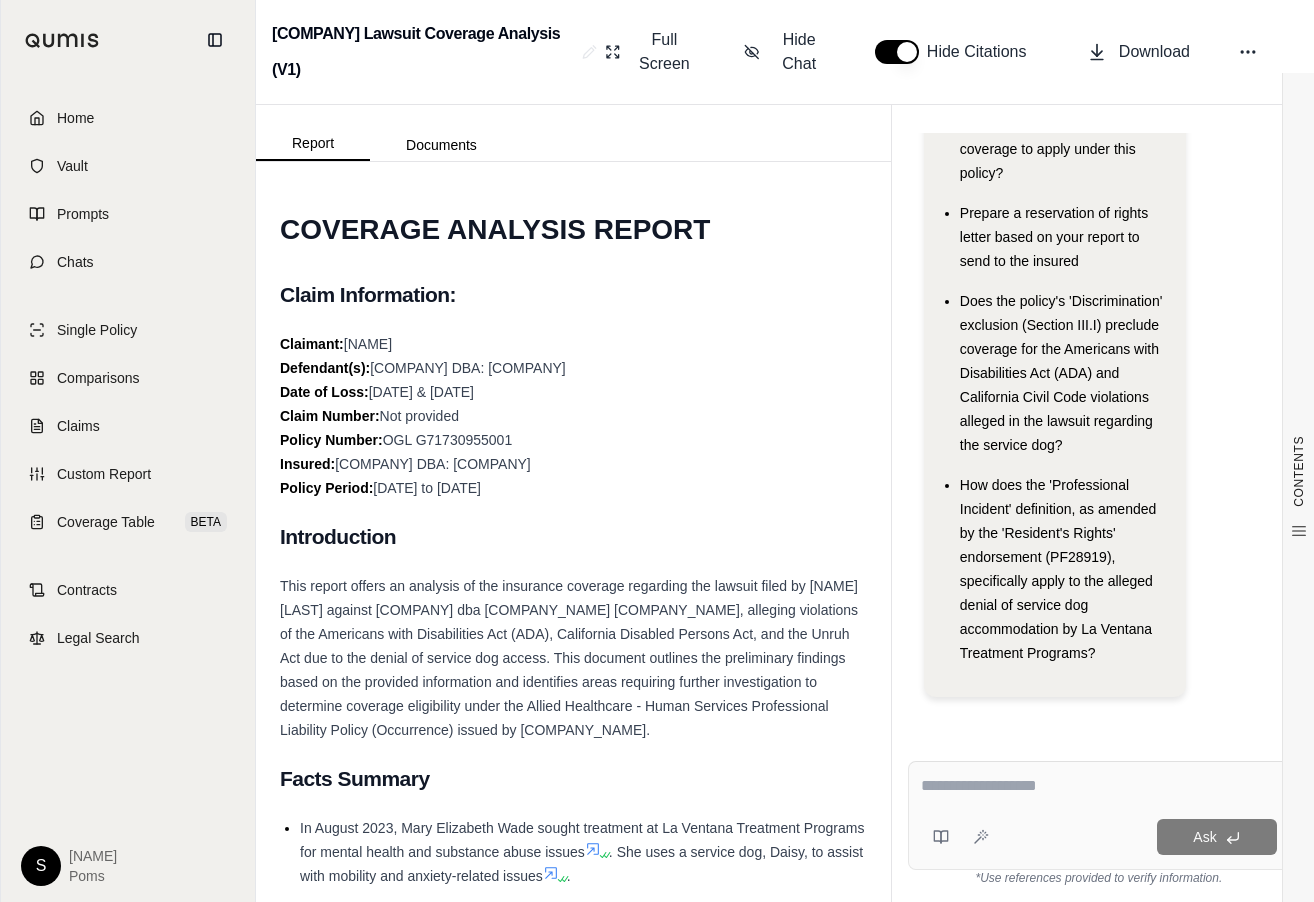 click on "This report offers an analysis of the insurance coverage regarding the lawsuit filed by [NAME] [LAST] against [COMPANY] dba [COMPANY_NAME] [COMPANY_NAME], alleging violations of the Americans with Disabilities Act (ADA), California Disabled Persons Act, and the Unruh Act due to the denial of service dog access. This document outlines the preliminary findings based on the provided information and identifies areas requiring further investigation to determine coverage eligibility under the Allied Healthcare - Human Services Professional Liability Policy (Occurrence) issued by [COMPANY_NAME]." at bounding box center (573, 658) 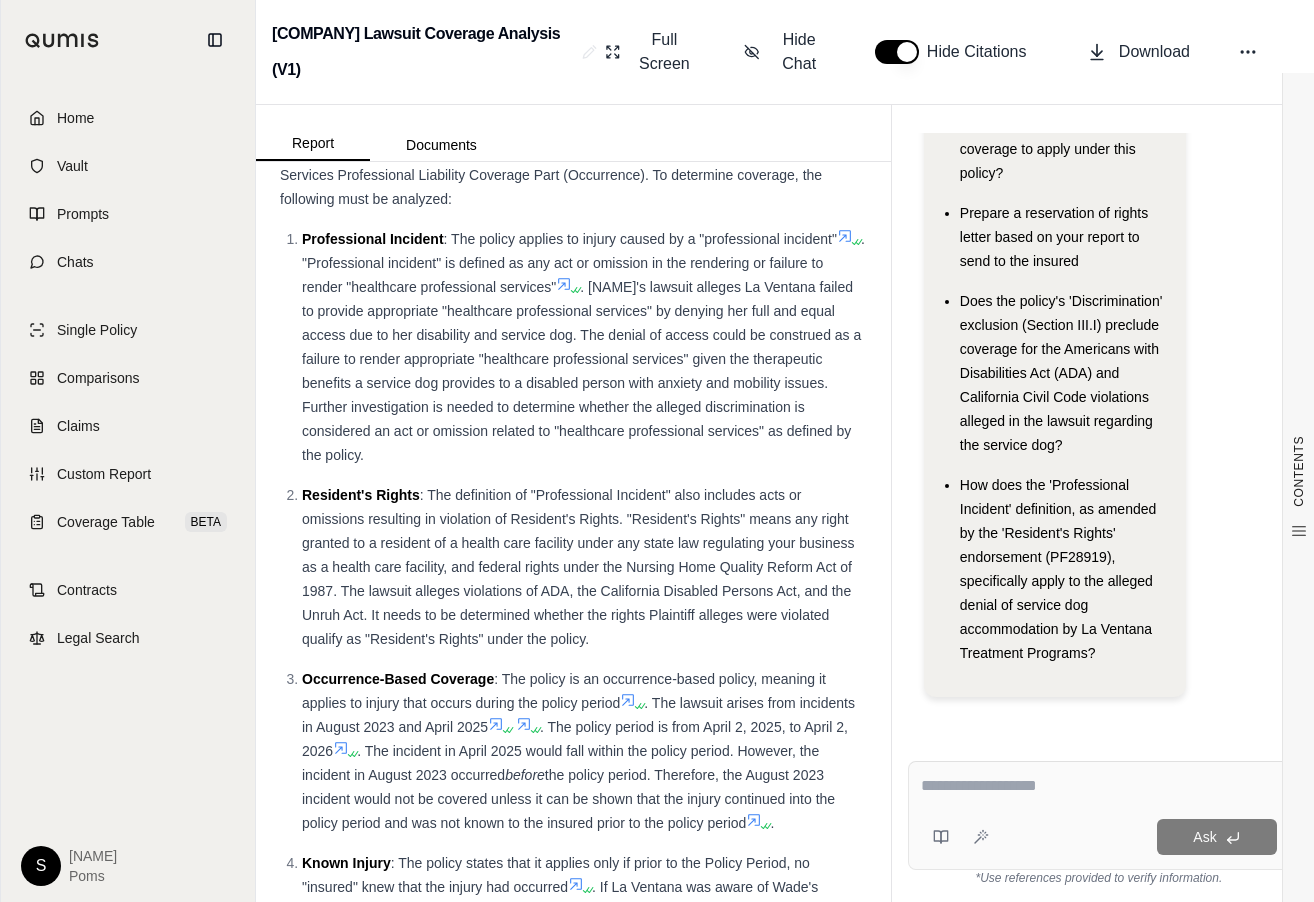 scroll, scrollTop: 2120, scrollLeft: 0, axis: vertical 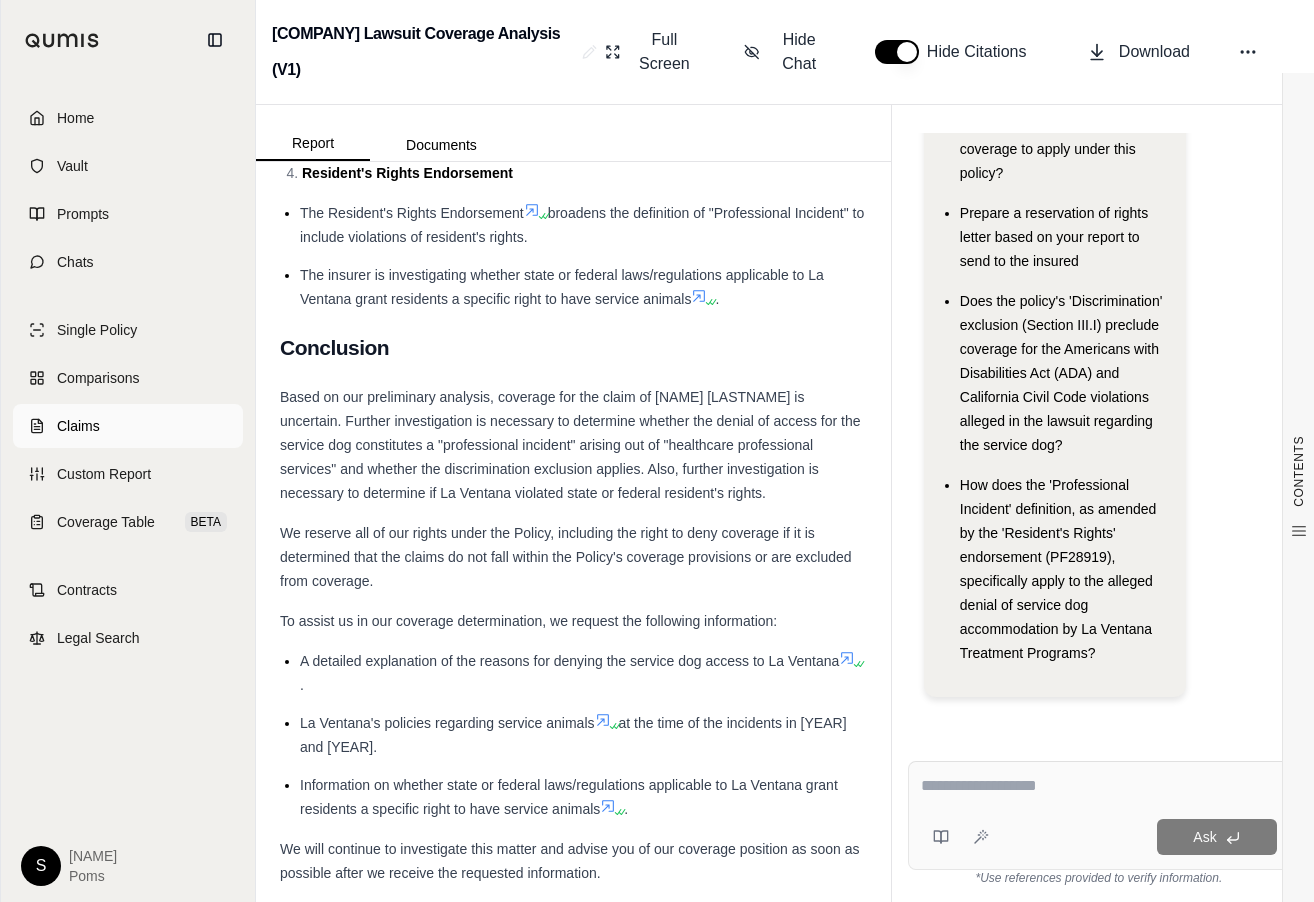 click on "Claims" at bounding box center [128, 426] 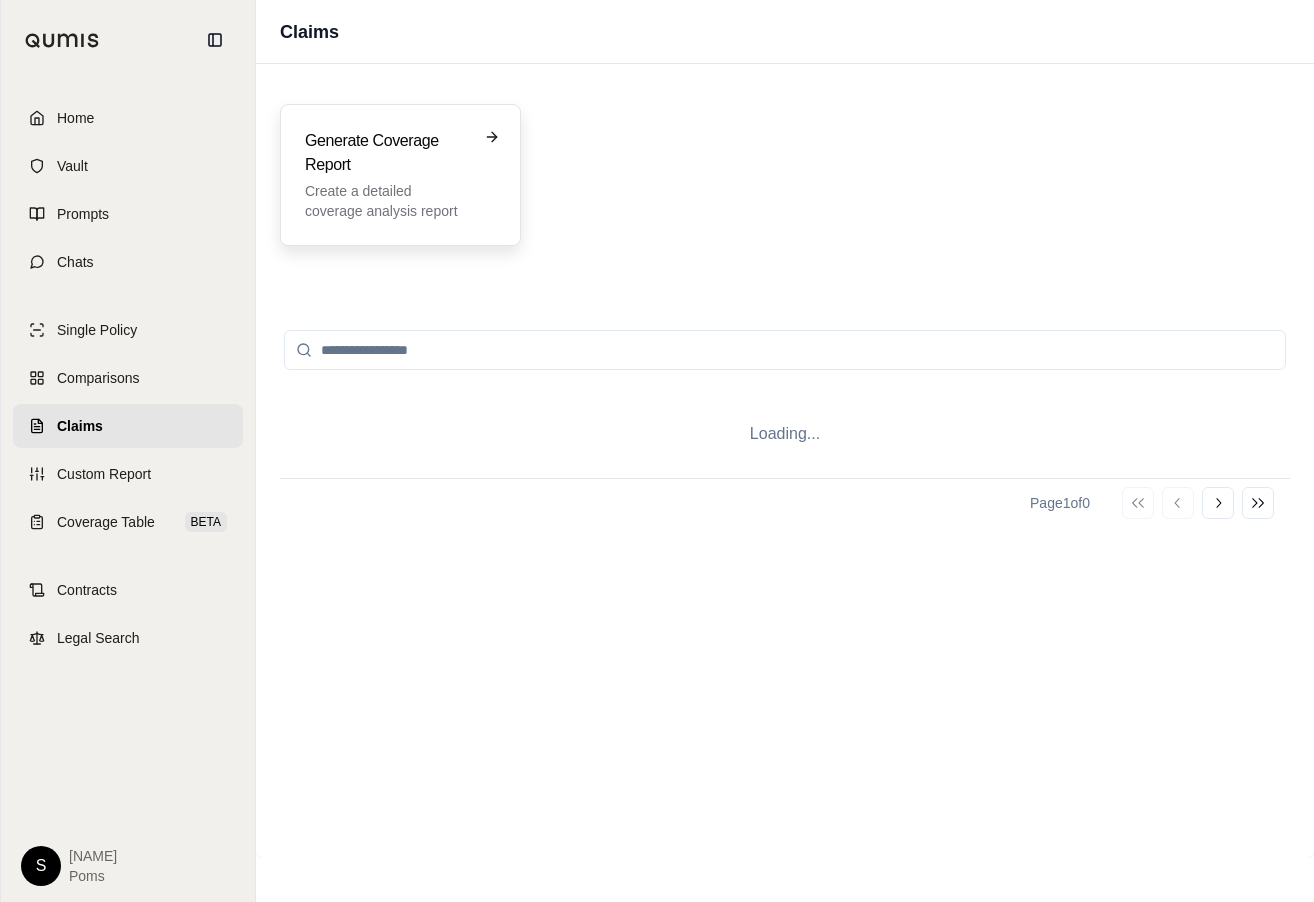 click on "Generate Coverage Report" at bounding box center [386, 153] 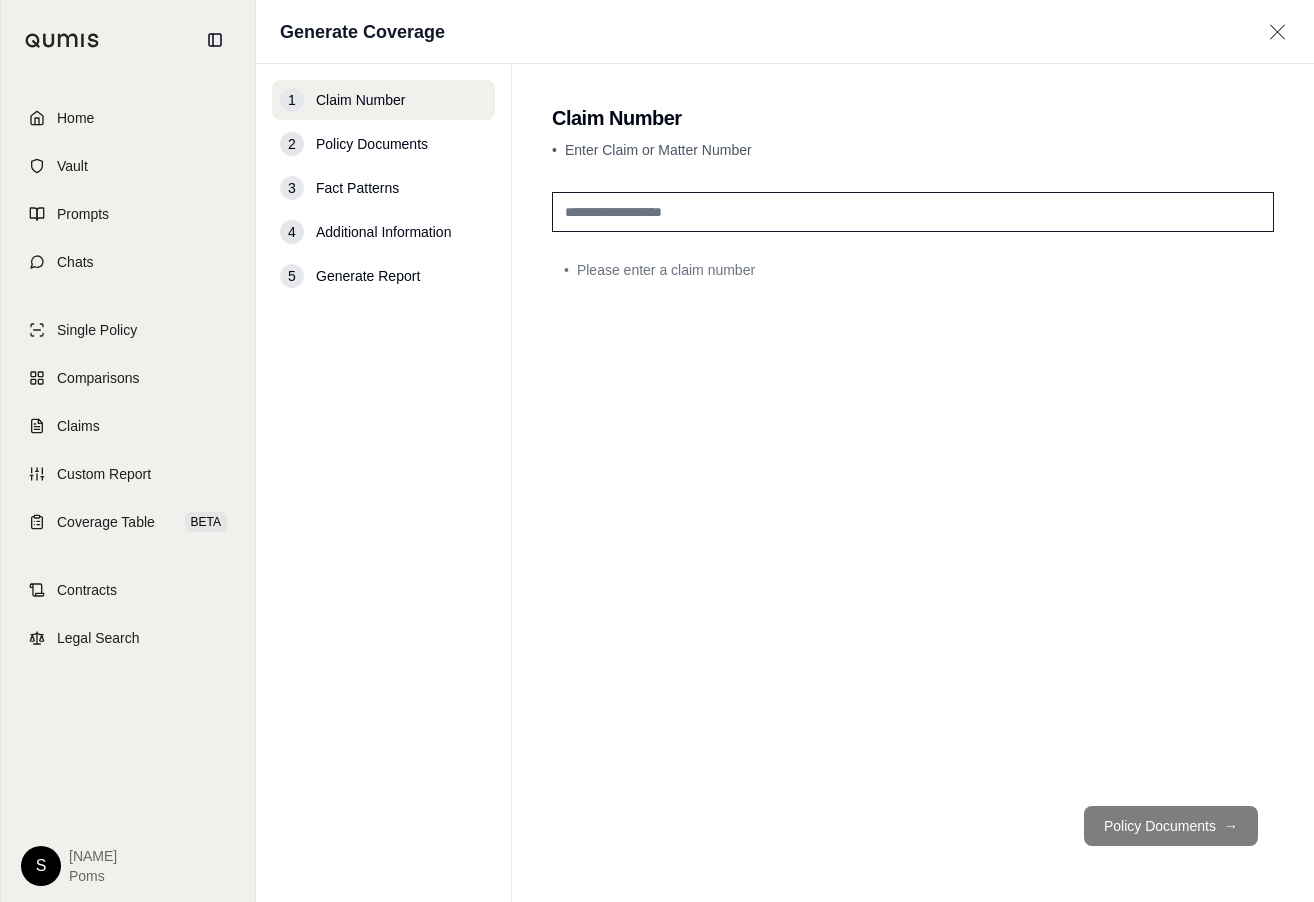 click at bounding box center (913, 212) 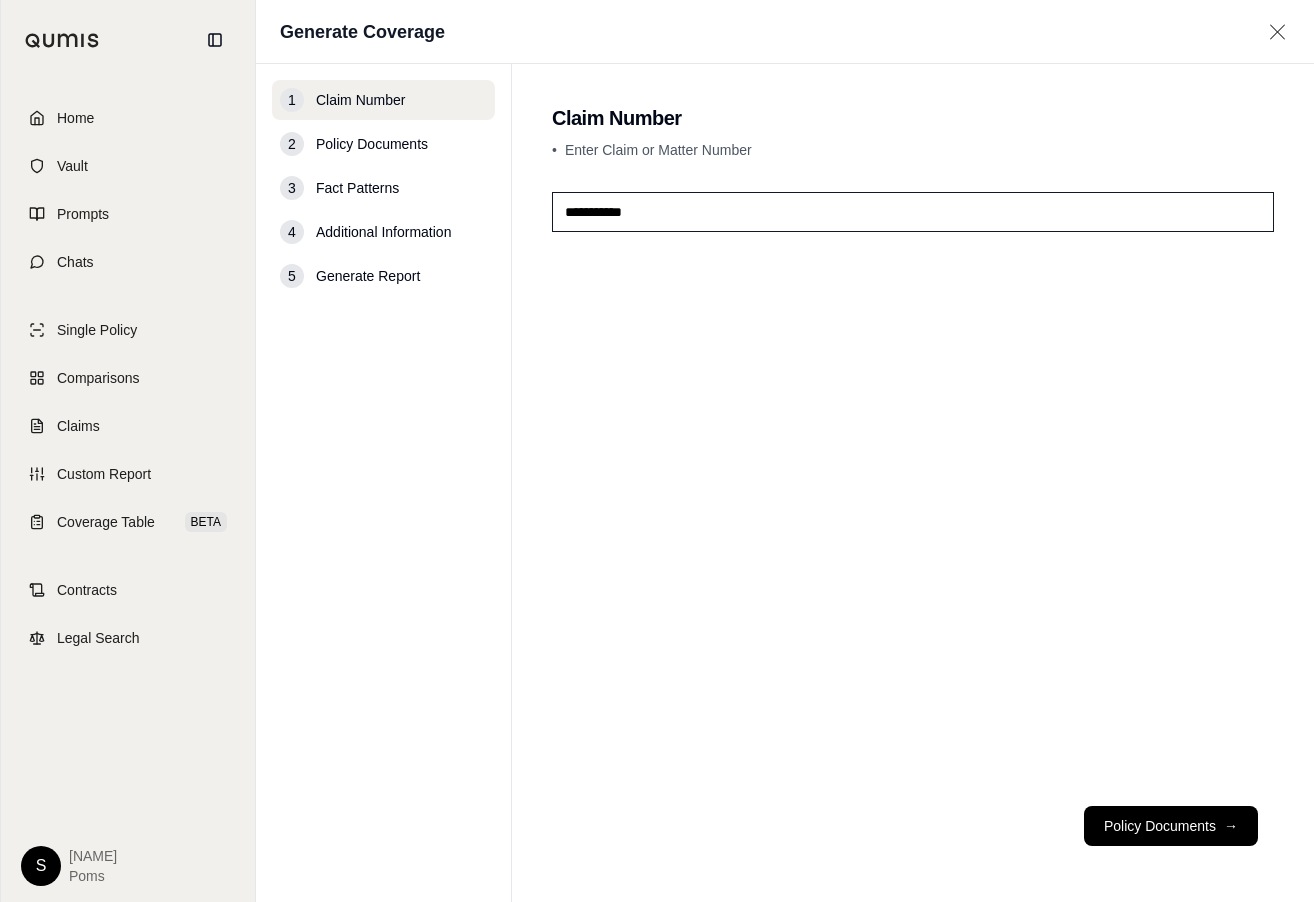 type on "**********" 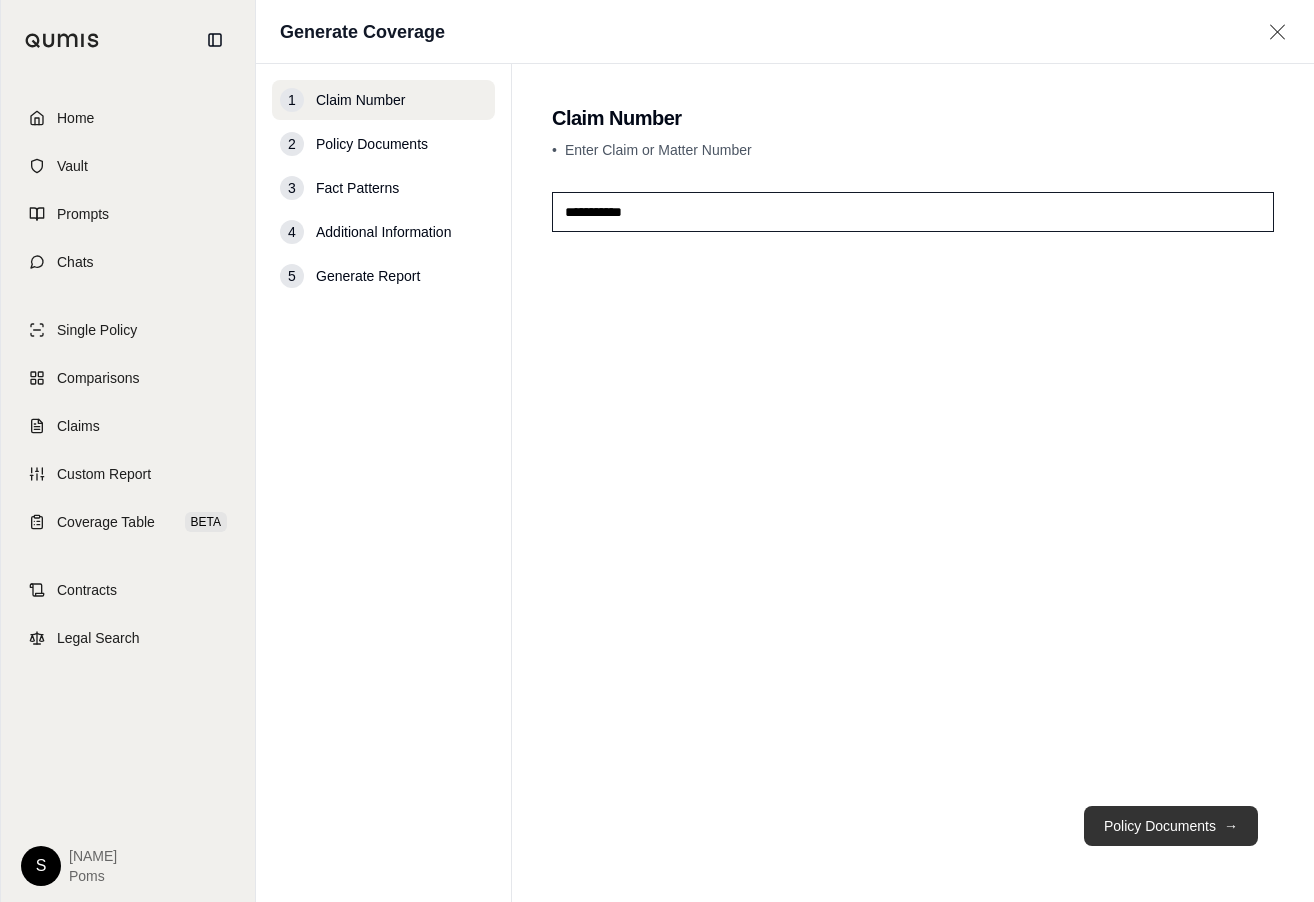 click on "Policy Documents →" at bounding box center (1171, 826) 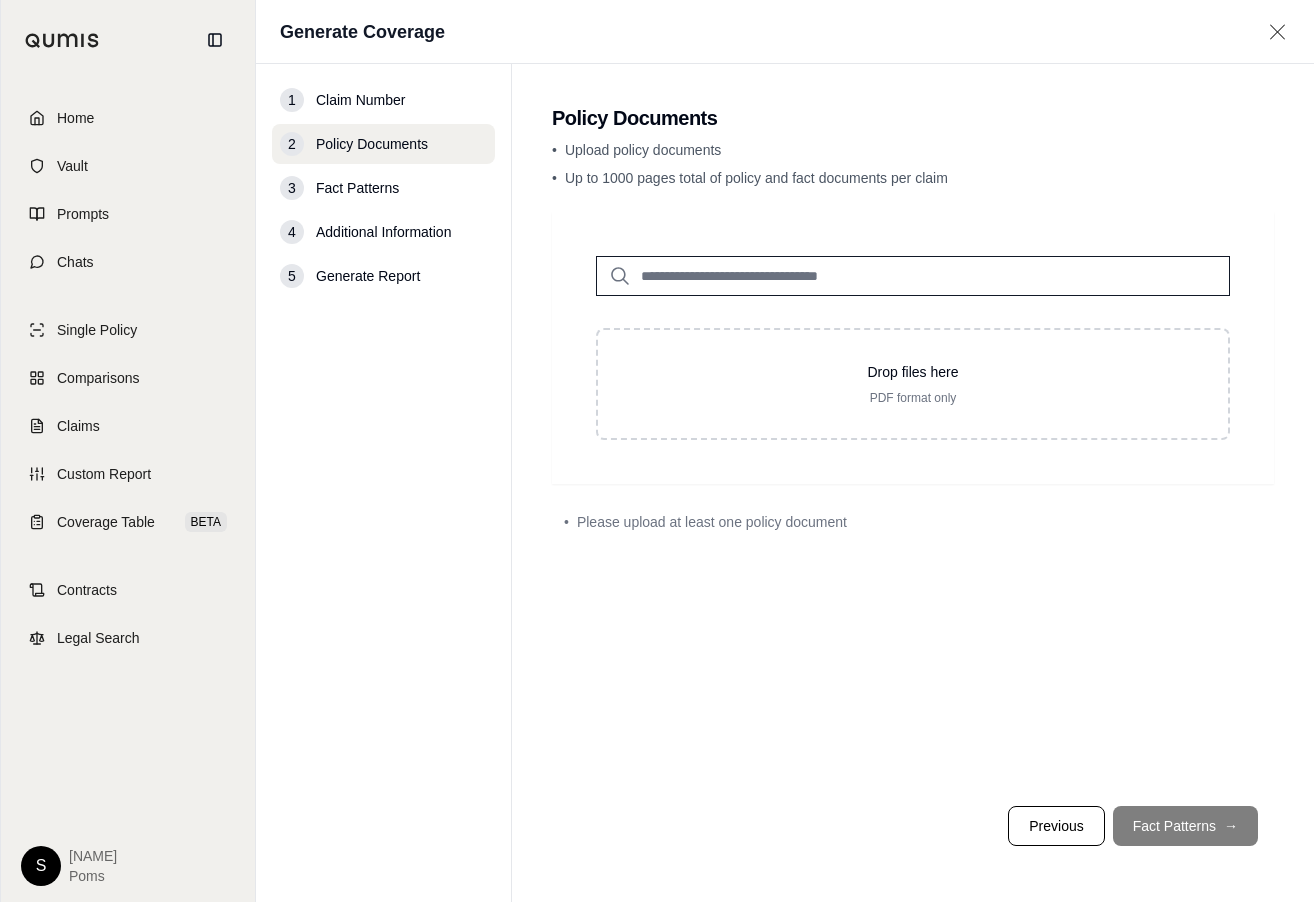 click at bounding box center (913, 276) 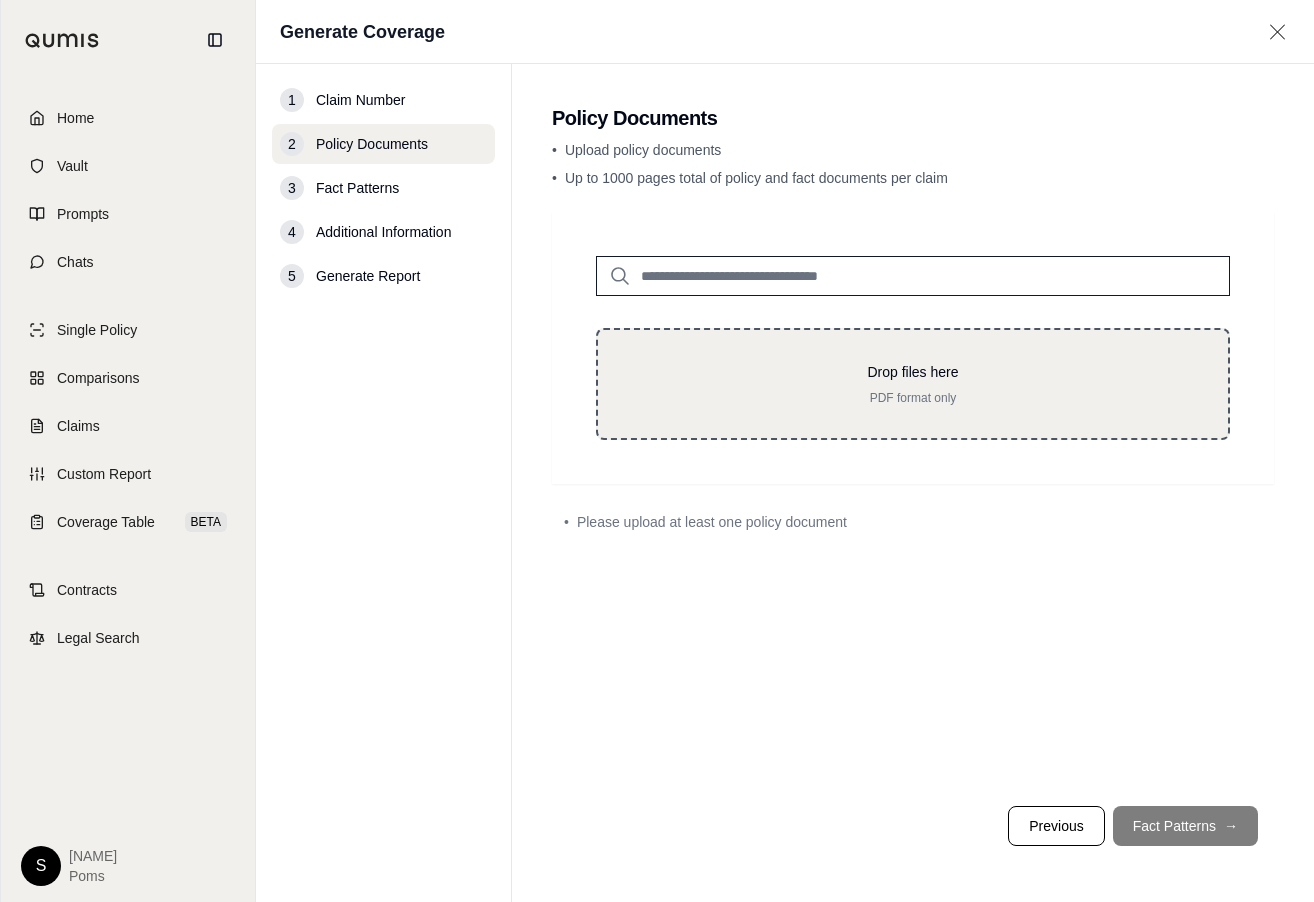 click on "Drop files here PDF format only" at bounding box center (913, 384) 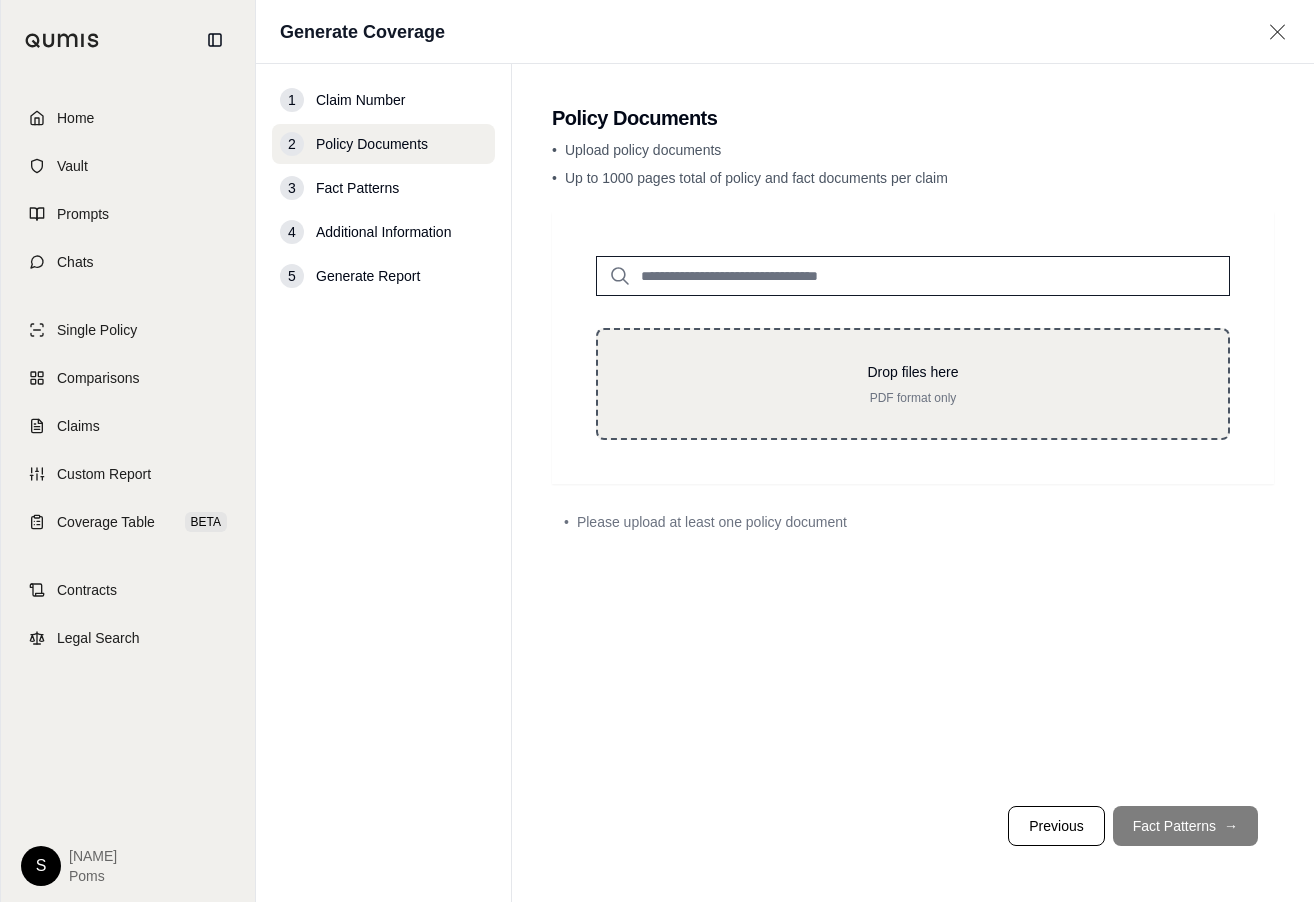 type on "**********" 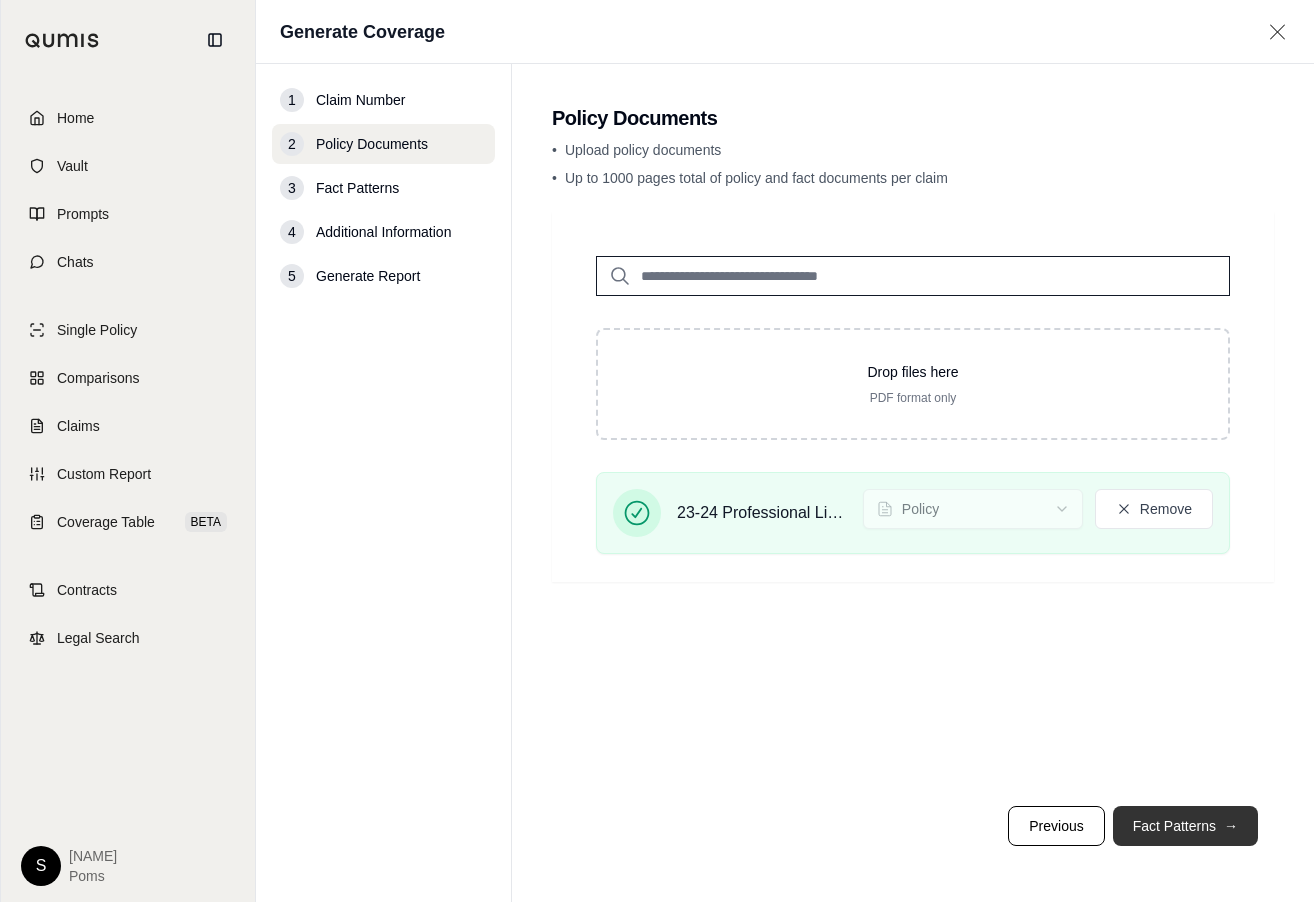 click on "Fact Patterns →" at bounding box center (1185, 826) 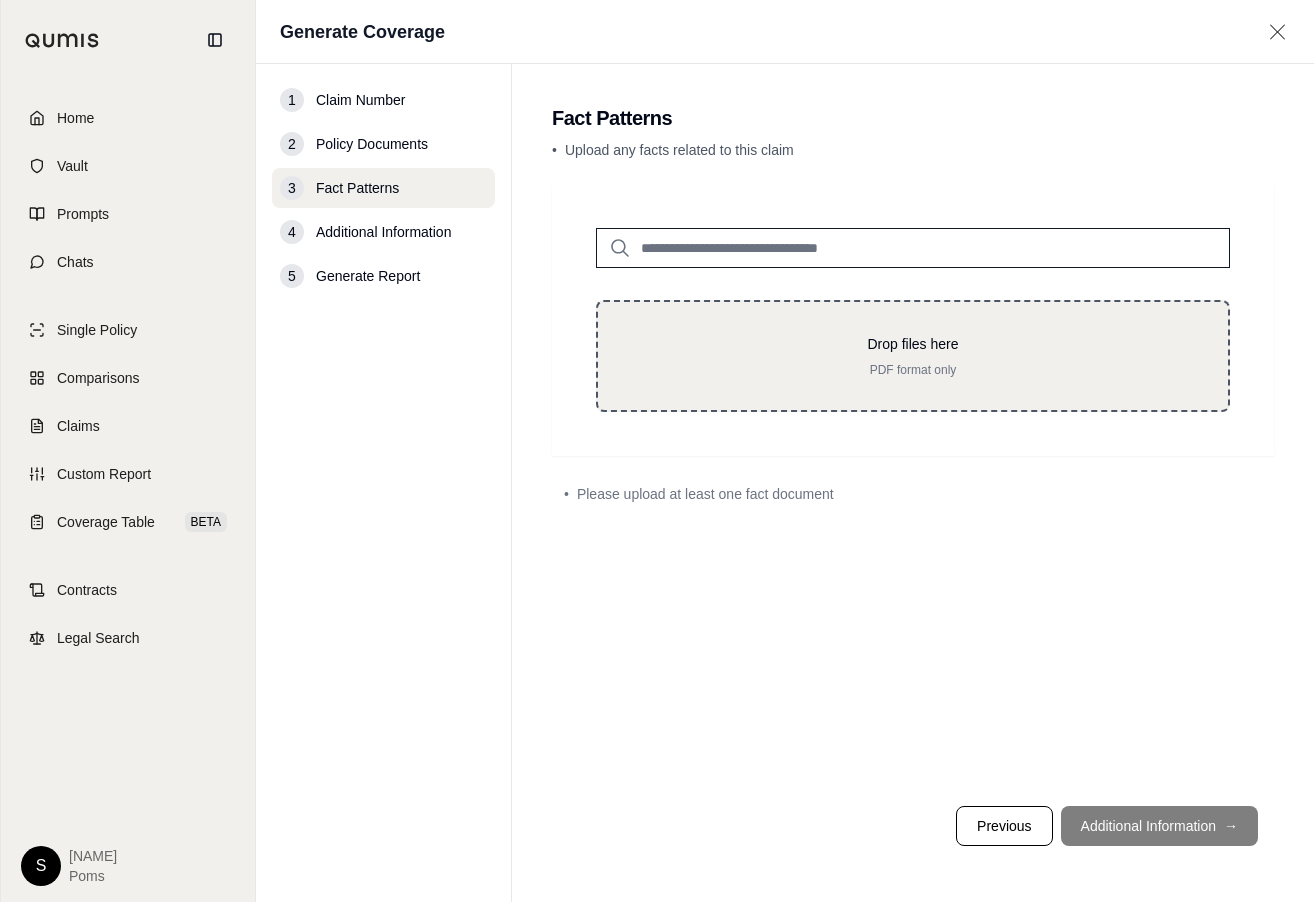 click on "Drop files here PDF format only" at bounding box center (913, 356) 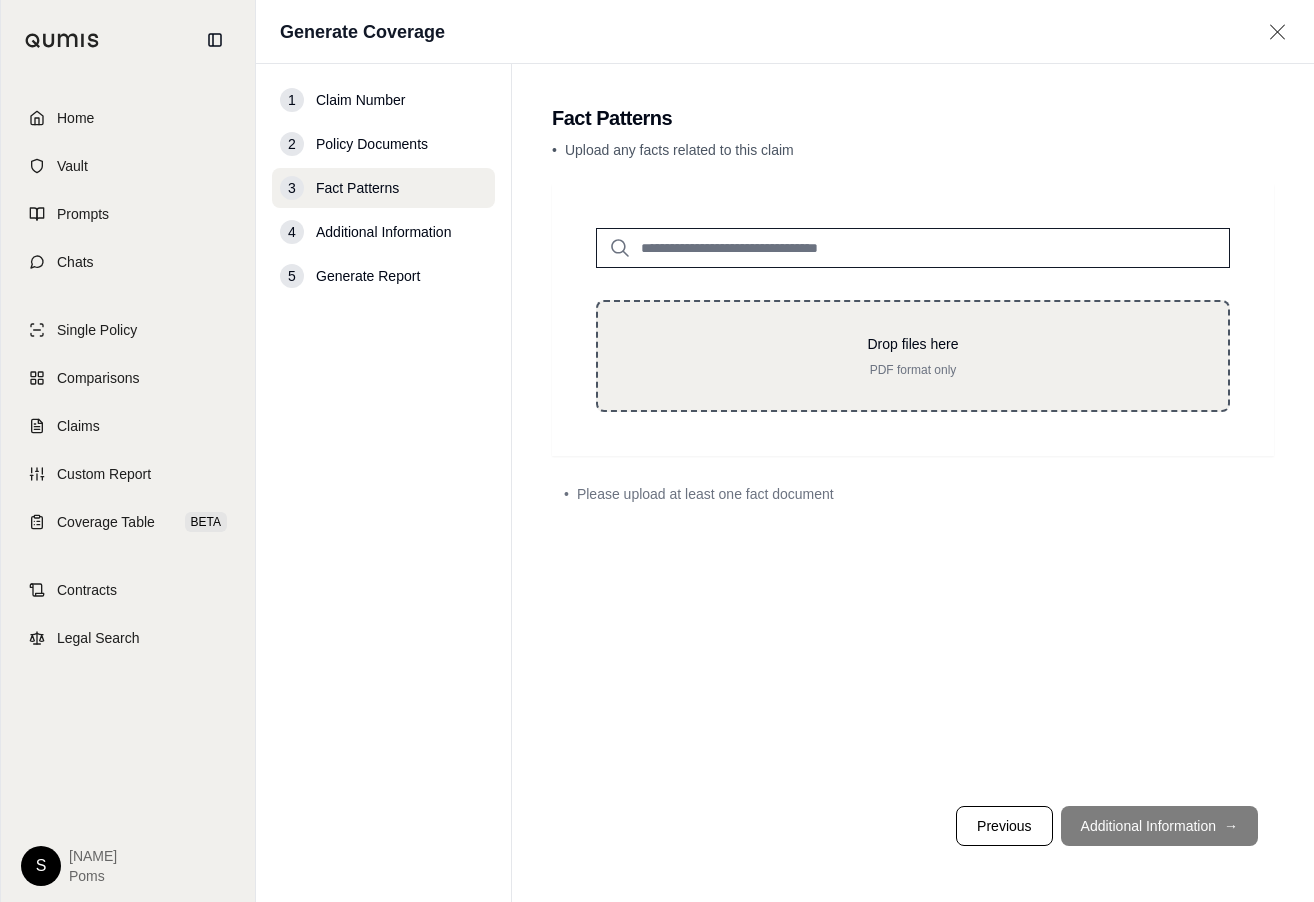 type on "**********" 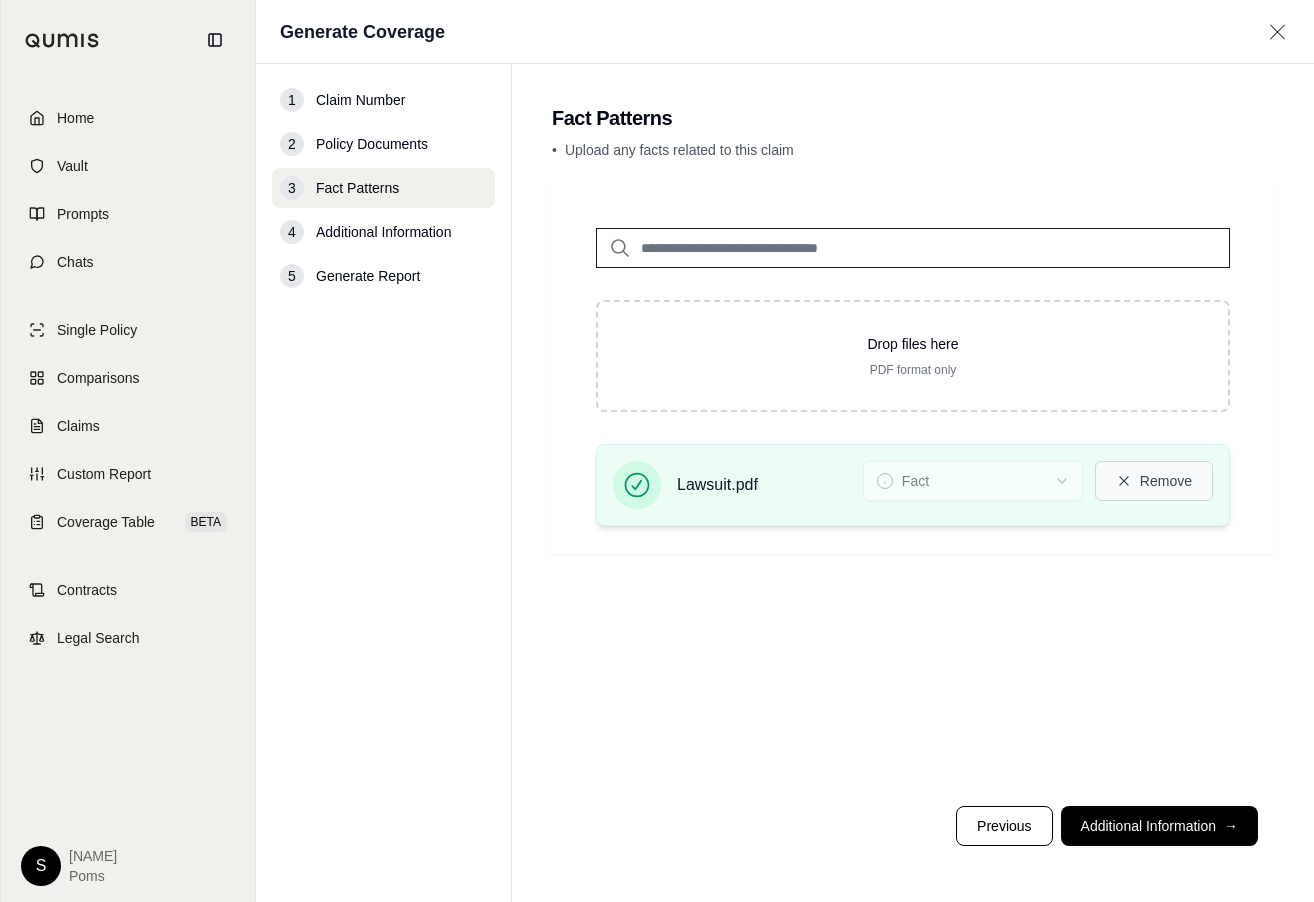 click on "Remove" at bounding box center (1154, 481) 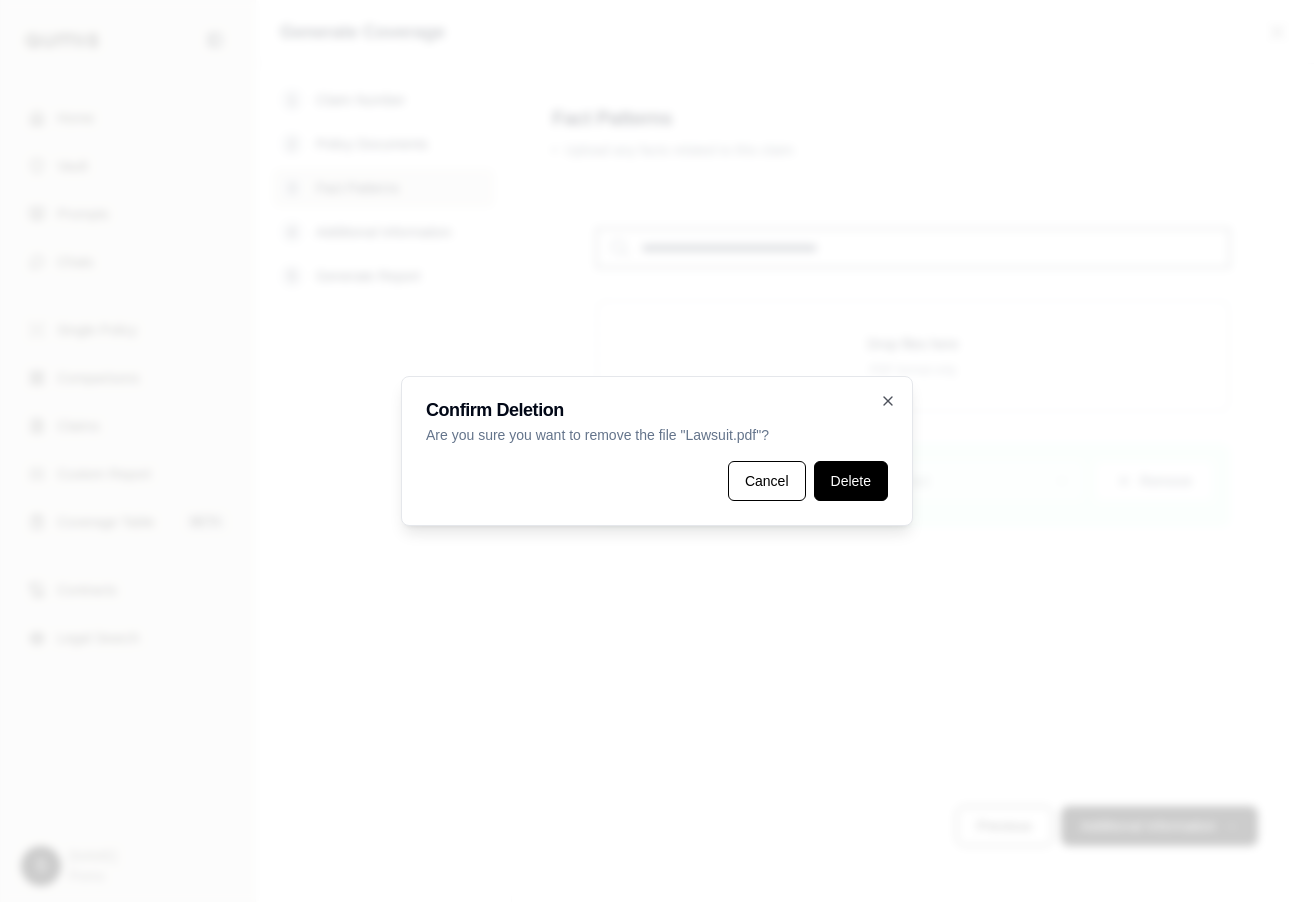 click on "Delete" at bounding box center [851, 481] 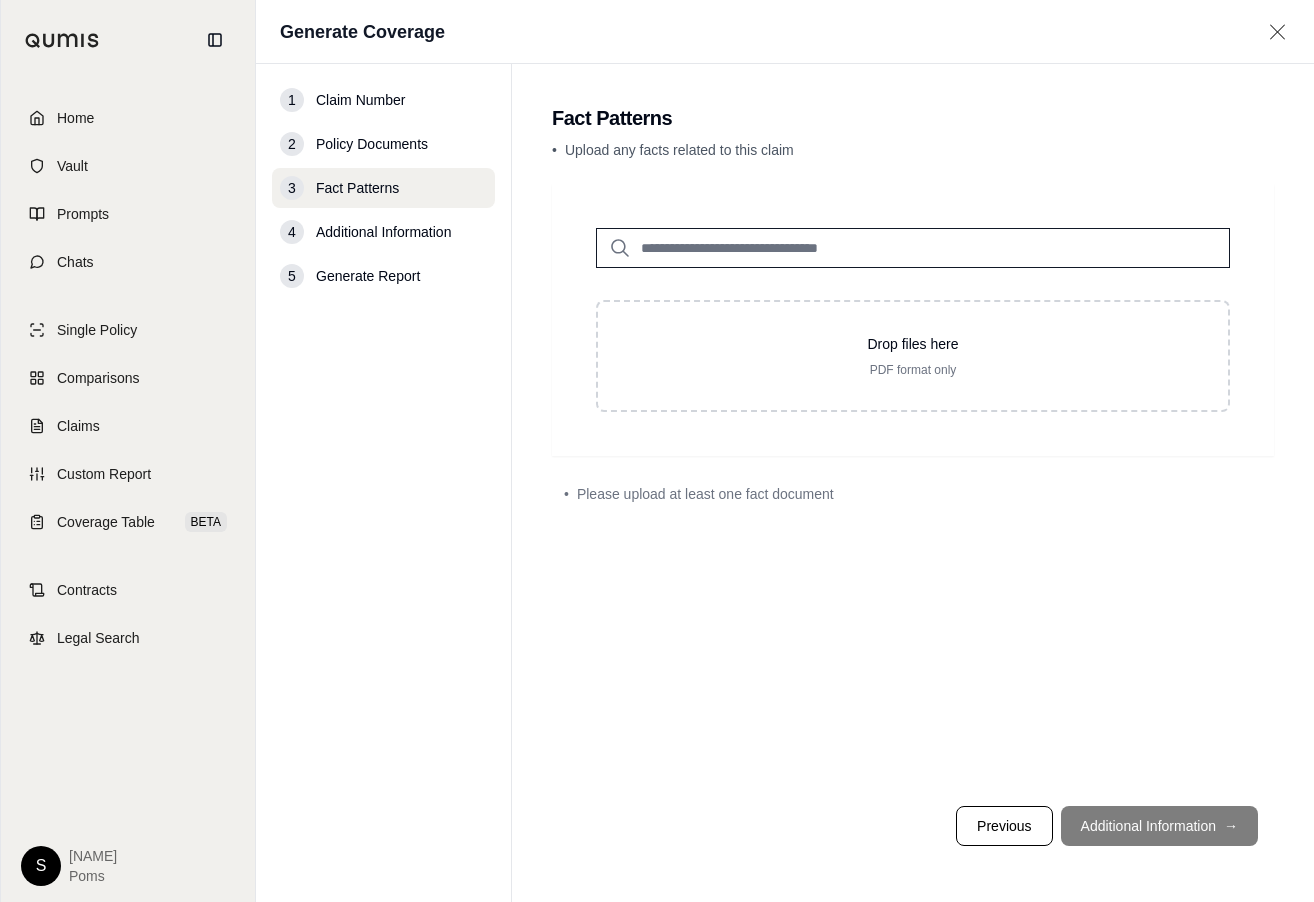 click at bounding box center (913, 248) 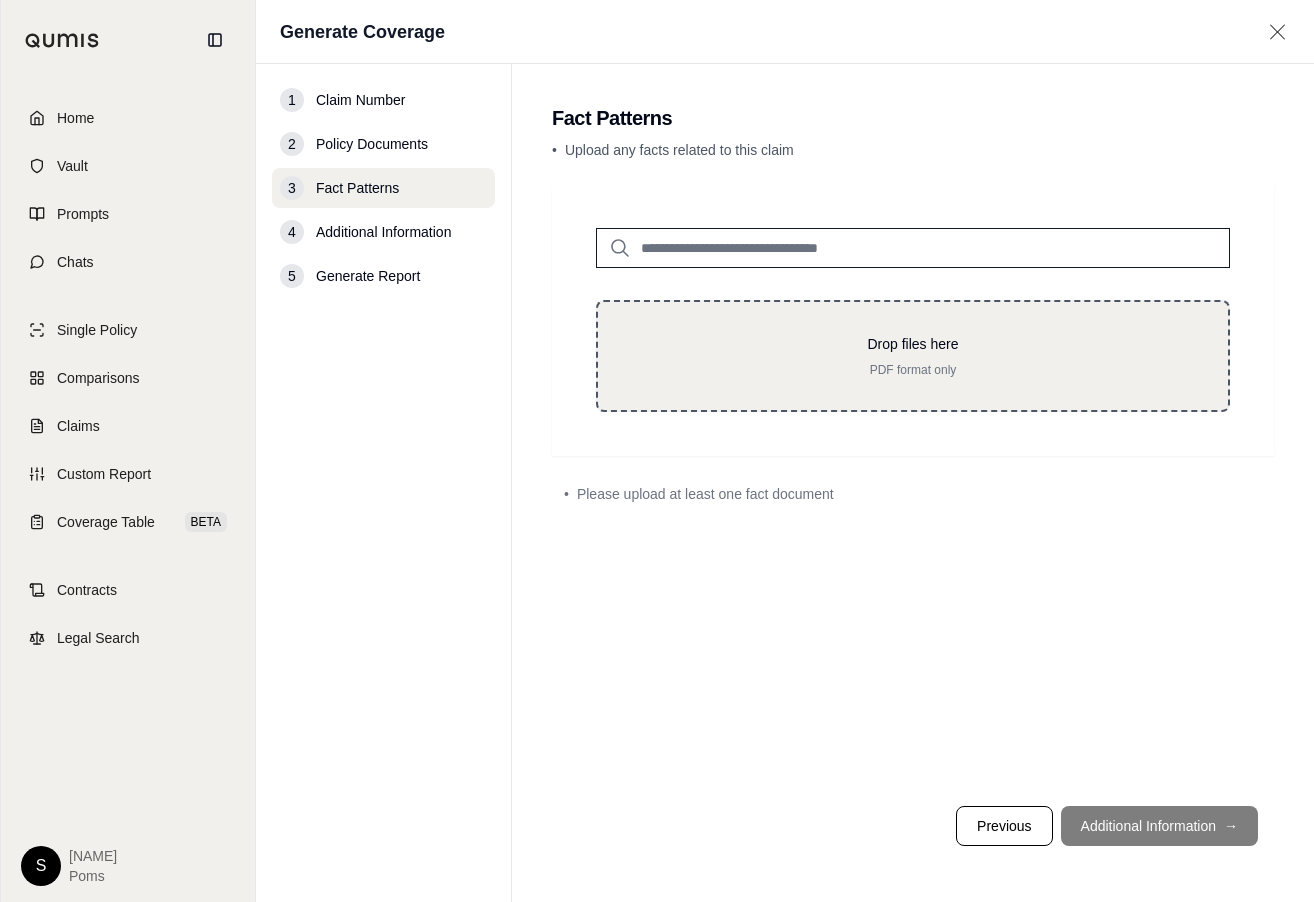 click on "Drop files here PDF format only" at bounding box center (913, 356) 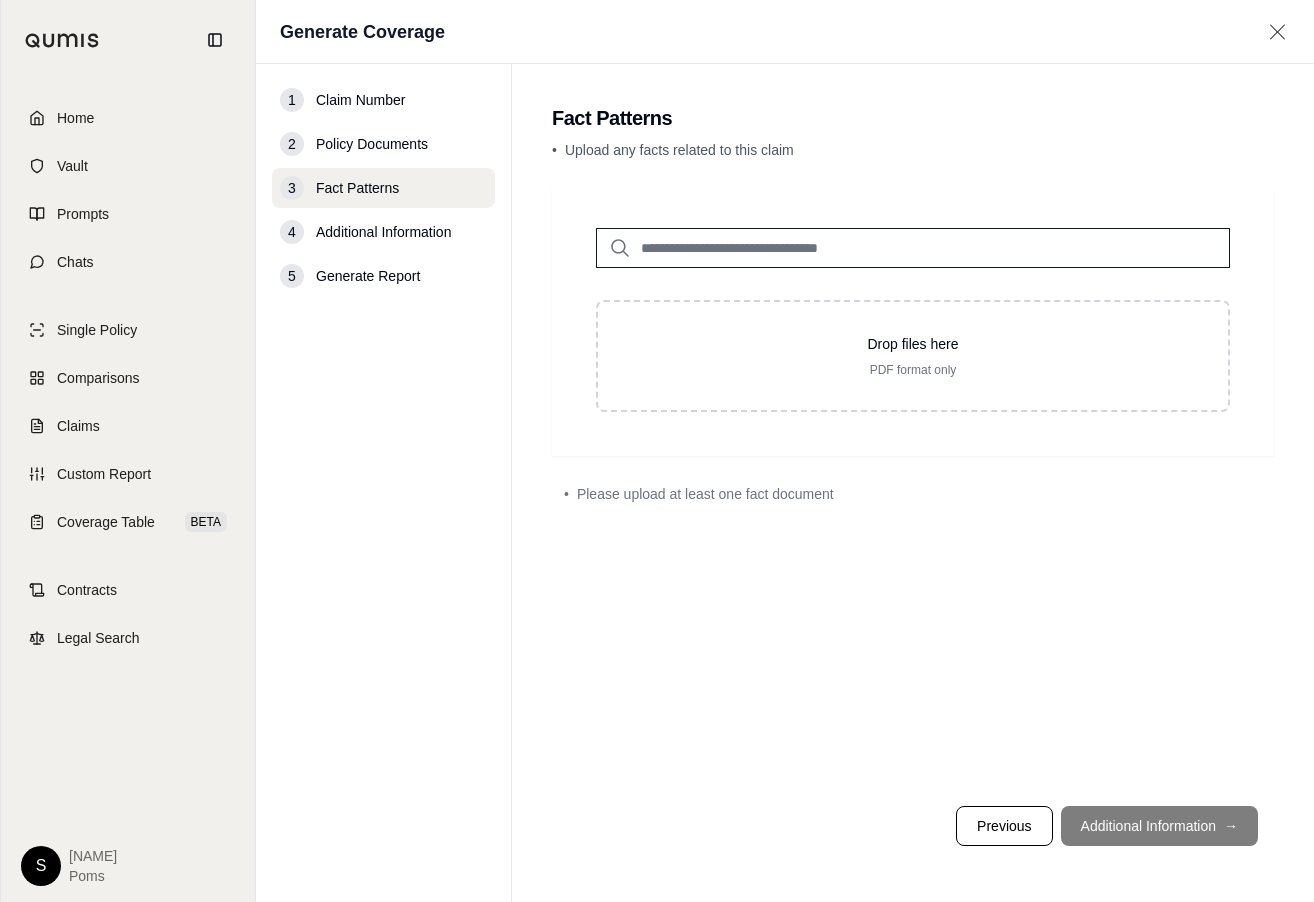 drag, startPoint x: 965, startPoint y: 252, endPoint x: 939, endPoint y: 248, distance: 26.305893 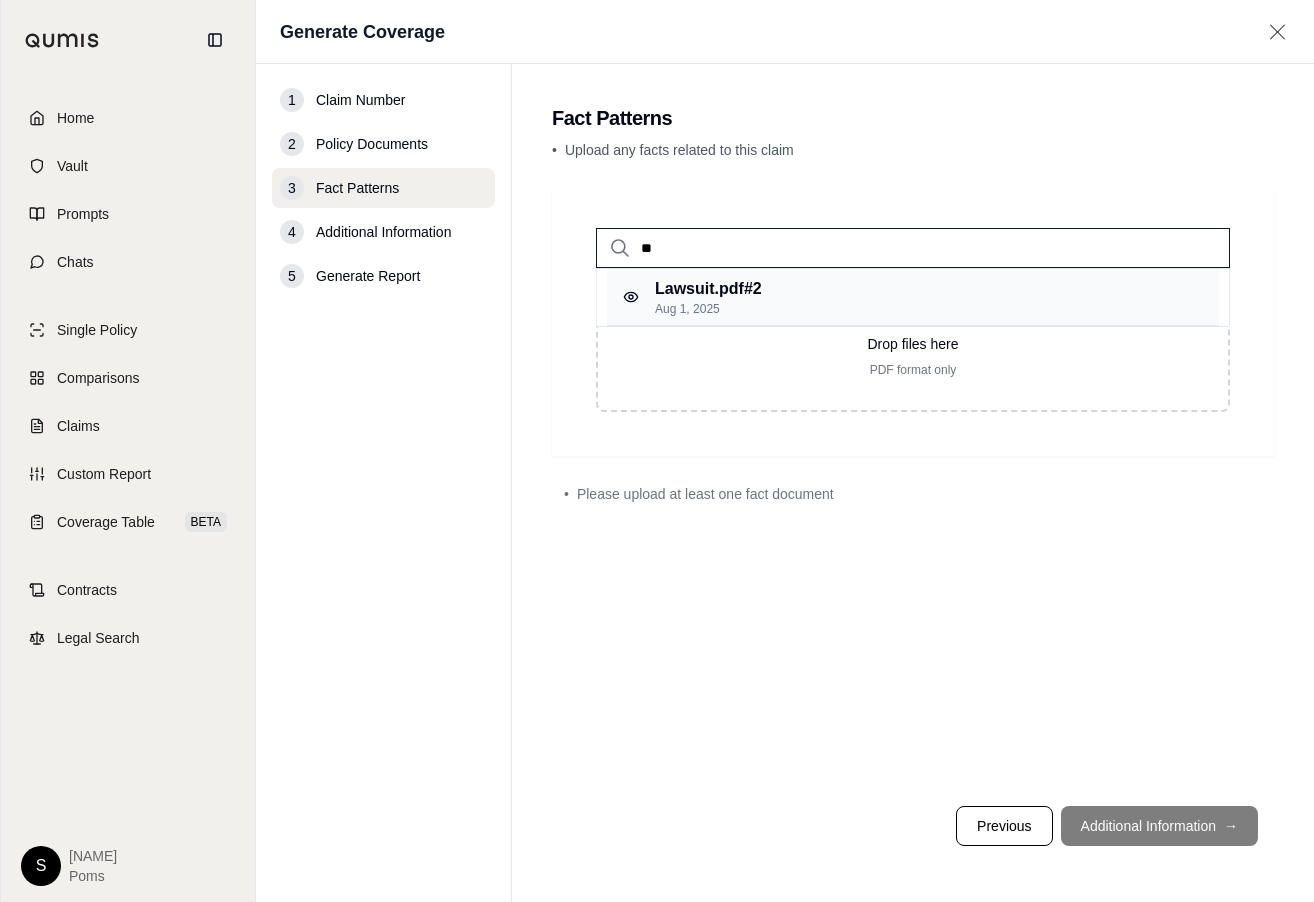 type on "**" 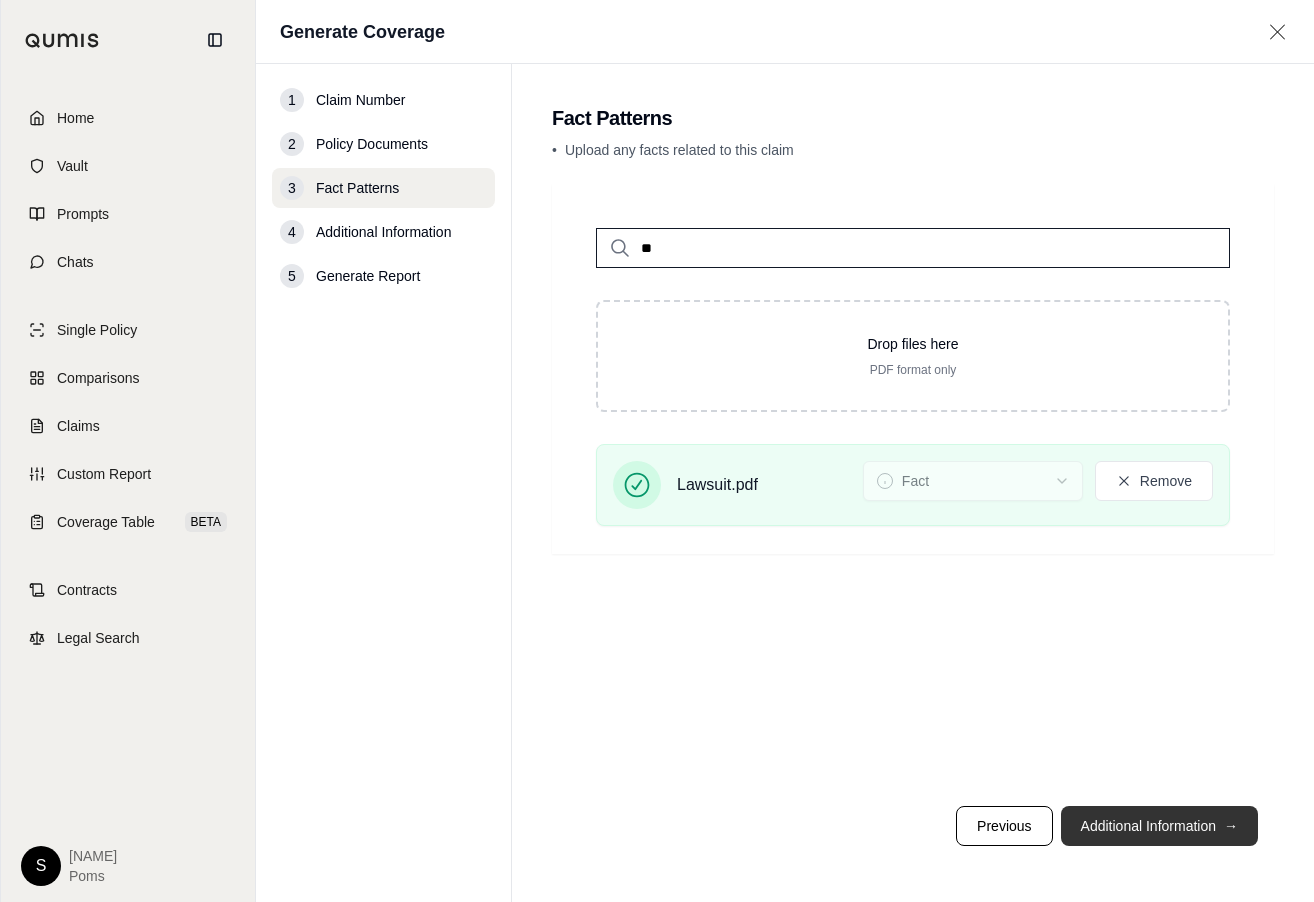 click on "Additional Information →" at bounding box center (1159, 826) 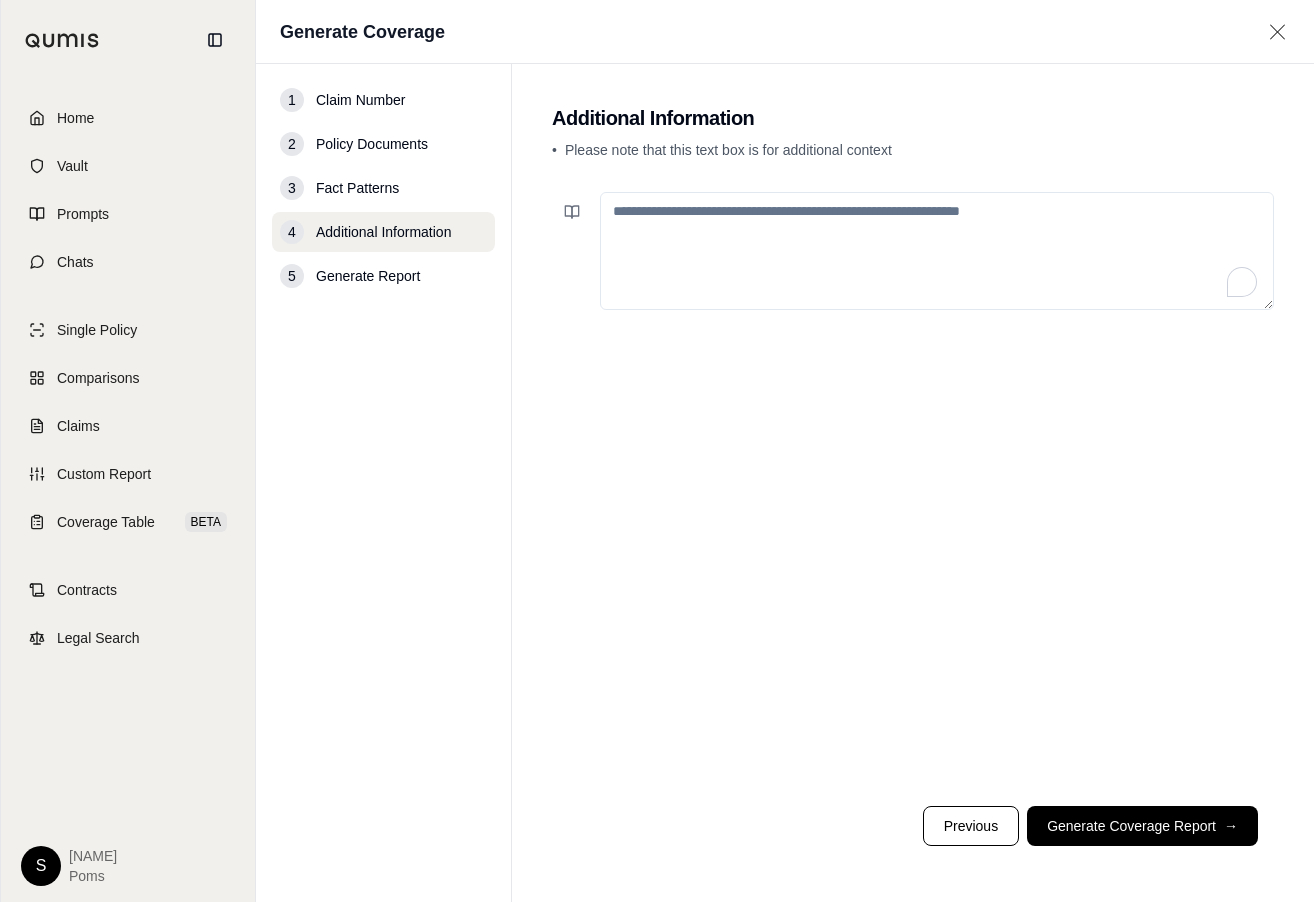 click at bounding box center [937, 251] 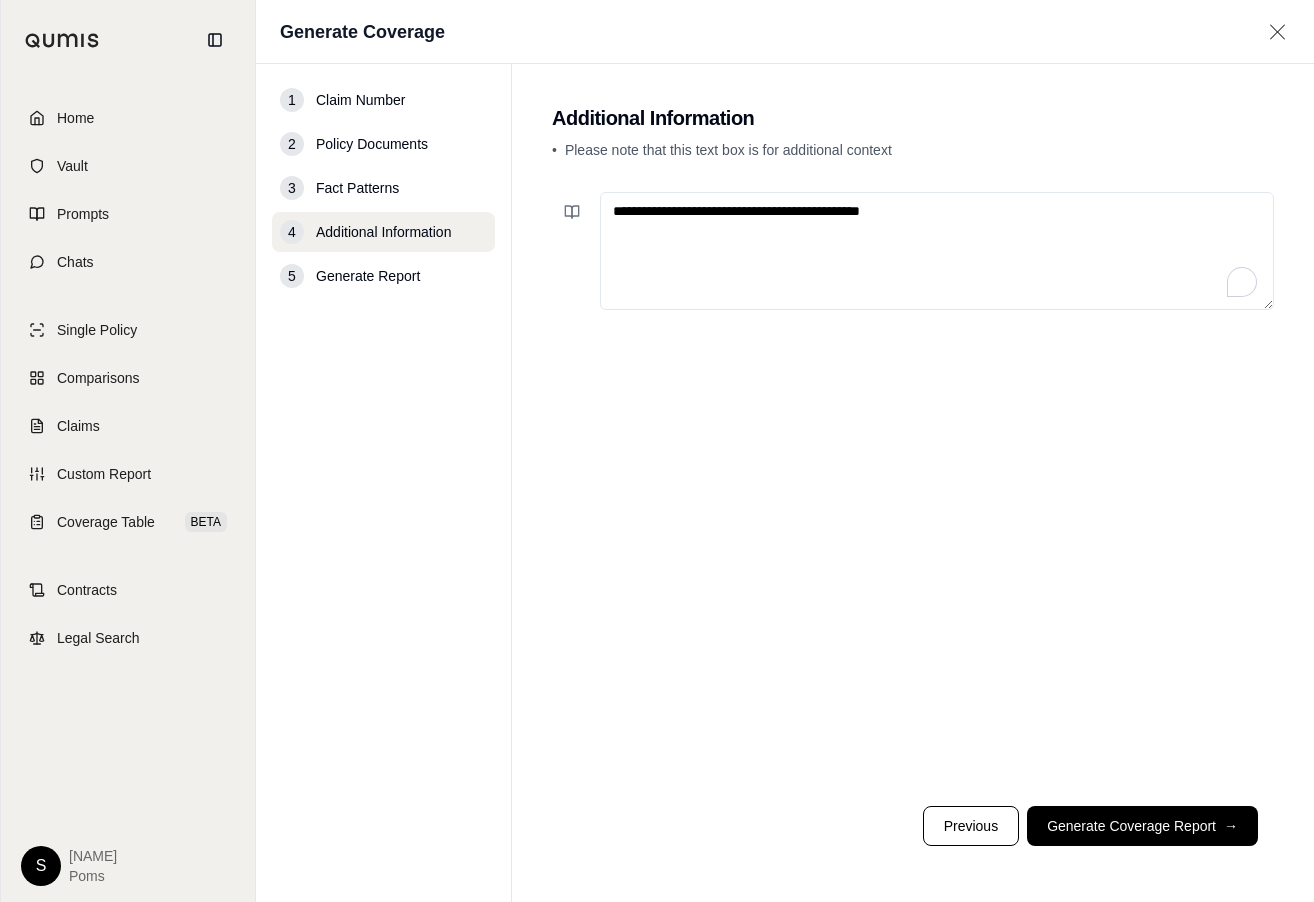 type on "**********" 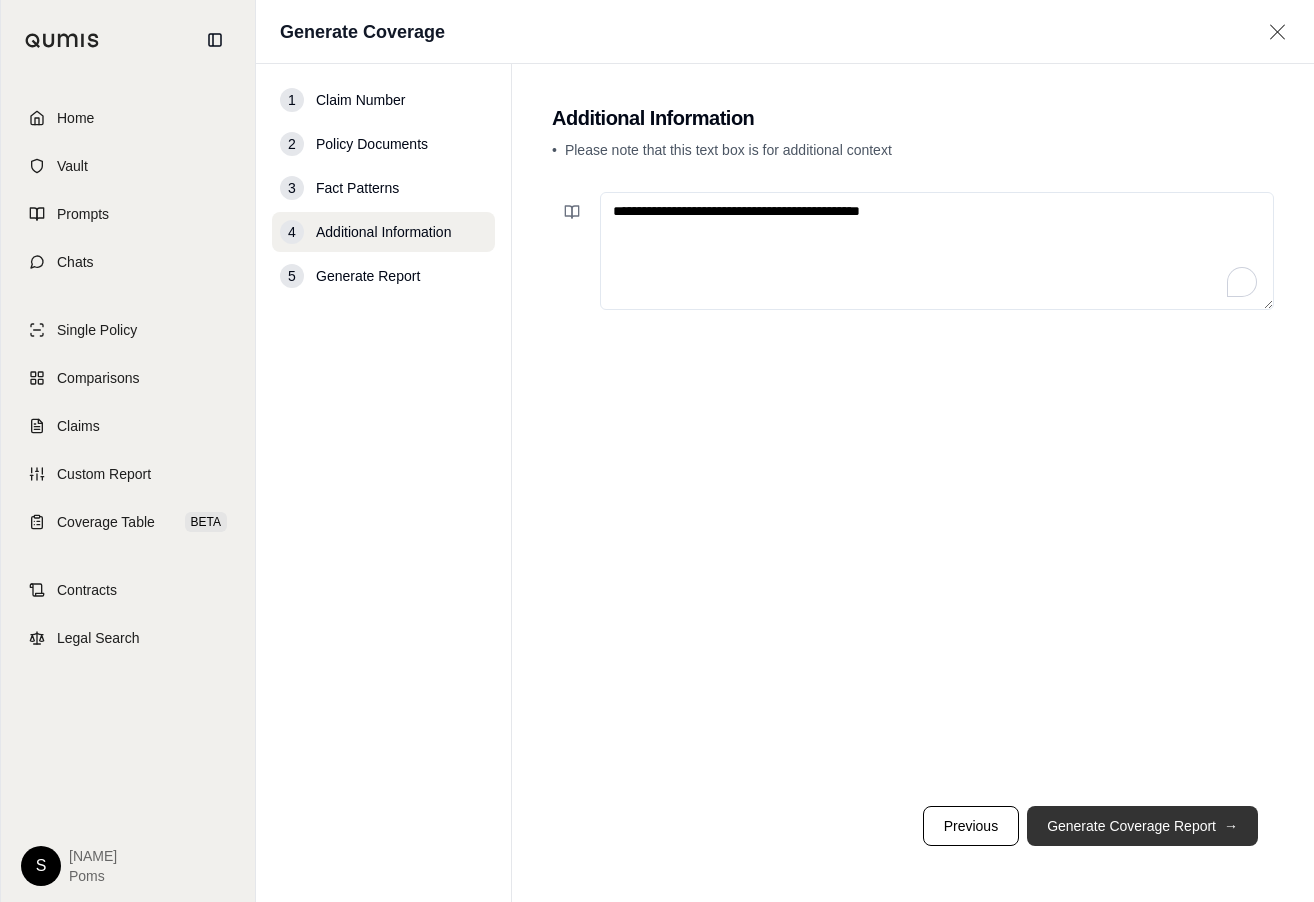click on "Generate Coverage Report →" at bounding box center (1142, 826) 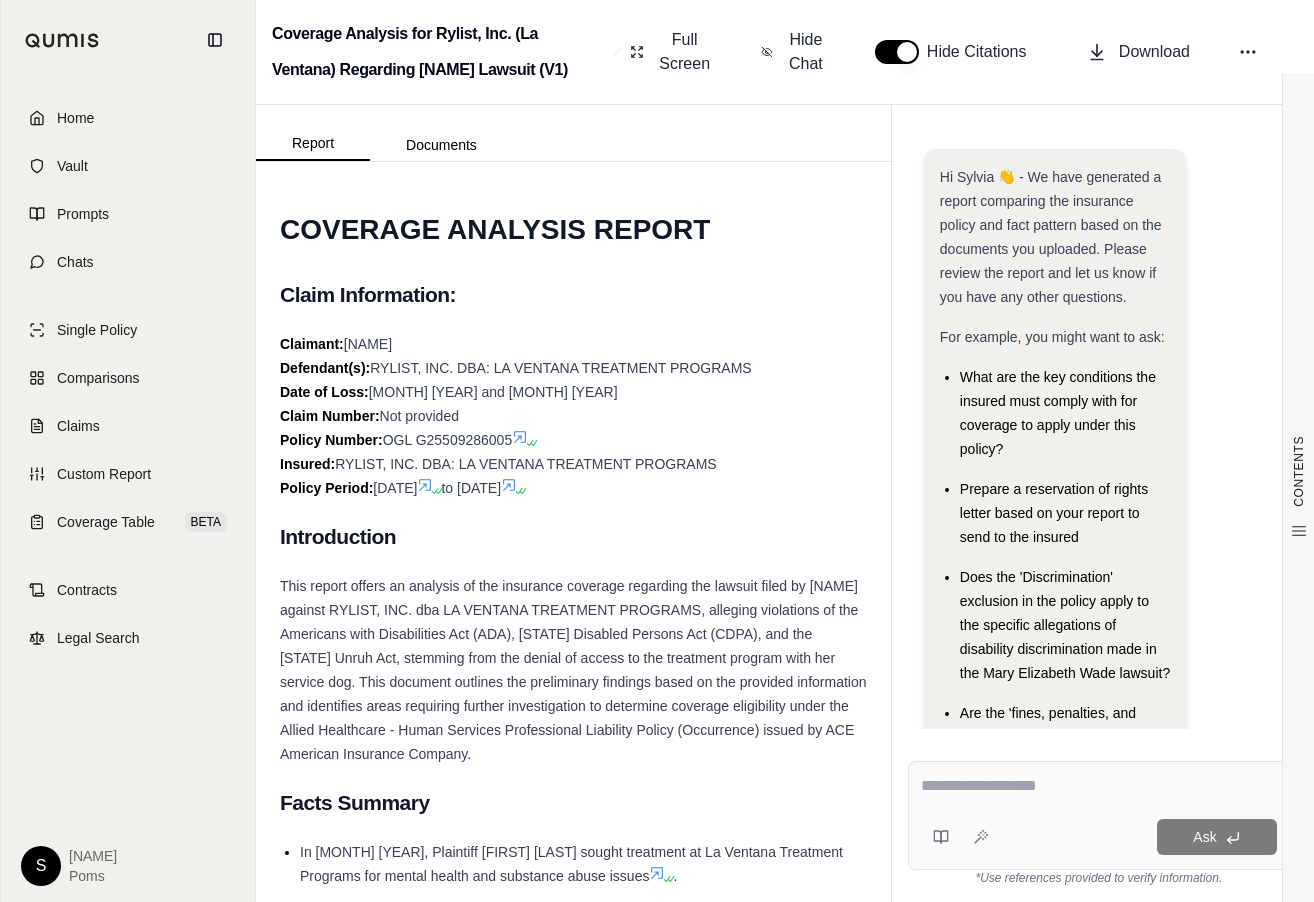 scroll, scrollTop: 0, scrollLeft: 0, axis: both 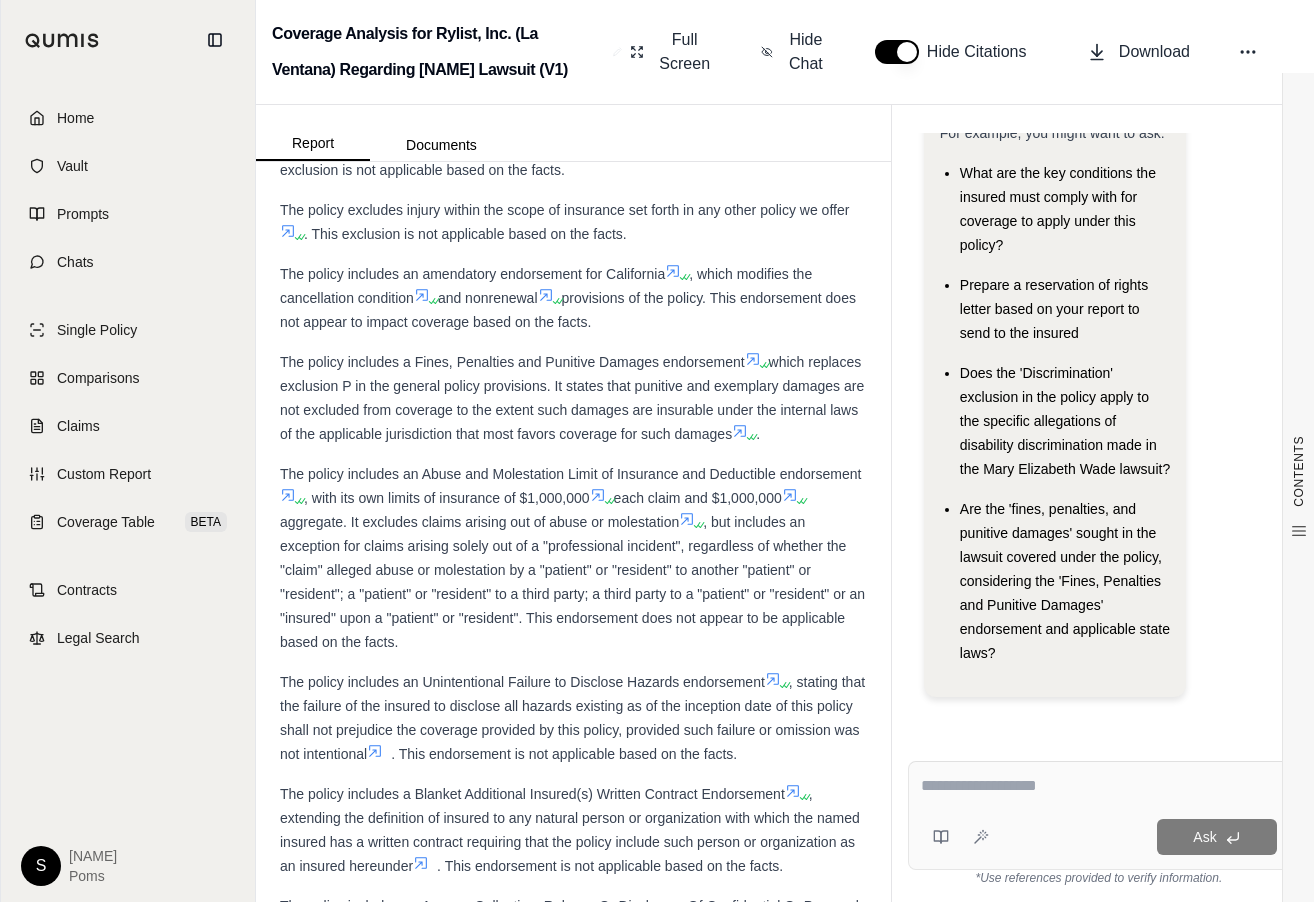 drag, startPoint x: 281, startPoint y: 411, endPoint x: 835, endPoint y: 487, distance: 559.1887 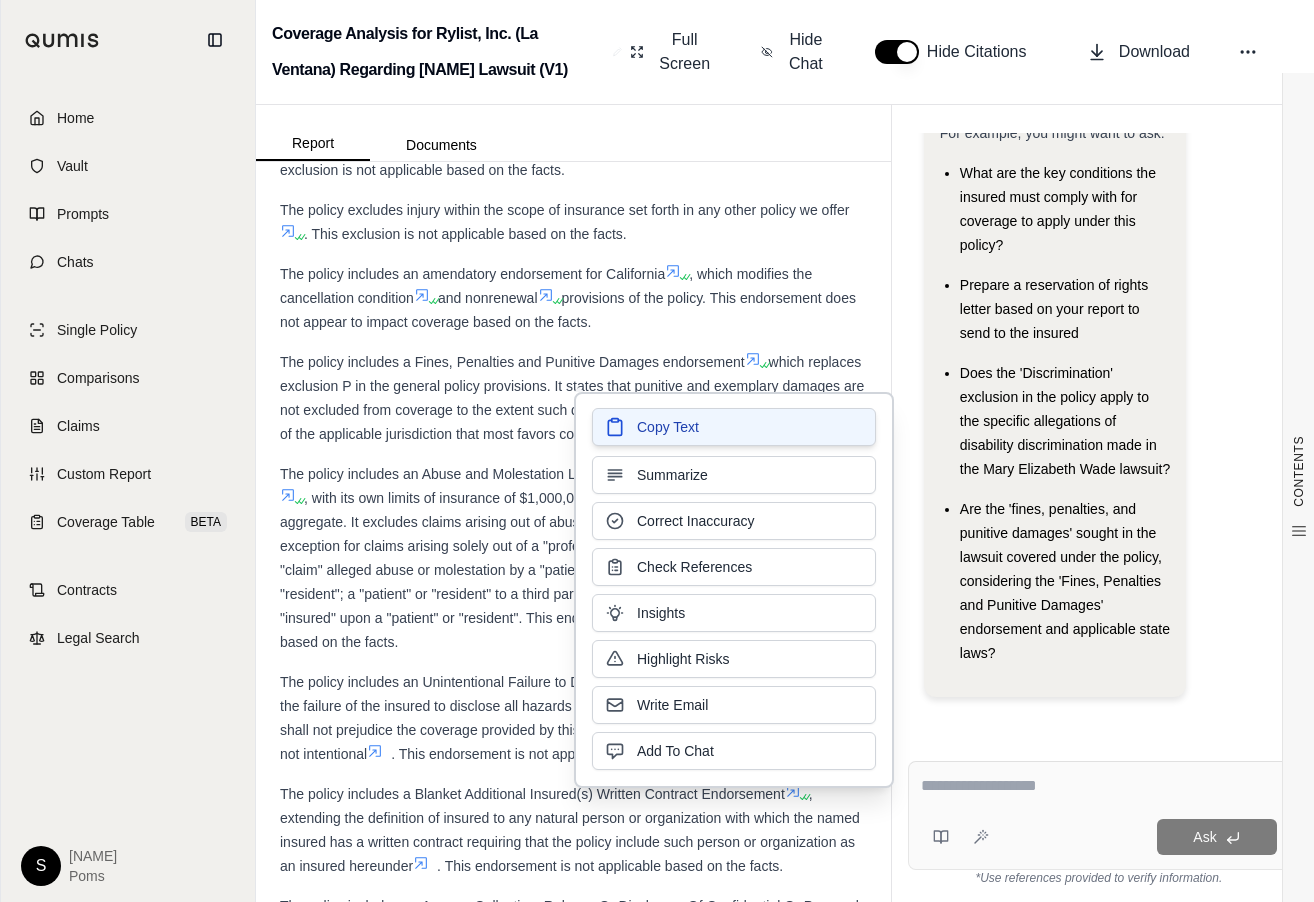 drag, startPoint x: 835, startPoint y: 487, endPoint x: 764, endPoint y: 428, distance: 92.31468 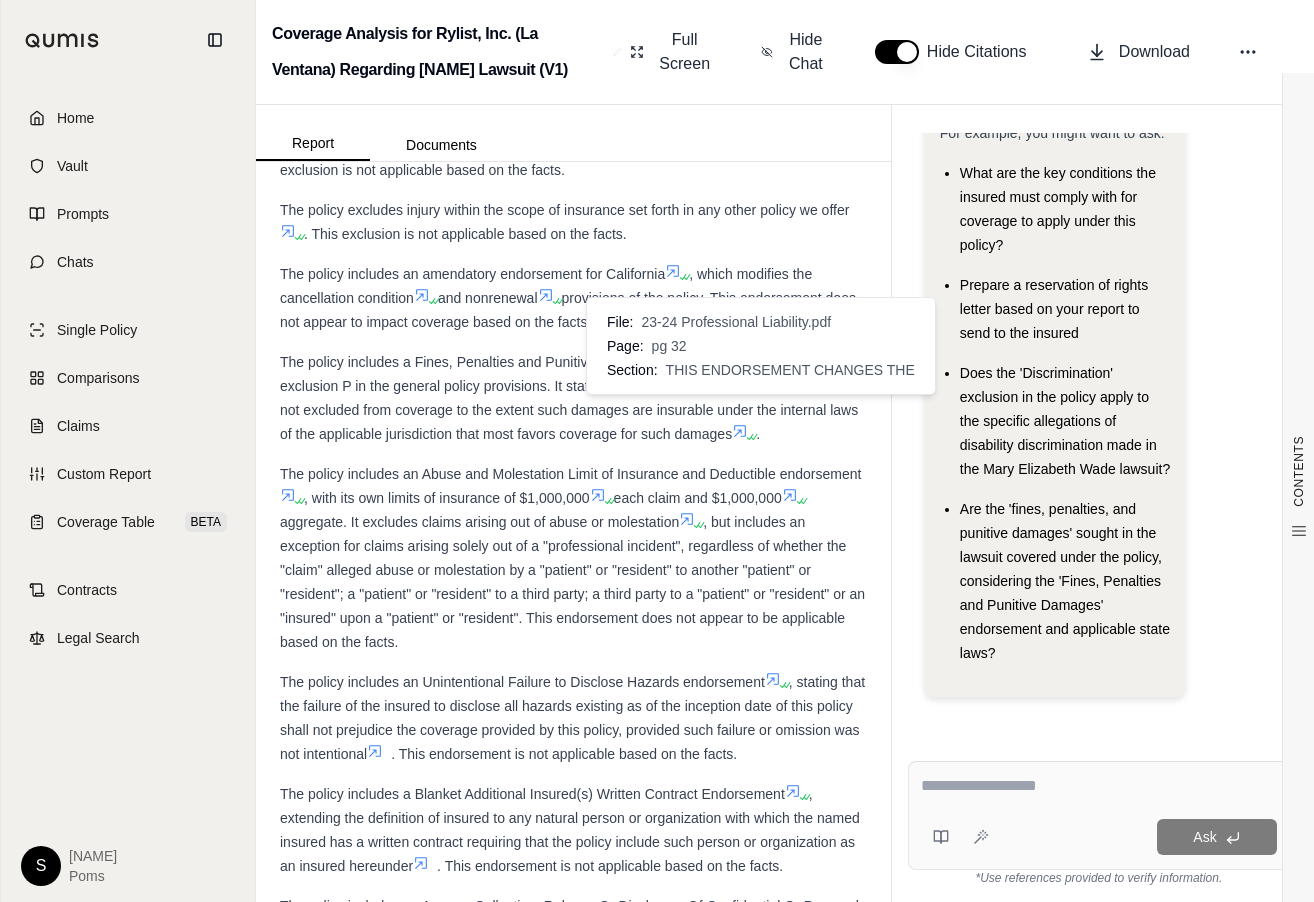 click 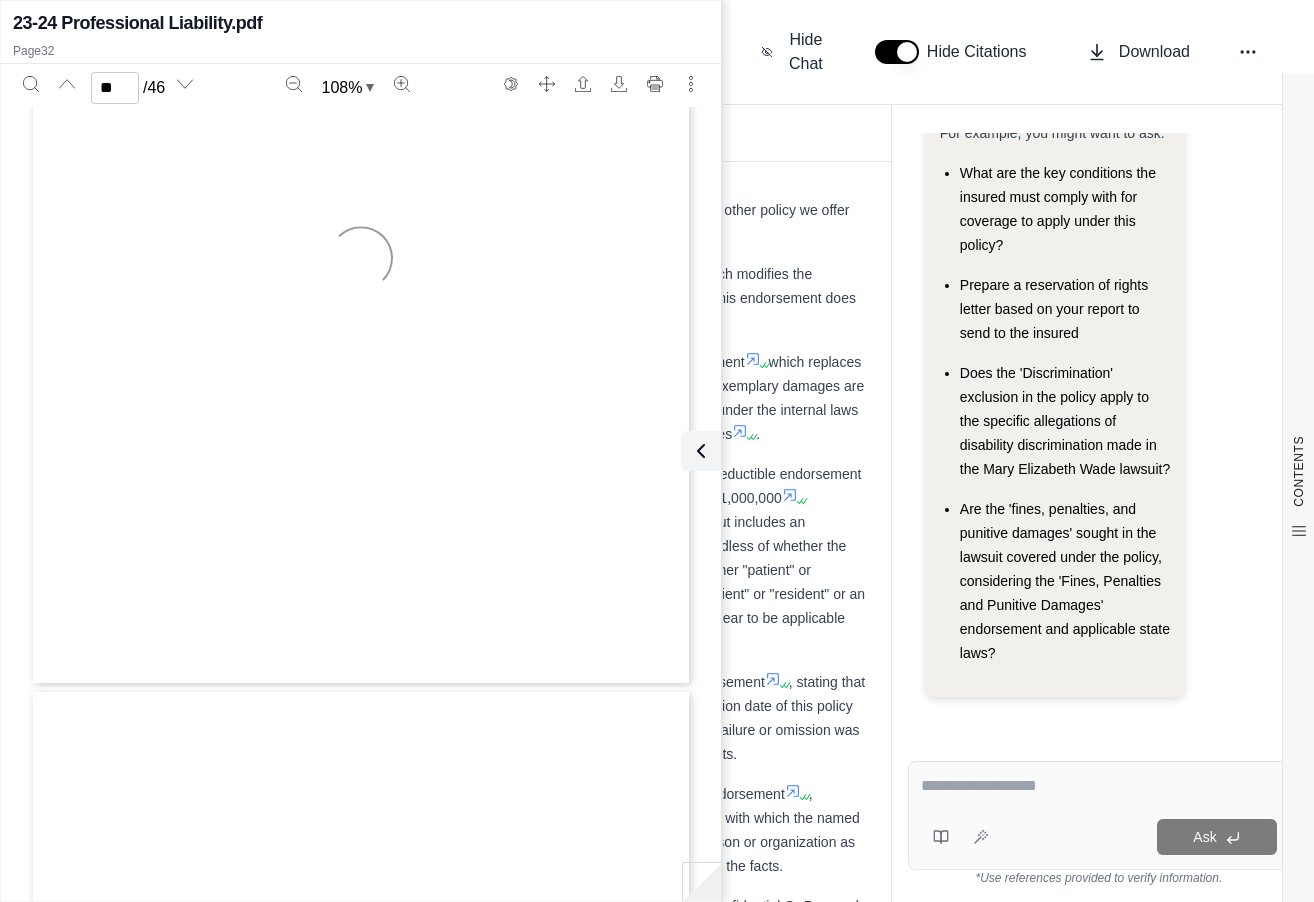 type on "**" 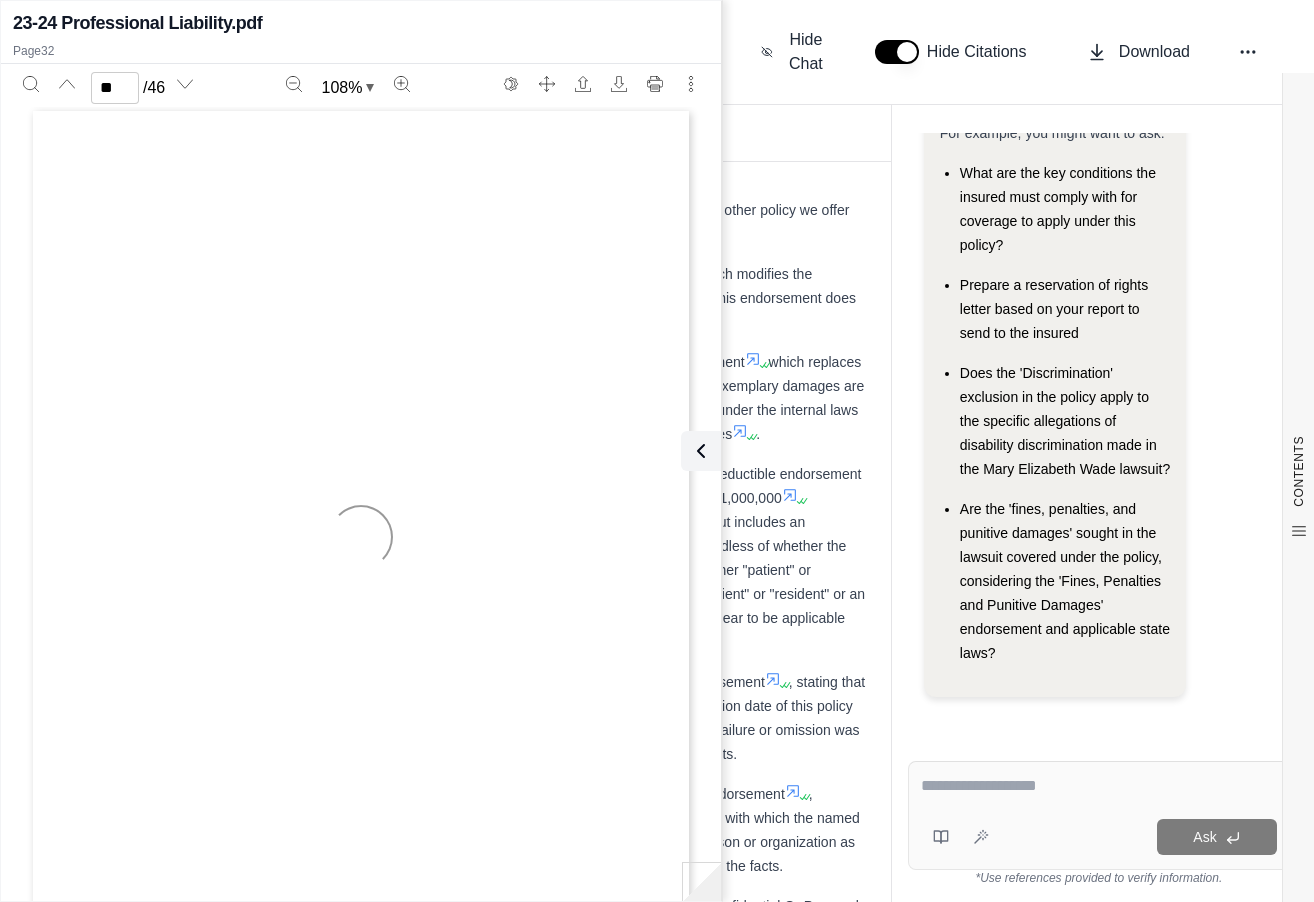 scroll, scrollTop: 26638, scrollLeft: 0, axis: vertical 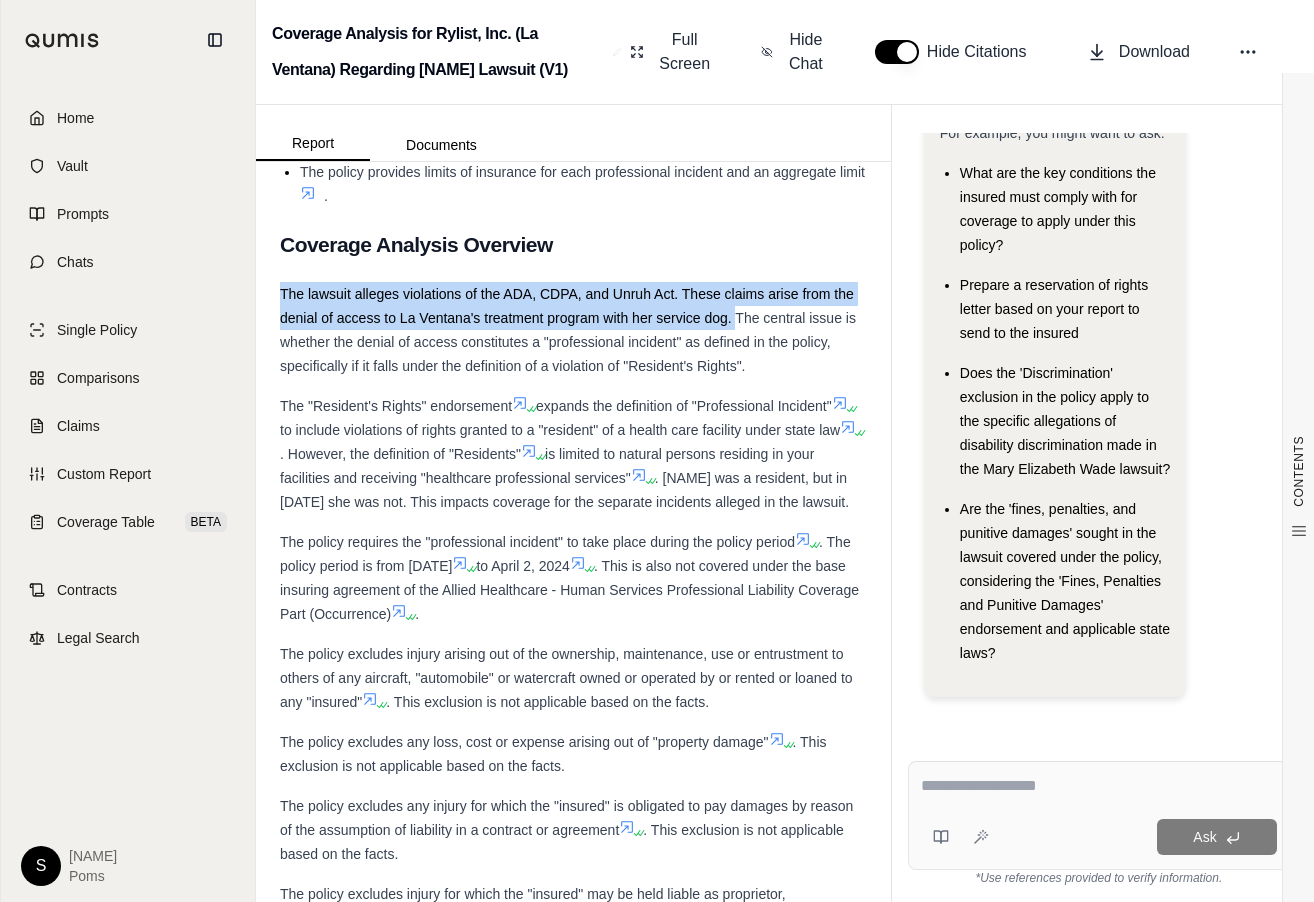 drag, startPoint x: 280, startPoint y: 294, endPoint x: 757, endPoint y: 318, distance: 477.6034 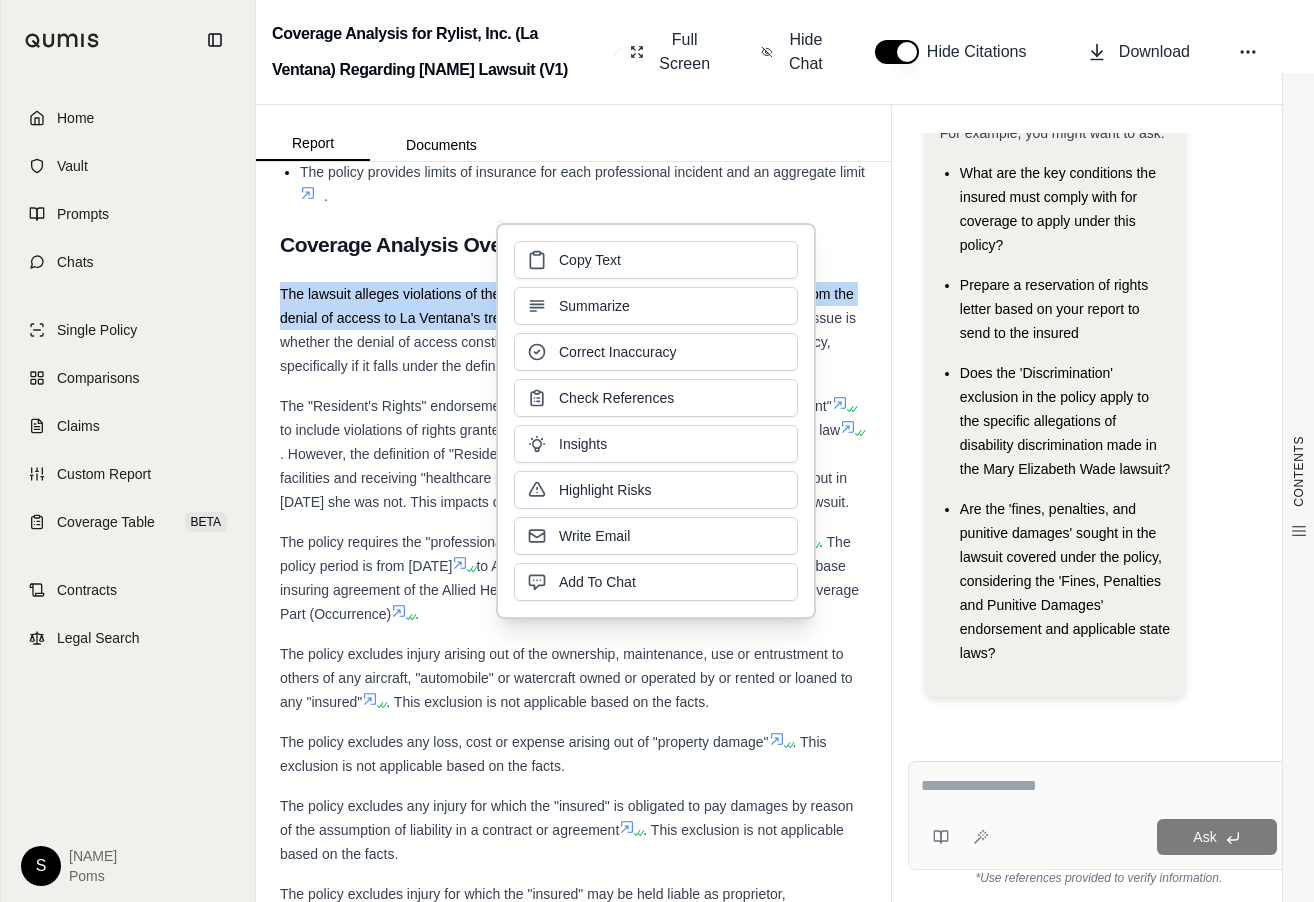 drag, startPoint x: 757, startPoint y: 318, endPoint x: 717, endPoint y: 263, distance: 68.007355 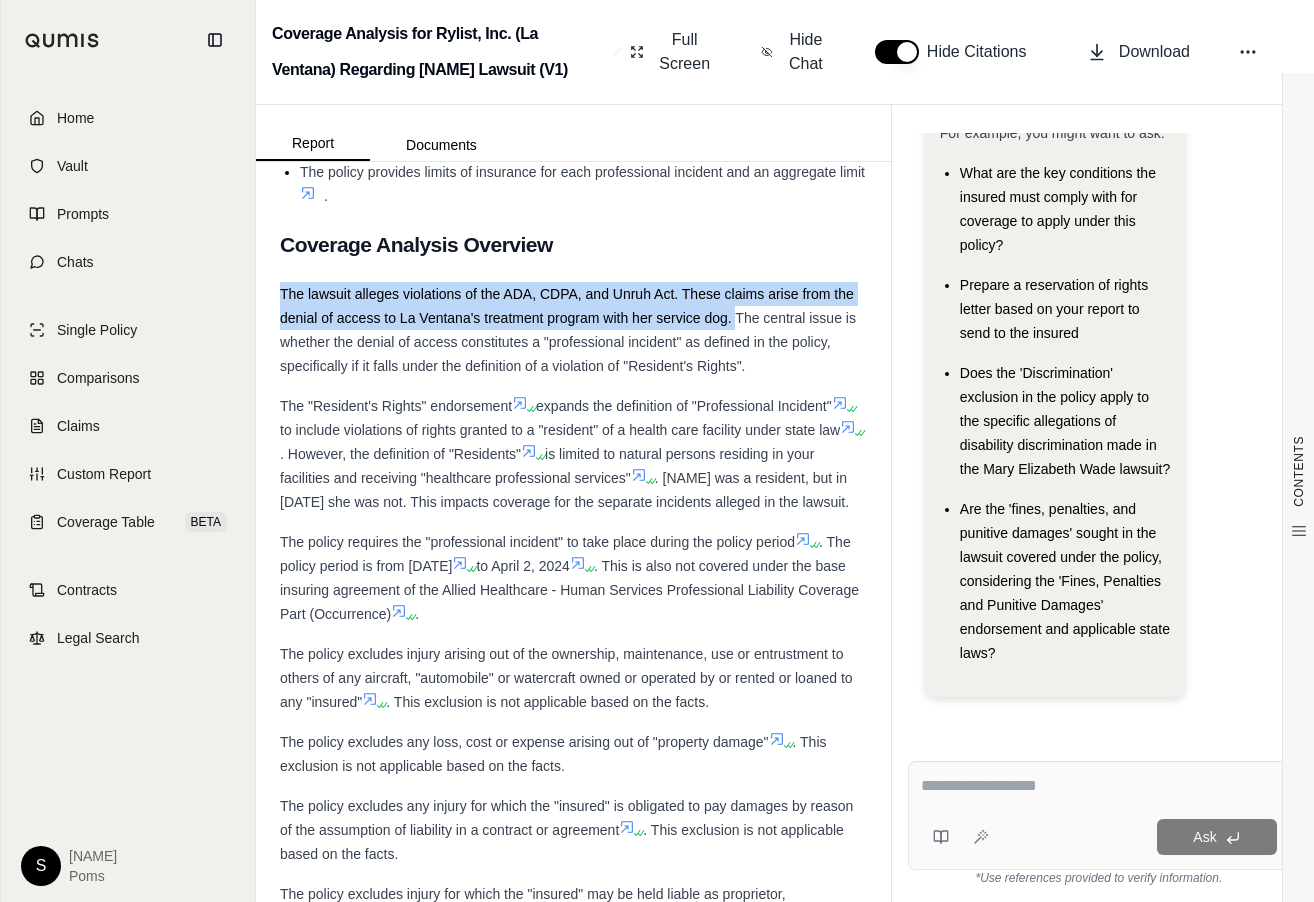 click on "The lawsuit alleges violations of the ADA, CDPA, and Unruh Act. These claims arise from the denial of access to La Ventana's treatment program with her service dog. The central issue is whether the denial of access constitutes a "professional incident" as defined in the policy, specifically if it falls under the definition of a violation of "Resident's Rights"." at bounding box center (568, 330) 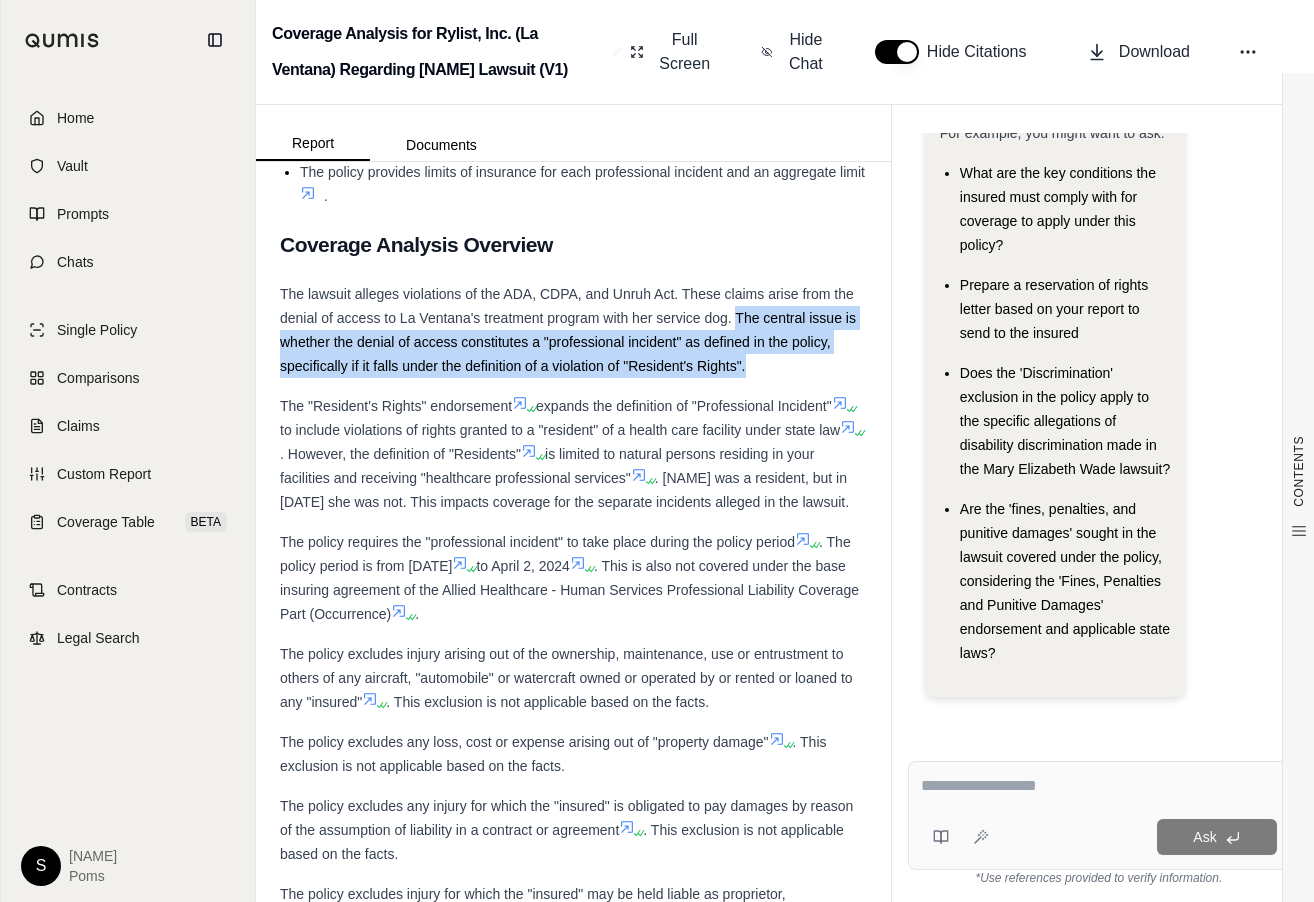 drag, startPoint x: 759, startPoint y: 316, endPoint x: 801, endPoint y: 375, distance: 72.42237 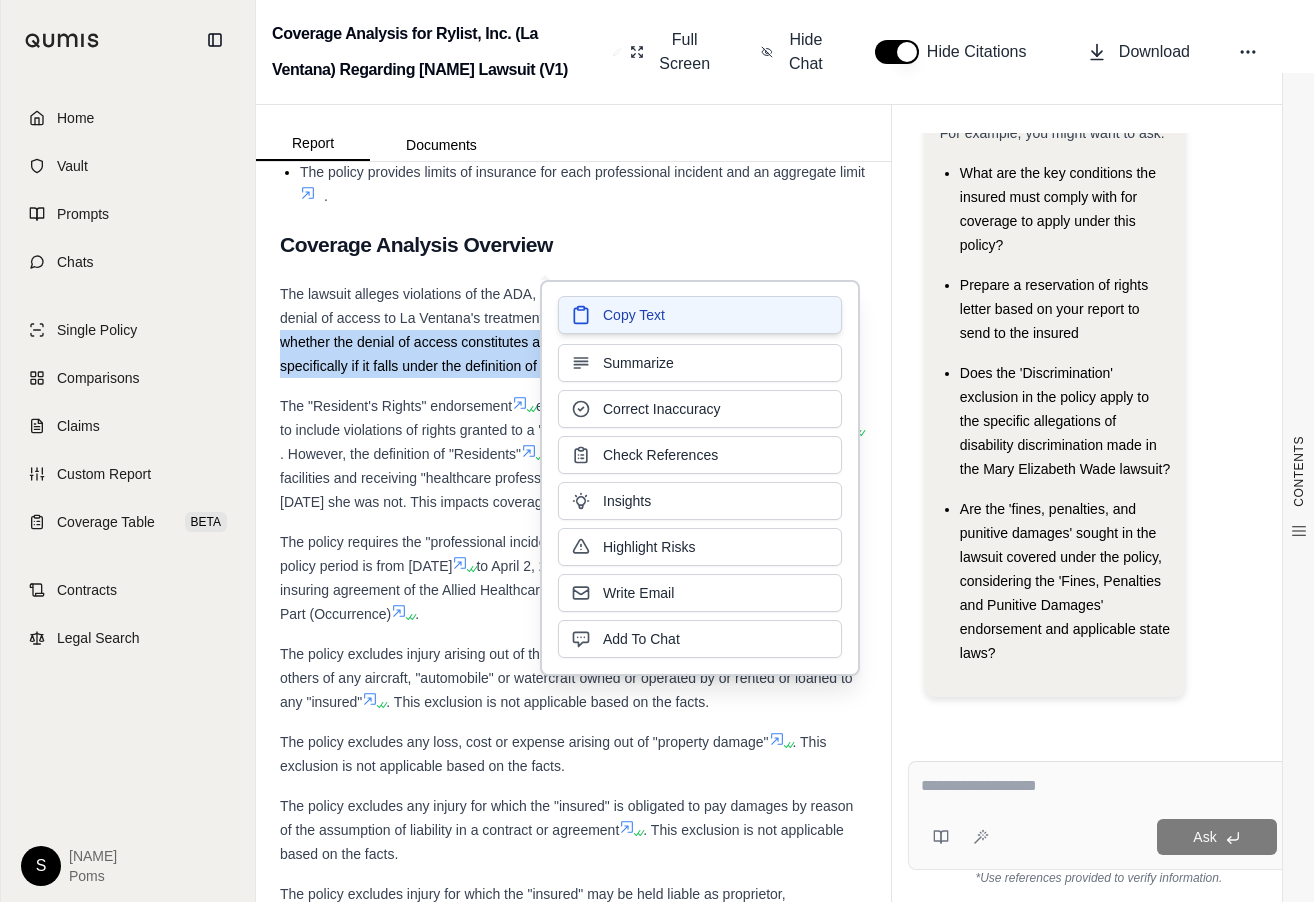 drag, startPoint x: 801, startPoint y: 375, endPoint x: 716, endPoint y: 322, distance: 100.16985 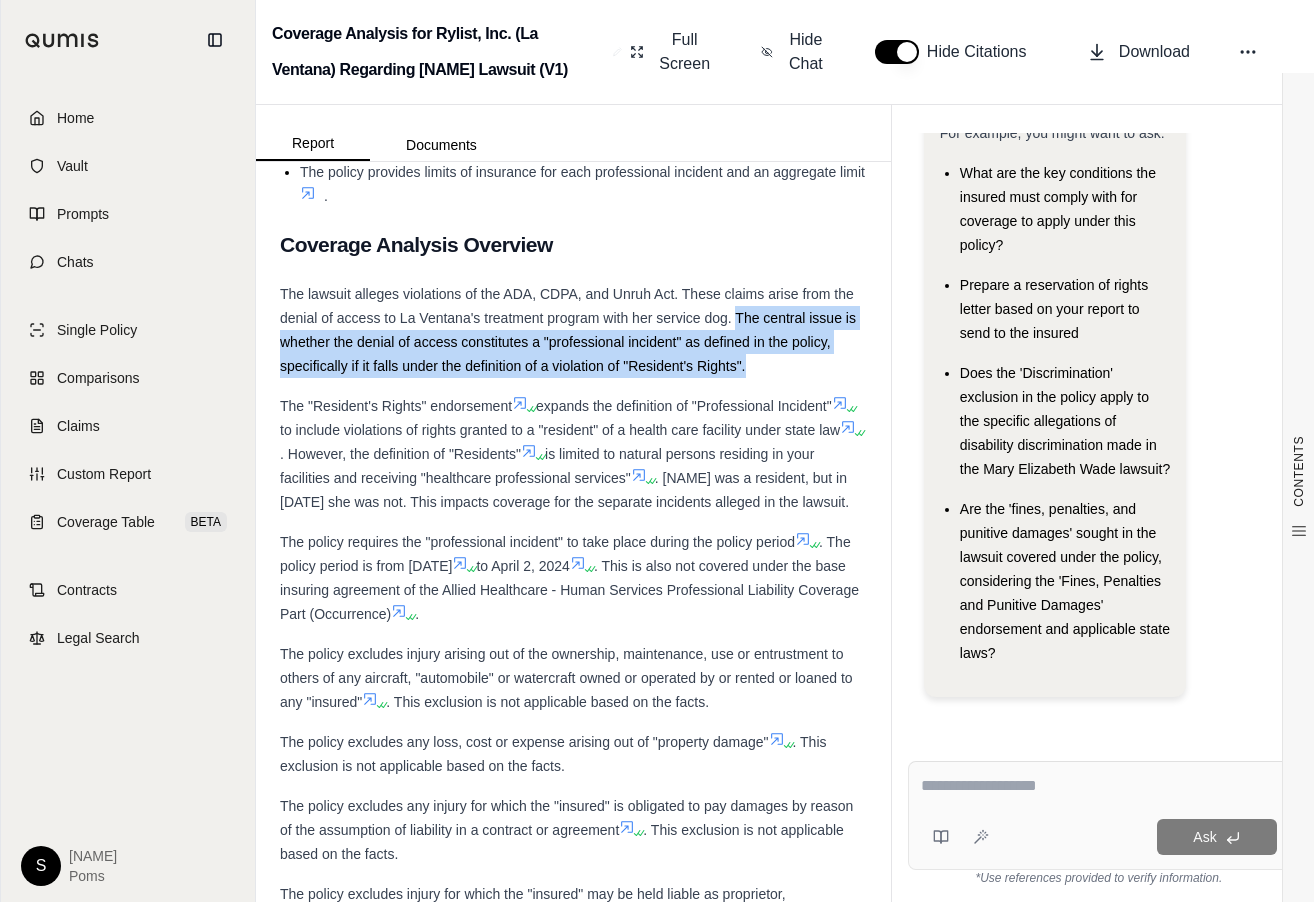 scroll, scrollTop: 1920, scrollLeft: 0, axis: vertical 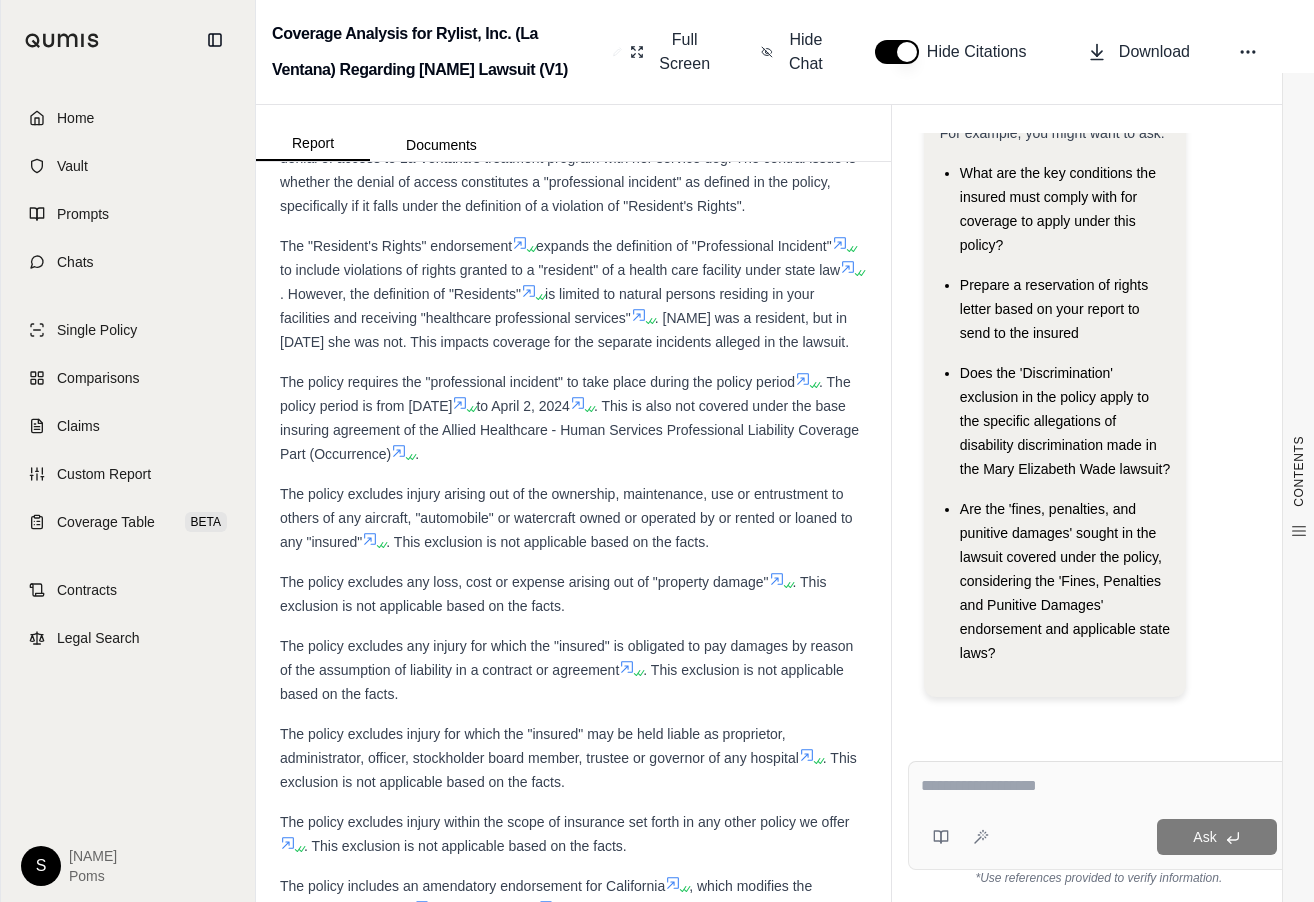 click on "The policy requires the "professional incident" to take place during the policy period . The policy period is from 04/02/2023 to 04/02/2024 . The initial incident in August 2023 falls within this policy period. However, the second incident in April 2025 is outside this policy period and therefore not covered under the base insuring agreement of the Allied Healthcare - Human Services Professional Liability Coverage Part (Occurrence) ." at bounding box center [573, 418] 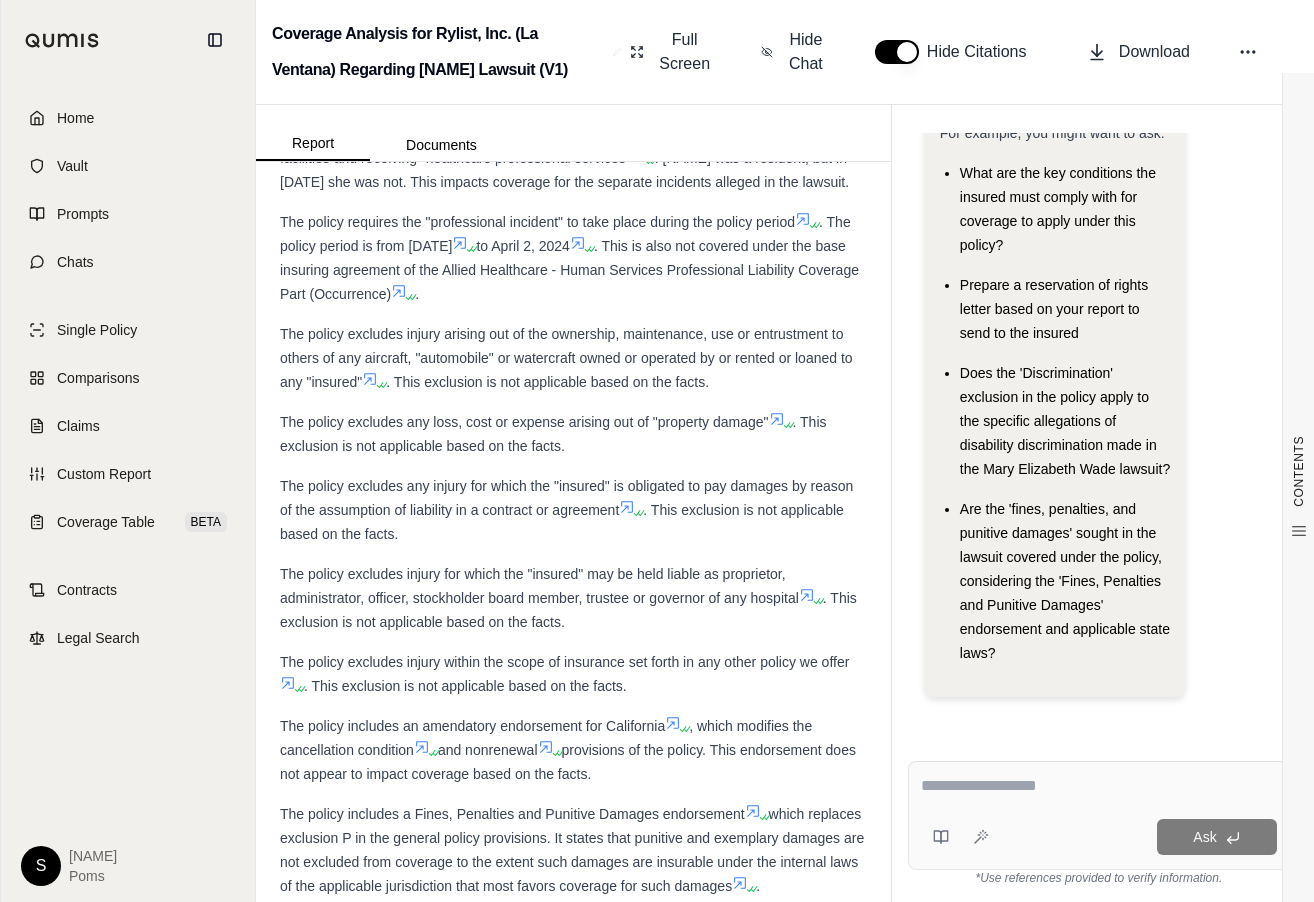scroll, scrollTop: 2240, scrollLeft: 0, axis: vertical 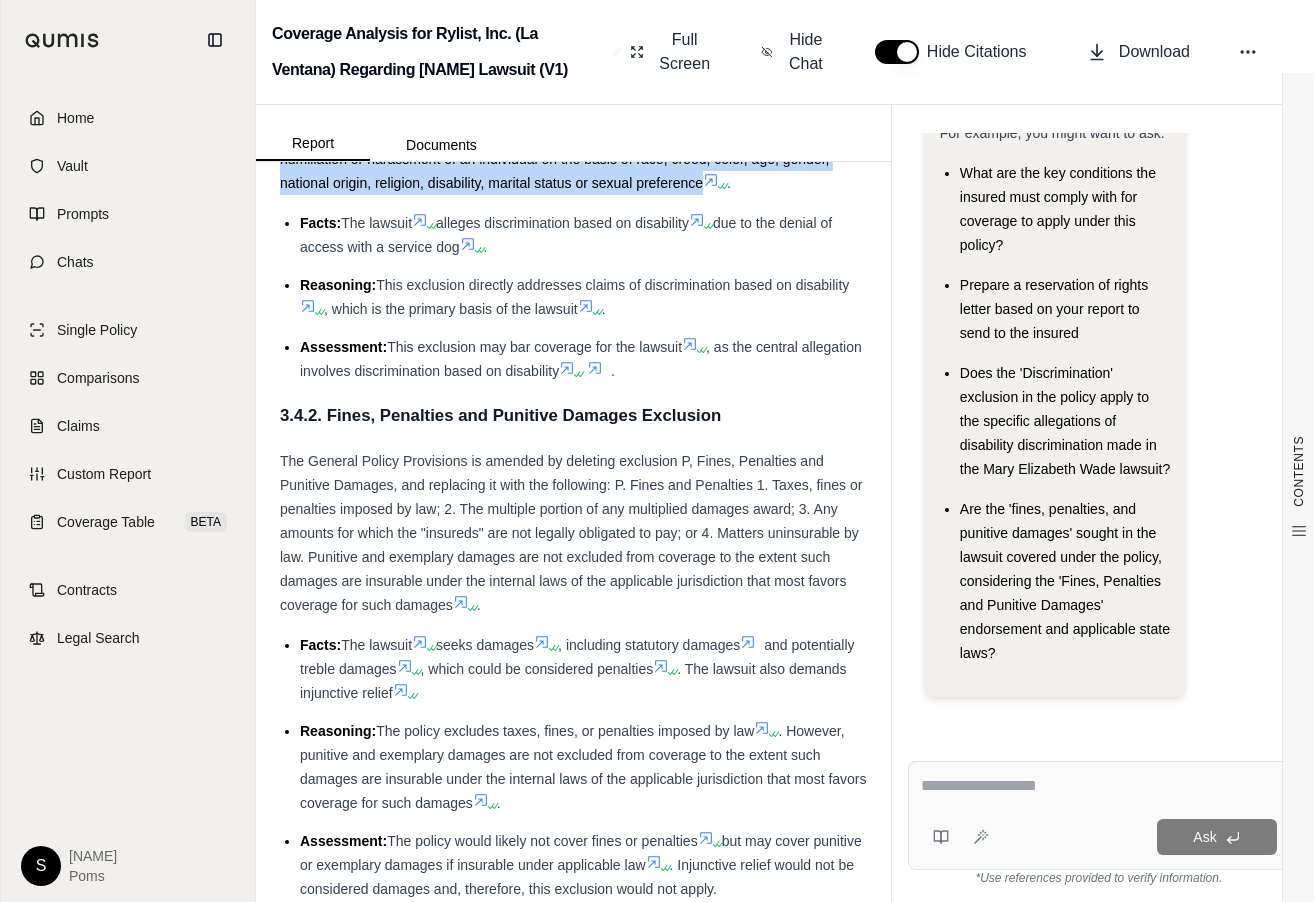 drag, startPoint x: 281, startPoint y: 303, endPoint x: 704, endPoint y: 354, distance: 426.0634 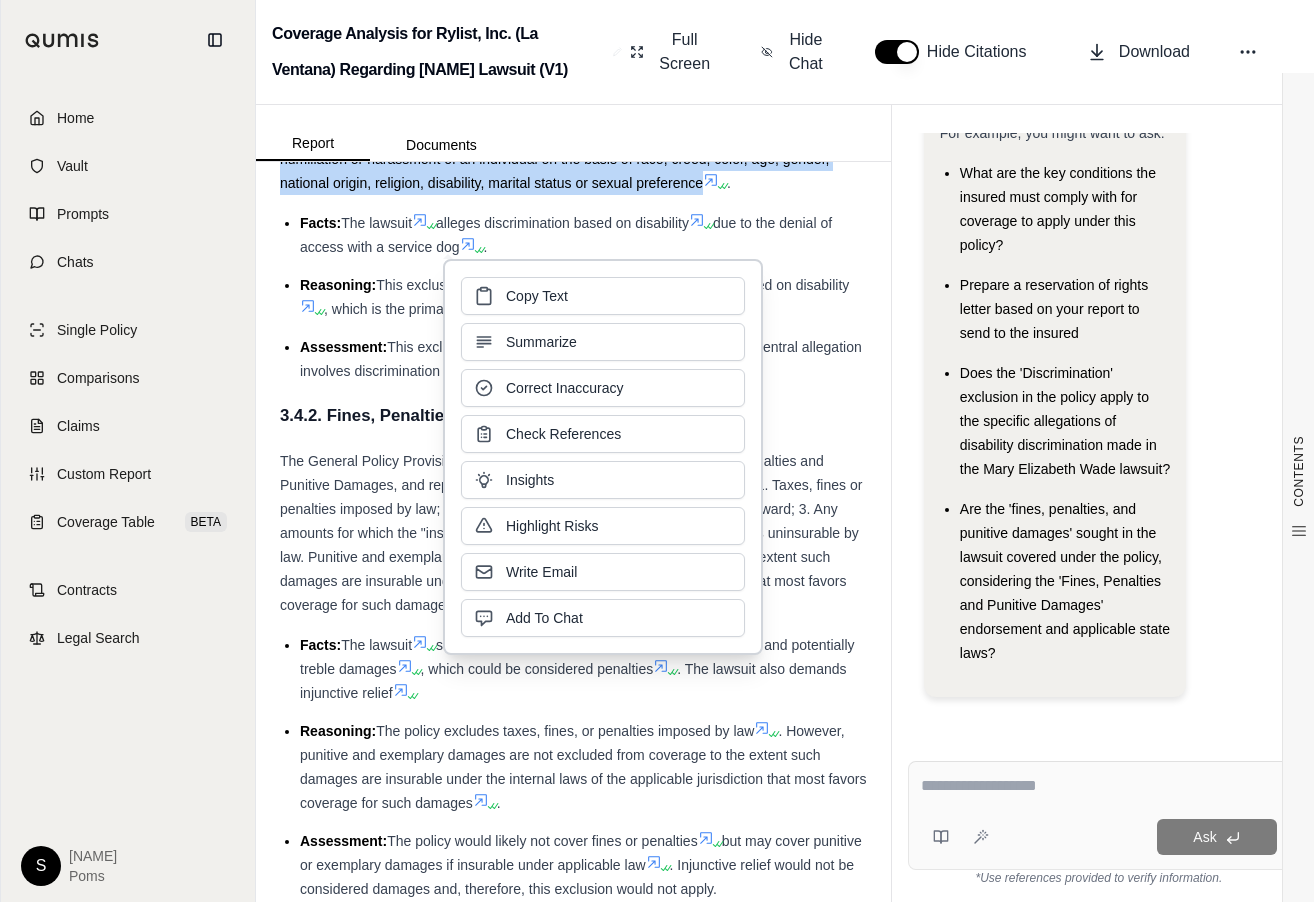 drag, startPoint x: 704, startPoint y: 354, endPoint x: 626, endPoint y: 297, distance: 96.60745 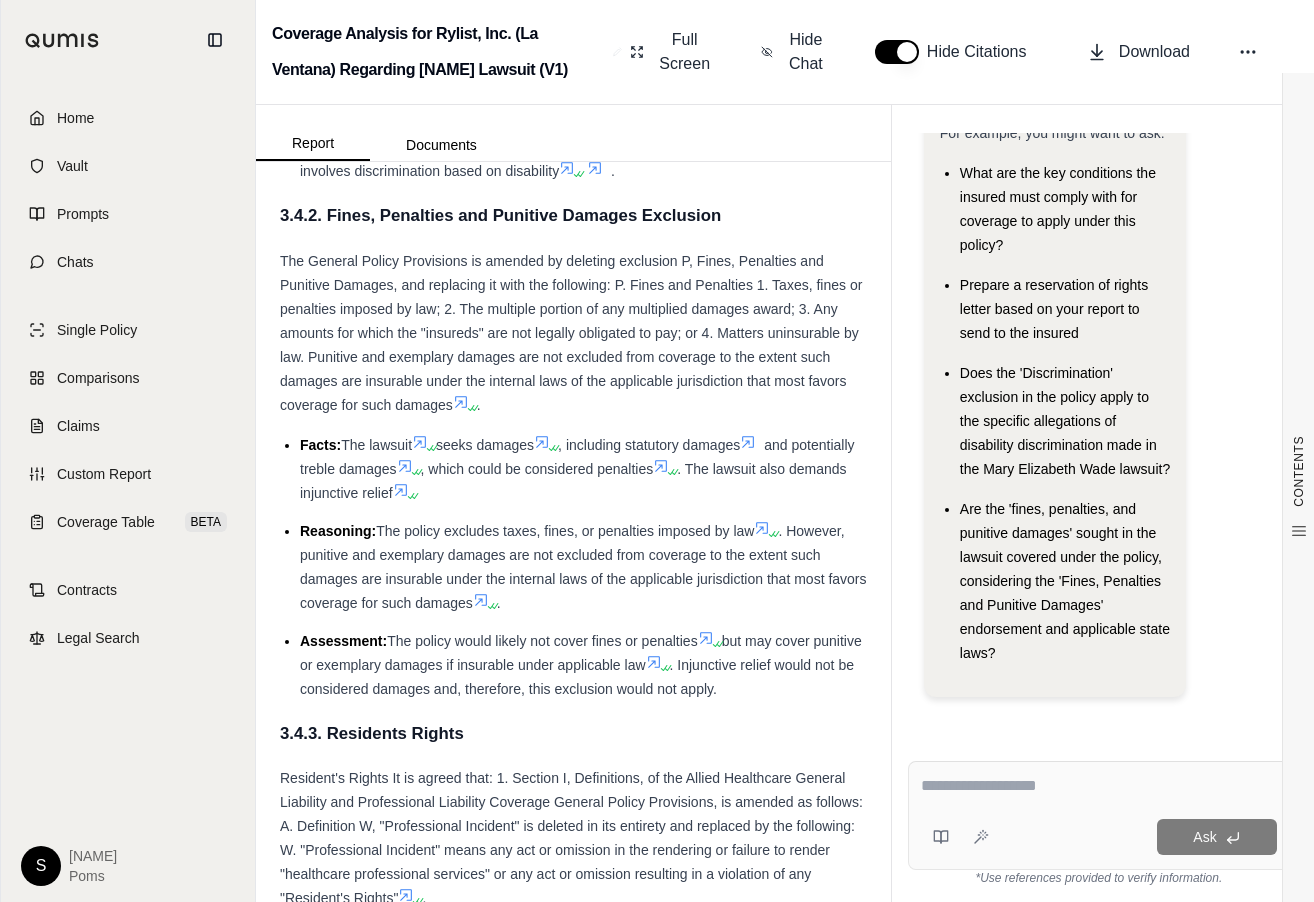 scroll, scrollTop: 6598, scrollLeft: 0, axis: vertical 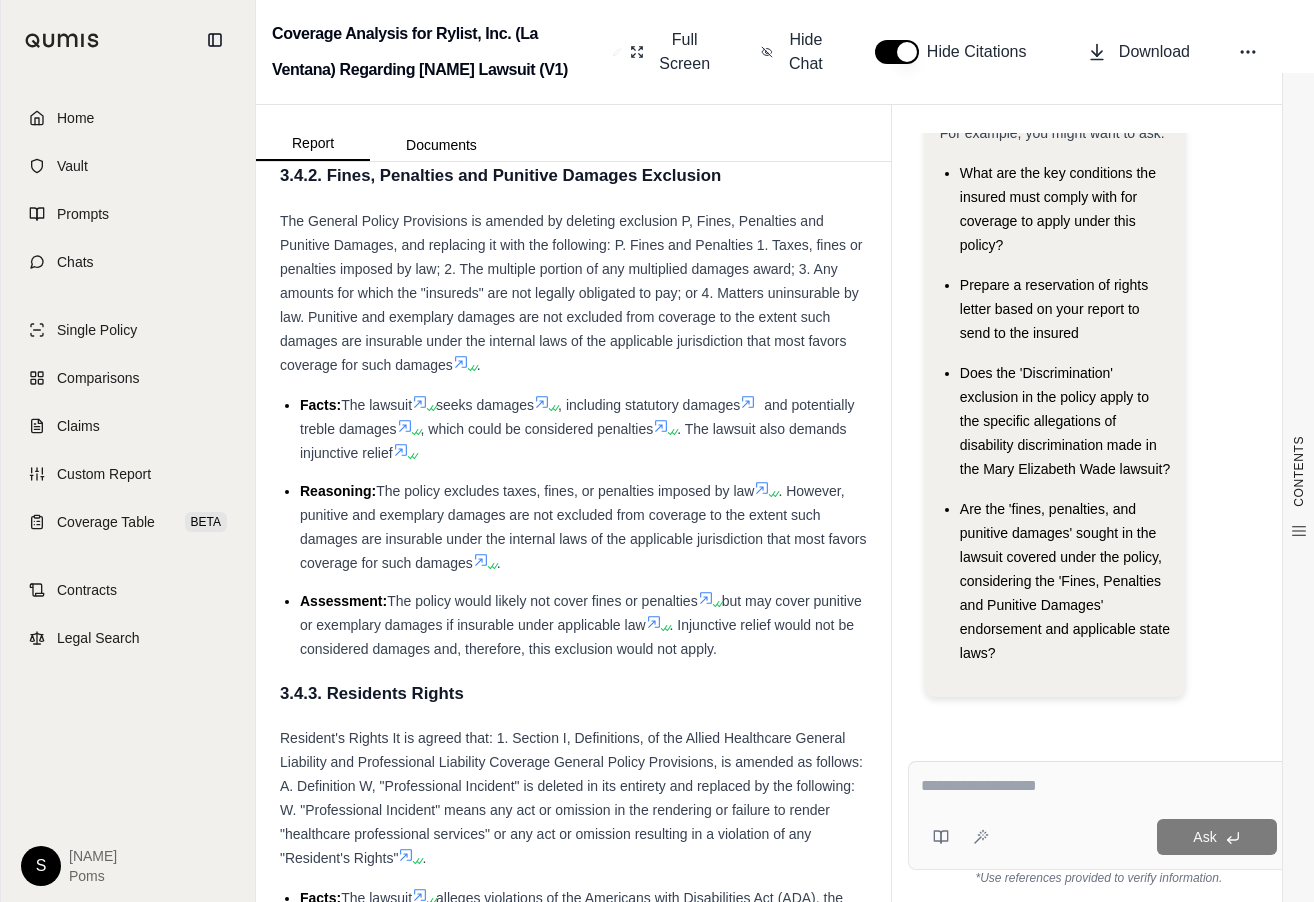 click on "The General Policy Provisions is amended by deleting exclusion P, Fines, Penalties and Punitive Damages, and replacing it with the following: P. Fines and Penalties 1. Taxes, fines or penalties imposed by law; 2. The multiple portion of any multiplied damages award; 3. Any amounts for which the "insureds" are not legally obligated to pay; or 4. Matters uninsurable by law. Punitive and exemplary damages are not excluded from coverage to the extent such damages are insurable under the internal laws of the applicable jurisdiction that most favors coverage for such damages" at bounding box center [571, 293] 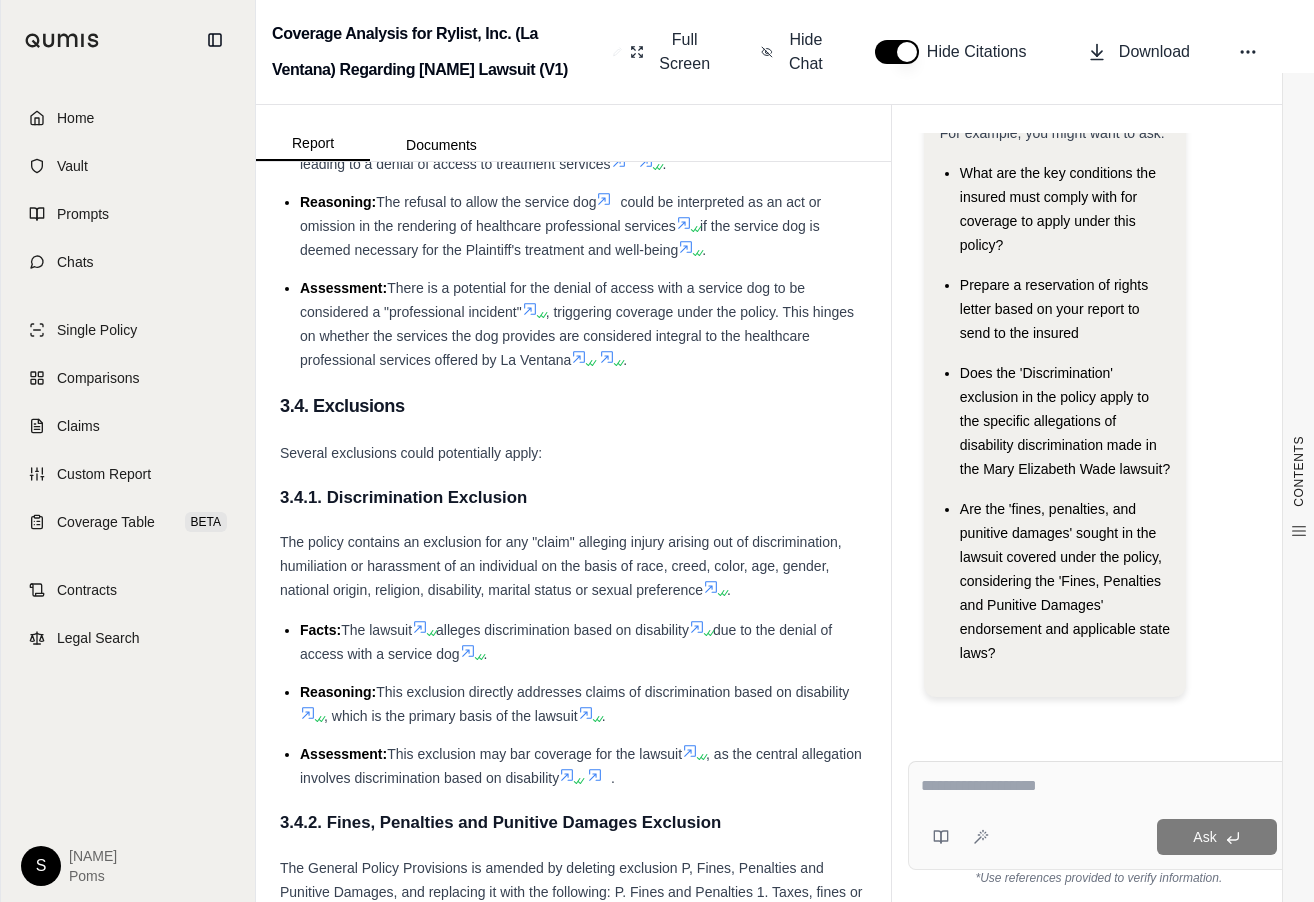 scroll, scrollTop: 5304, scrollLeft: 0, axis: vertical 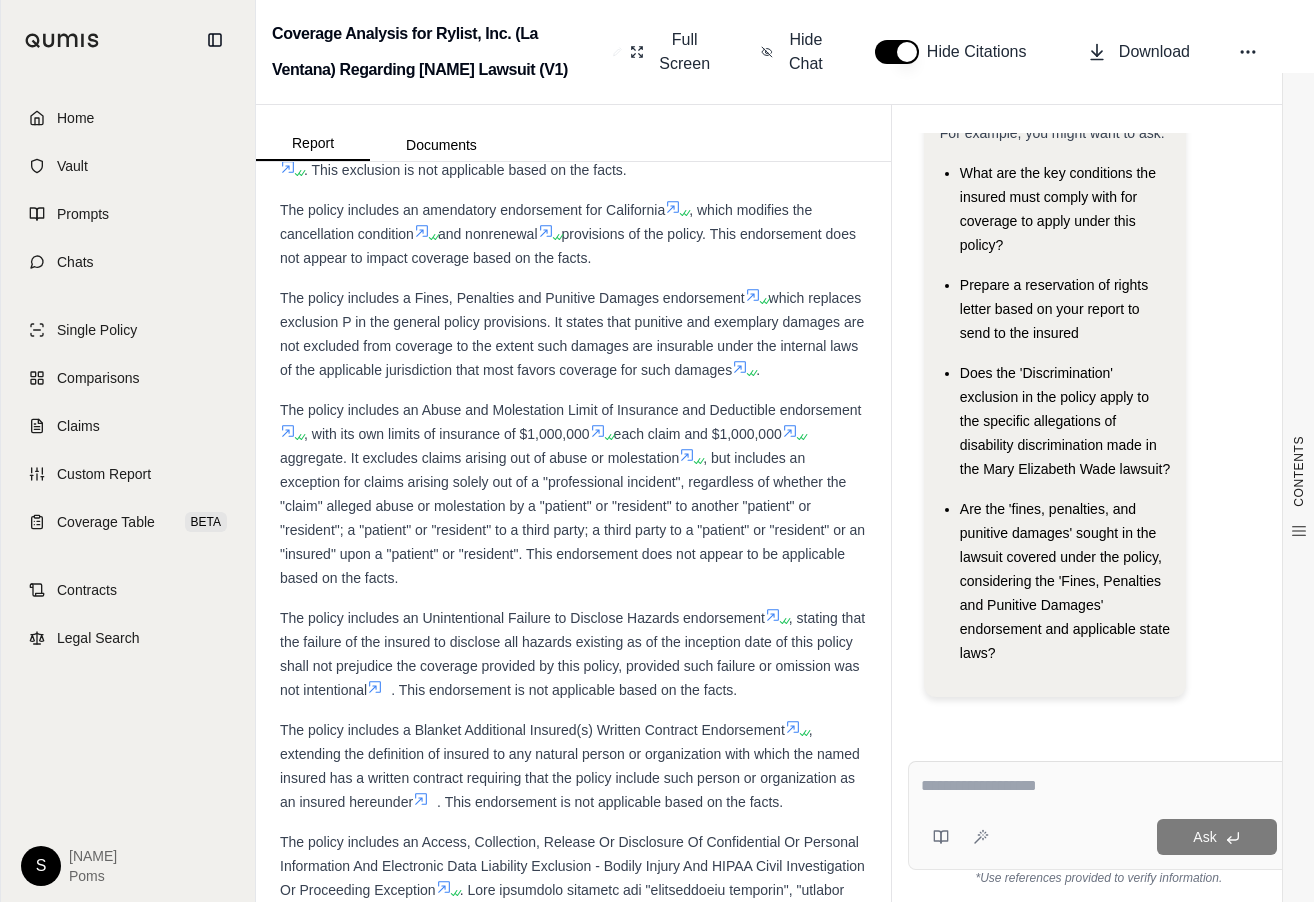 drag, startPoint x: 283, startPoint y: 349, endPoint x: 844, endPoint y: 424, distance: 565.99115 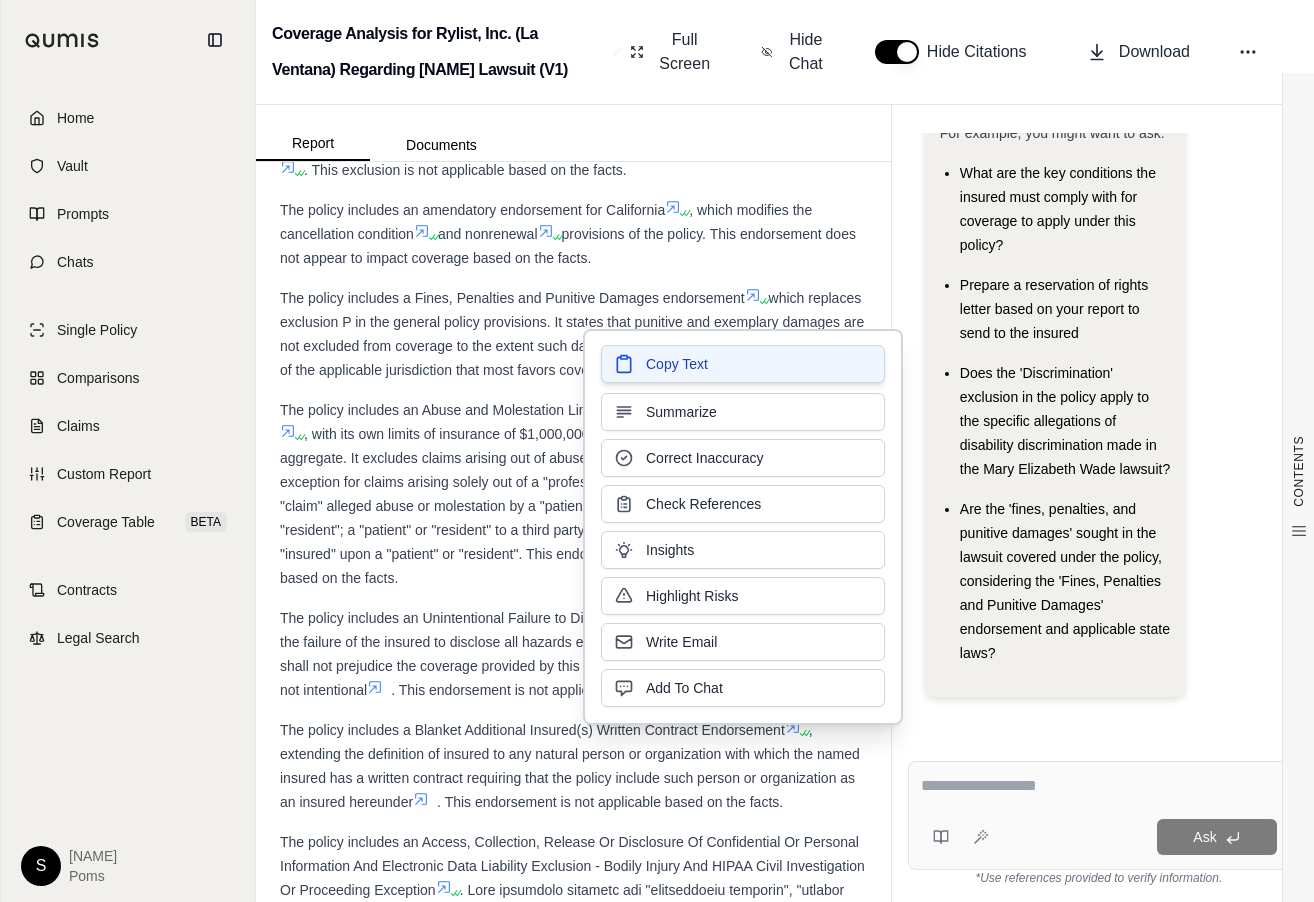 drag, startPoint x: 844, startPoint y: 424, endPoint x: 767, endPoint y: 369, distance: 94.62558 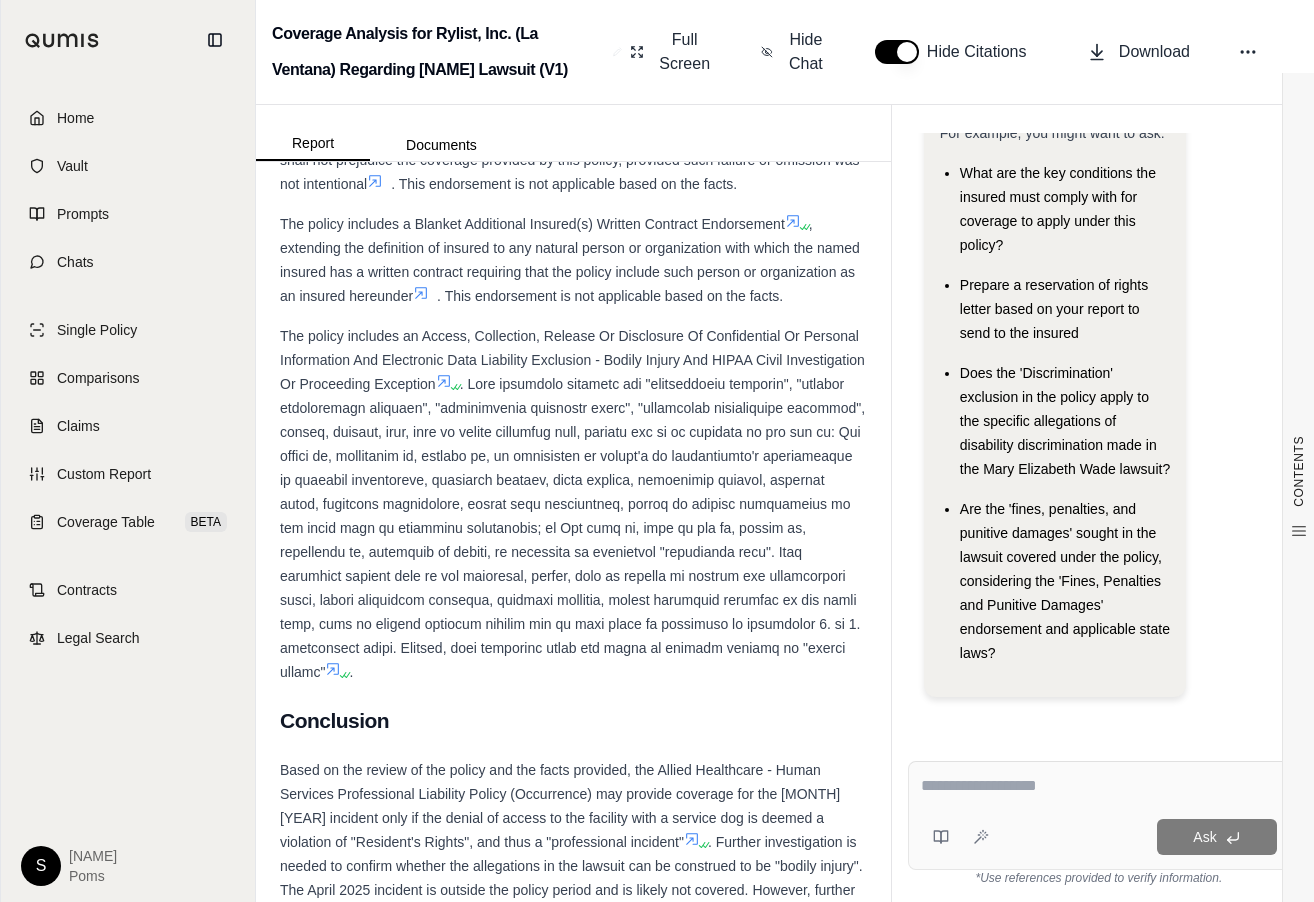 scroll, scrollTop: 3342, scrollLeft: 0, axis: vertical 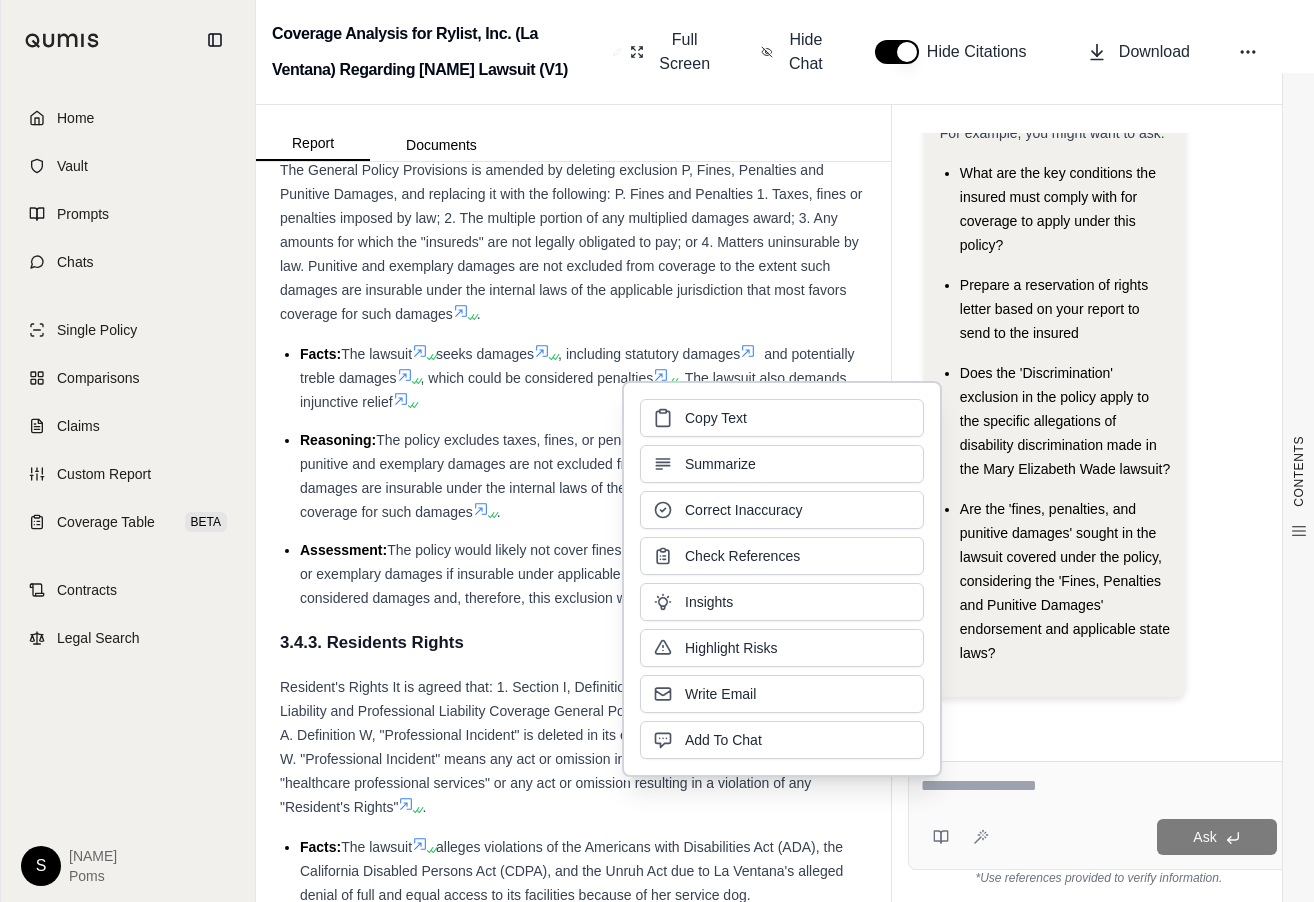 click on "The General Policy Provisions is amended by deleting exclusion P, Fines, Penalties and Punitive Damages, and replacing it with the following: P. Fines and Penalties 1. Taxes, fines or penalties imposed by law; 2. The multiple portion of any multiplied damages award; 3. Any amounts for which the "insureds" are not legally obligated to pay; or 4. Matters uninsurable by law. Punitive and exemplary damages are not excluded from coverage to the extent such damages are insurable under the internal laws of the applicable jurisdiction that most favors coverage for such damages  ." at bounding box center [573, 242] 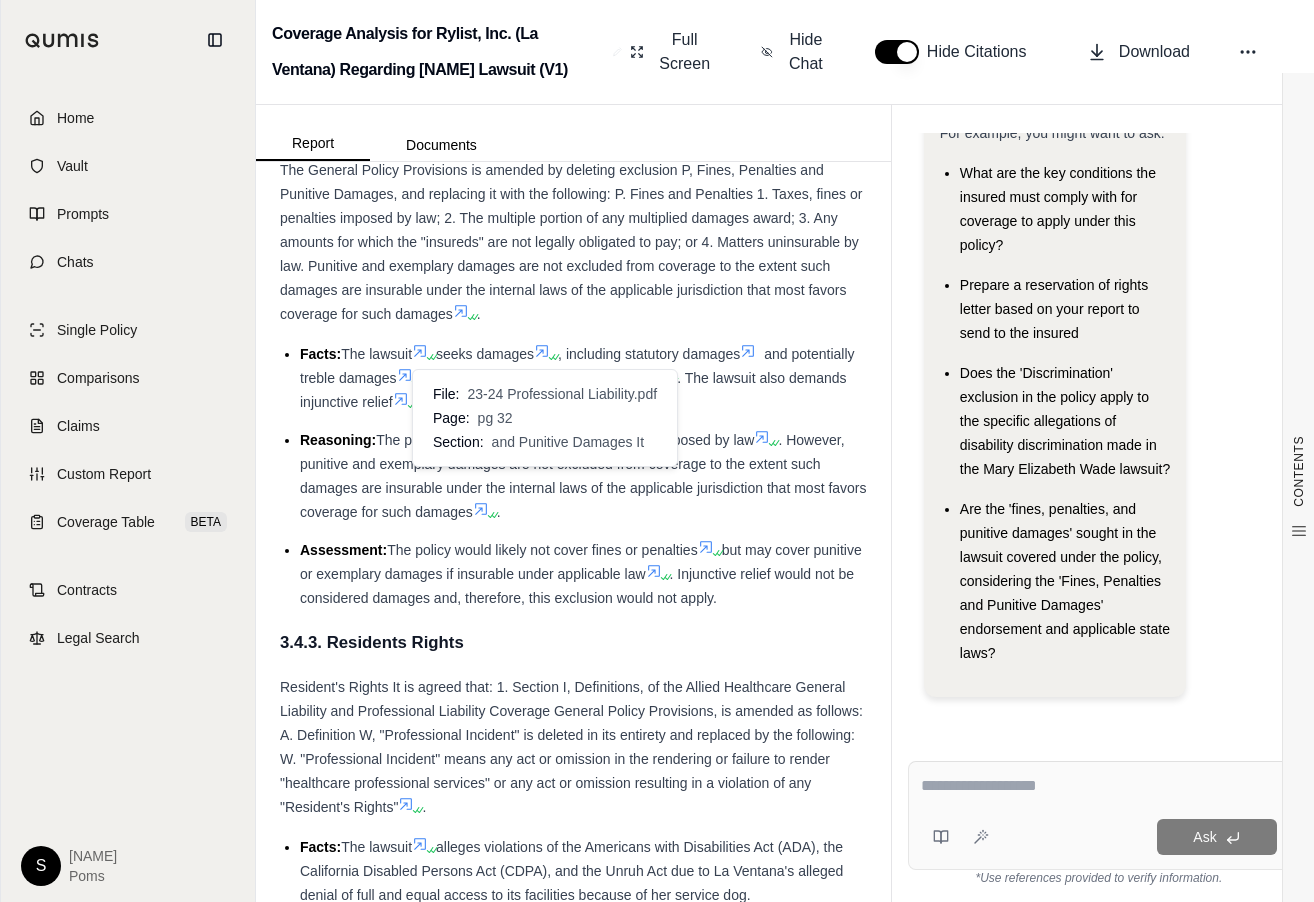 click 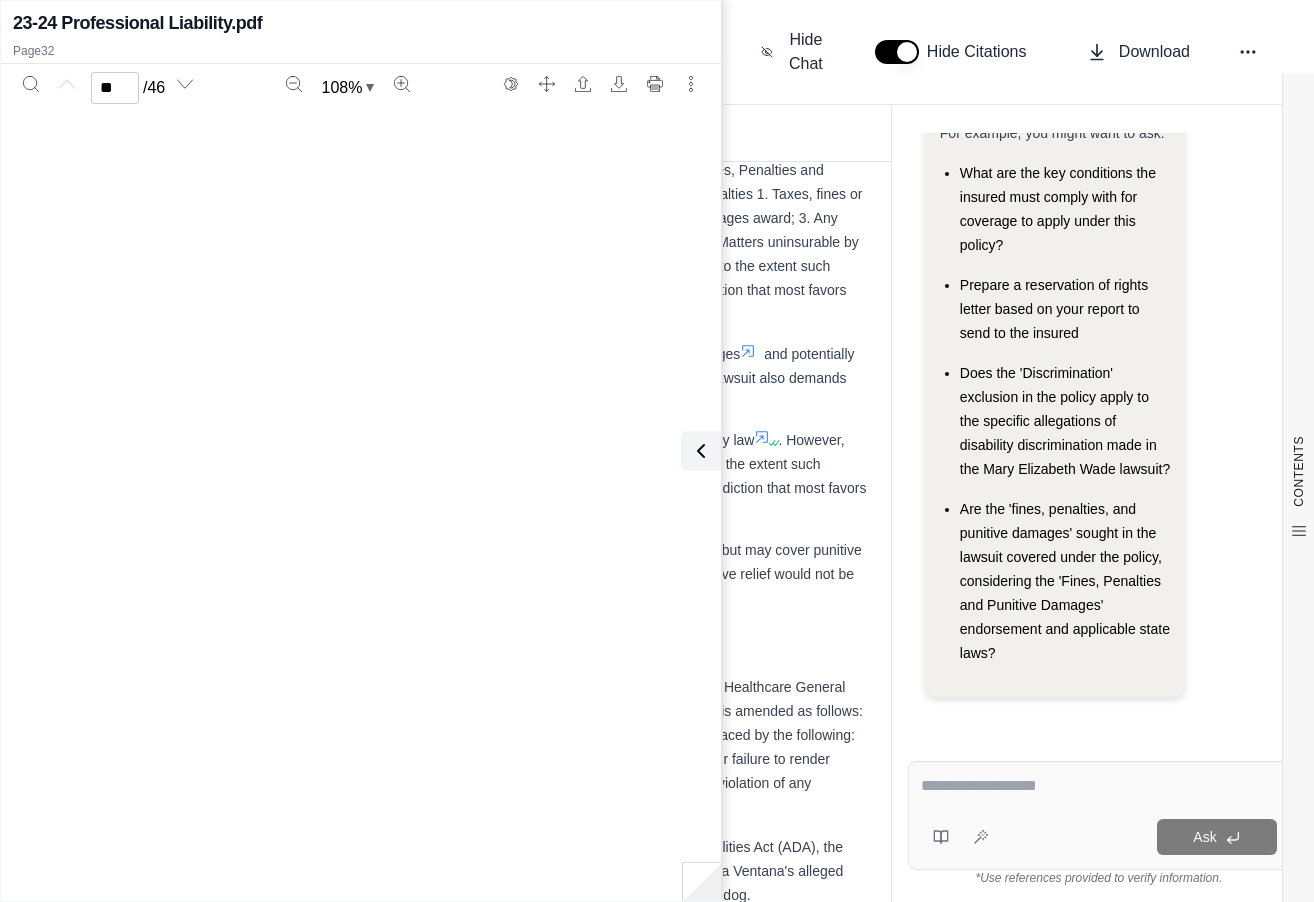 type on "**" 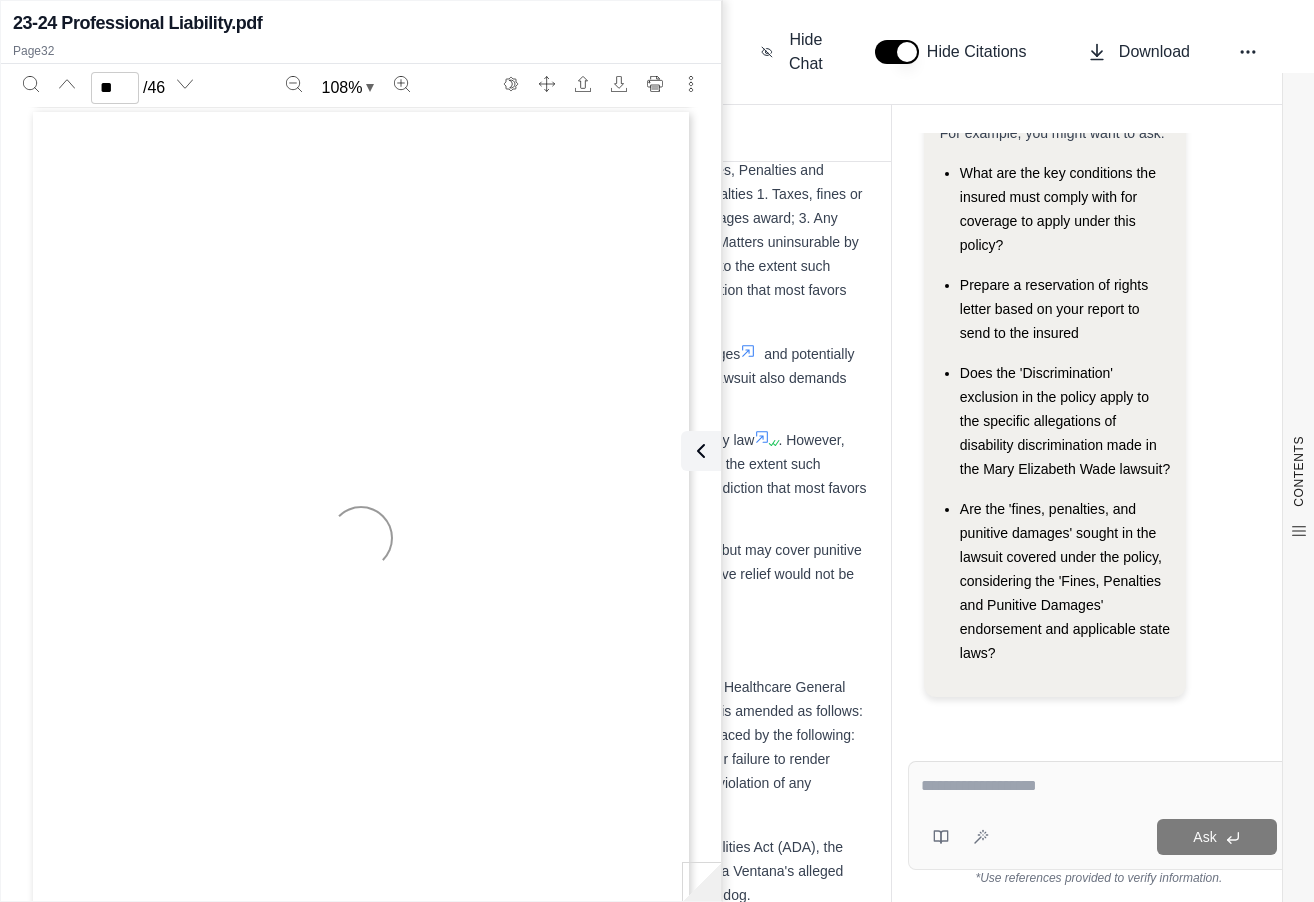 scroll, scrollTop: 26638, scrollLeft: 0, axis: vertical 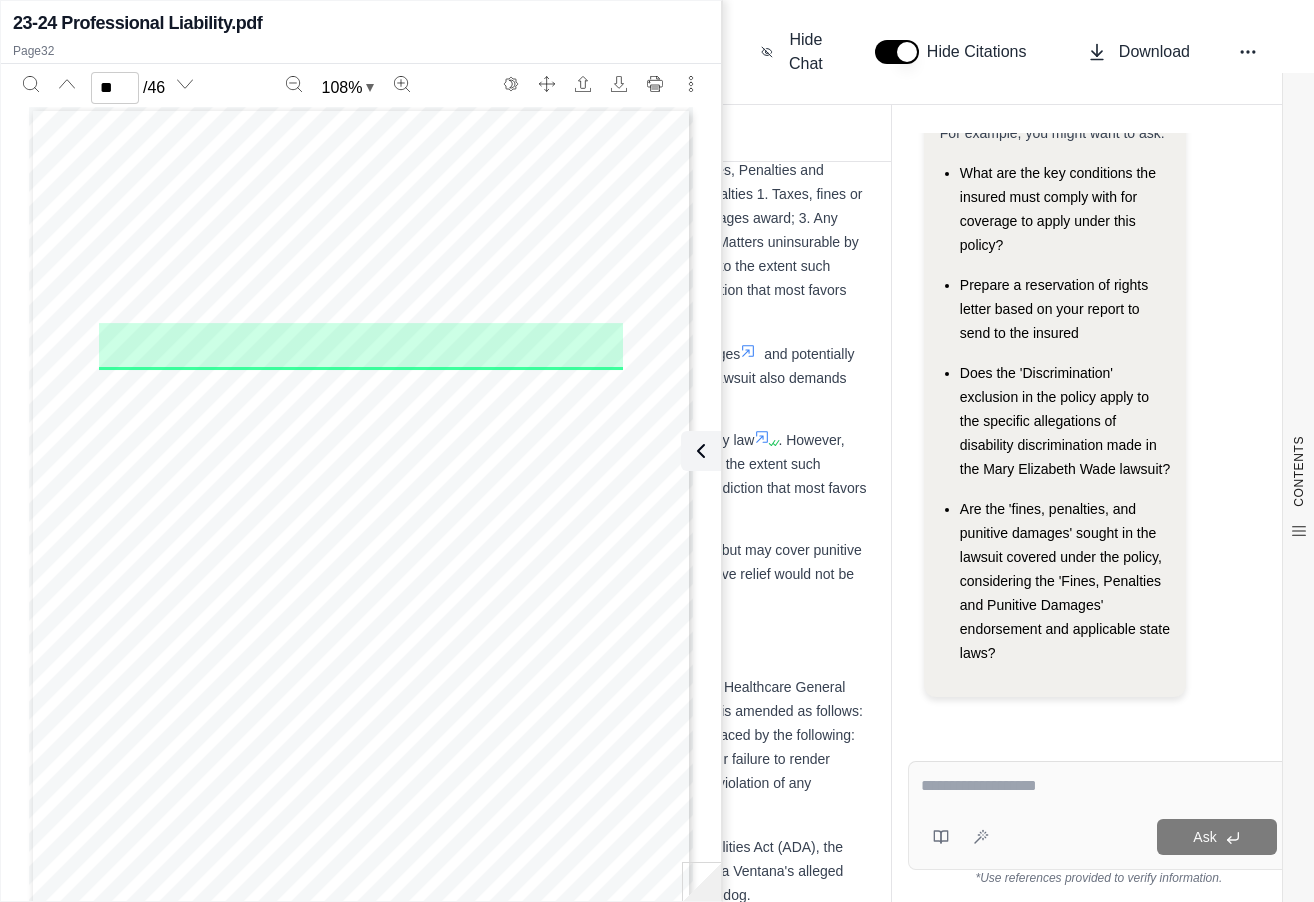 click on "PF-26366 (01/09)   Page 1 of 1 THIS ENDORSEMENT CHANGES THE POLICY. PLEASE READ IT CAREFULLY. Named Insured   Endorsement Number [COMPANY] DBA: [COMPANY] Policy Symbol   Policy Number   Policy Period   Effective OGL   [POLICY_NUMBER]   04/02/2023 to 04/02/2024   04/02/2023 Issued By (Name of Insurance Company) [INSURER] Fines, Penalties and Punitive Damages It is agreed that Section III, Exclusions, of the General Policy Provisions is amended by deleting exclusion P, Fines, Penalties and Punitive Damages, and replacing it with the following: P.   Fines and Penalties 1.   Taxes, fines or penalties imposed by law; 2.   The multiple portion of any multiplied damages award; 3.   Any amounts for which the “insureds” are not legally obligated to pay; or 4.   Matters uninsurable by law. Punitive and exemplary damages are not excluded from coverage to the extent such damages are damages. All other terms and conditions of this policy remain unchanged." at bounding box center (361, 536) 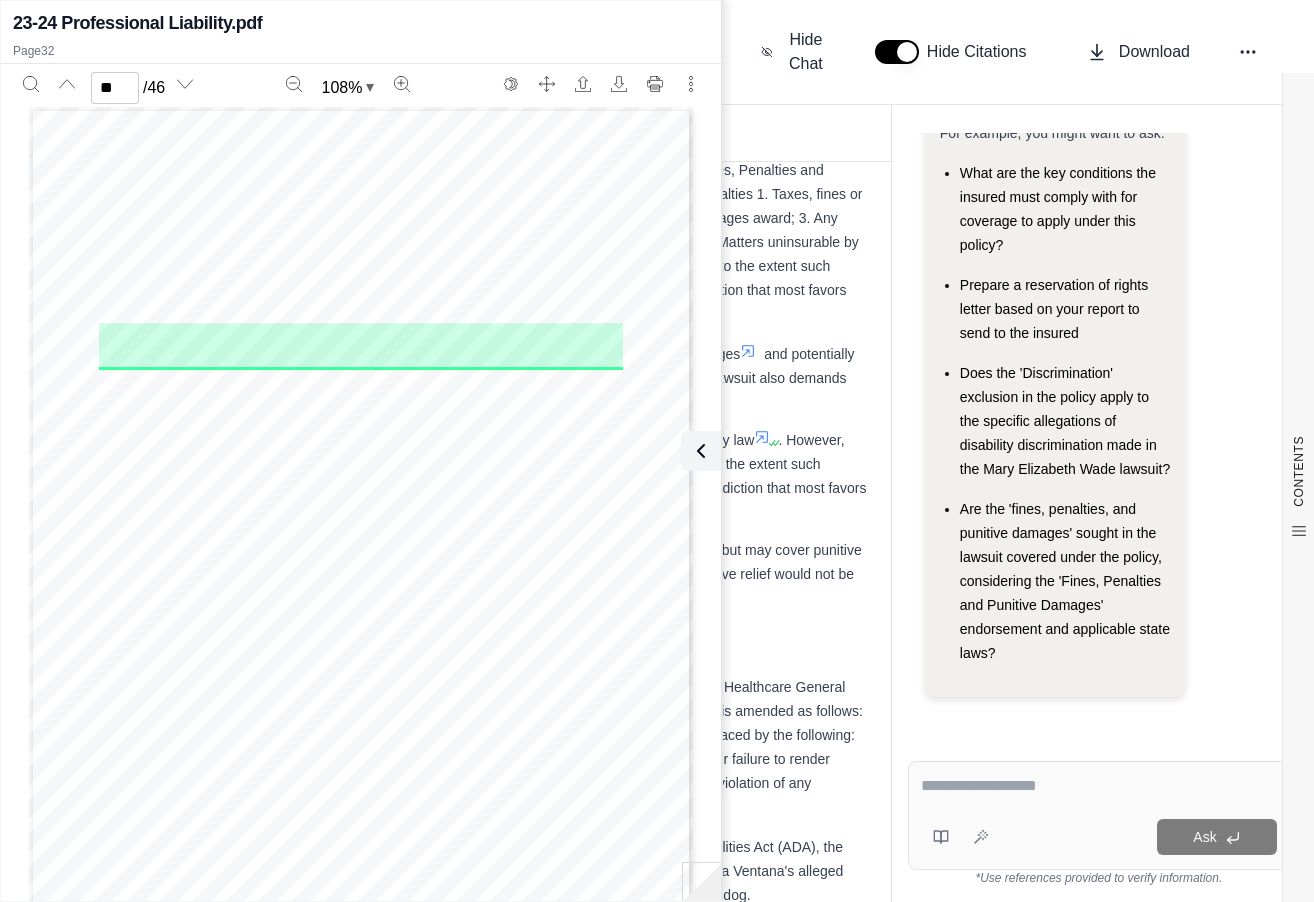 click on "PF-26366 (01/09)   Page 1 of 1 THIS ENDORSEMENT CHANGES THE POLICY. PLEASE READ IT CAREFULLY. Named Insured   Endorsement Number [COMPANY] DBA: [COMPANY] Policy Symbol   Policy Number   Policy Period   Effective OGL   [POLICY_NUMBER]   04/02/2023 to 04/02/2024   04/02/2023 Issued By (Name of Insurance Company) [INSURER] Fines, Penalties and Punitive Damages It is agreed that Section III, Exclusions, of the General Policy Provisions is amended by deleting exclusion P, Fines, Penalties and Punitive Damages, and replacing it with the following: P.   Fines and Penalties 1.   Taxes, fines or penalties imposed by law; 2.   The multiple portion of any multiplied damages award; 3.   Any amounts for which the “insureds” are not legally obligated to pay; or 4.   Matters uninsurable by law. Punitive and exemplary damages are not excluded from coverage to the extent such damages are damages. All other terms and conditions of this policy remain unchanged." at bounding box center (361, 536) 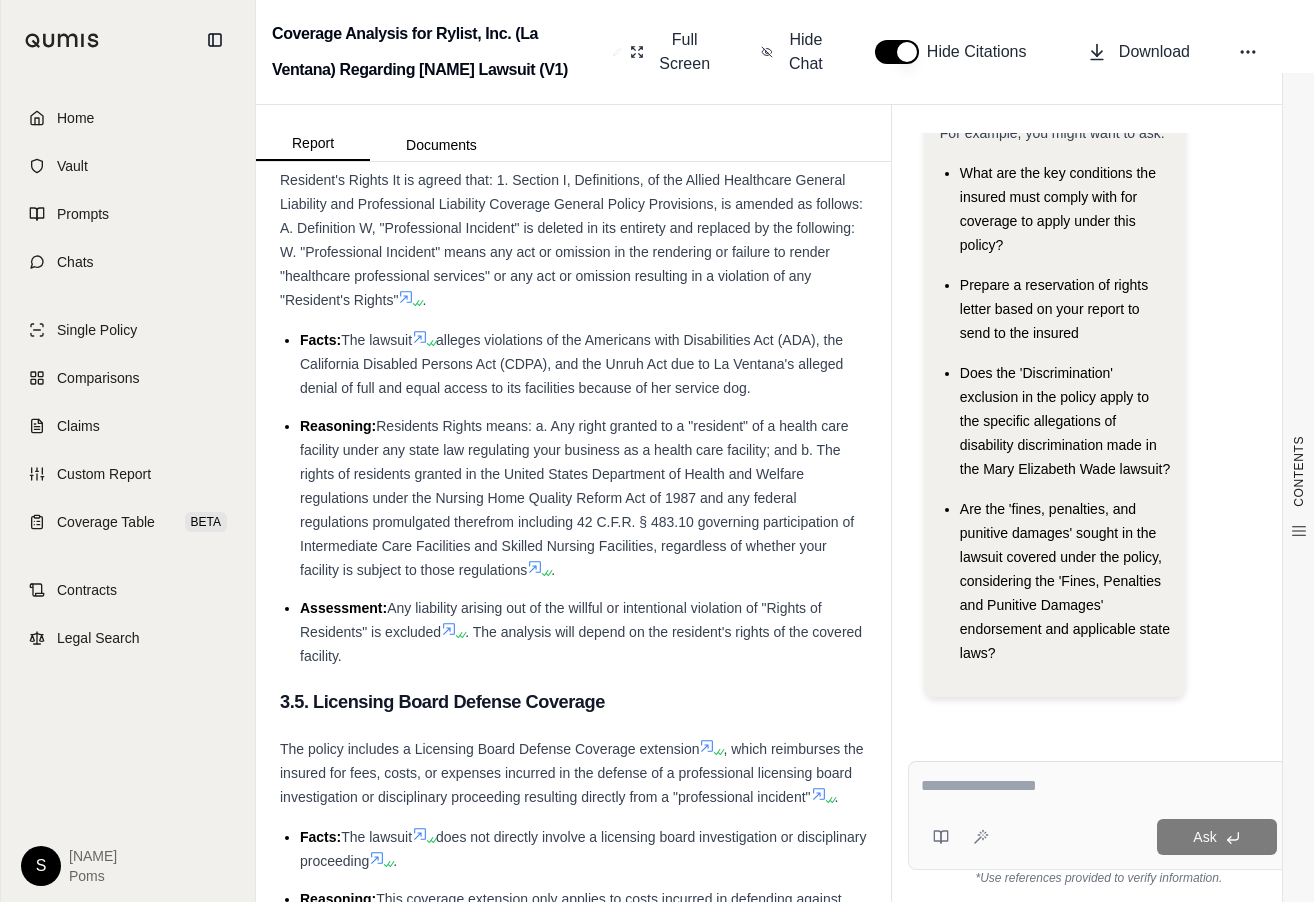 scroll, scrollTop: 7196, scrollLeft: 0, axis: vertical 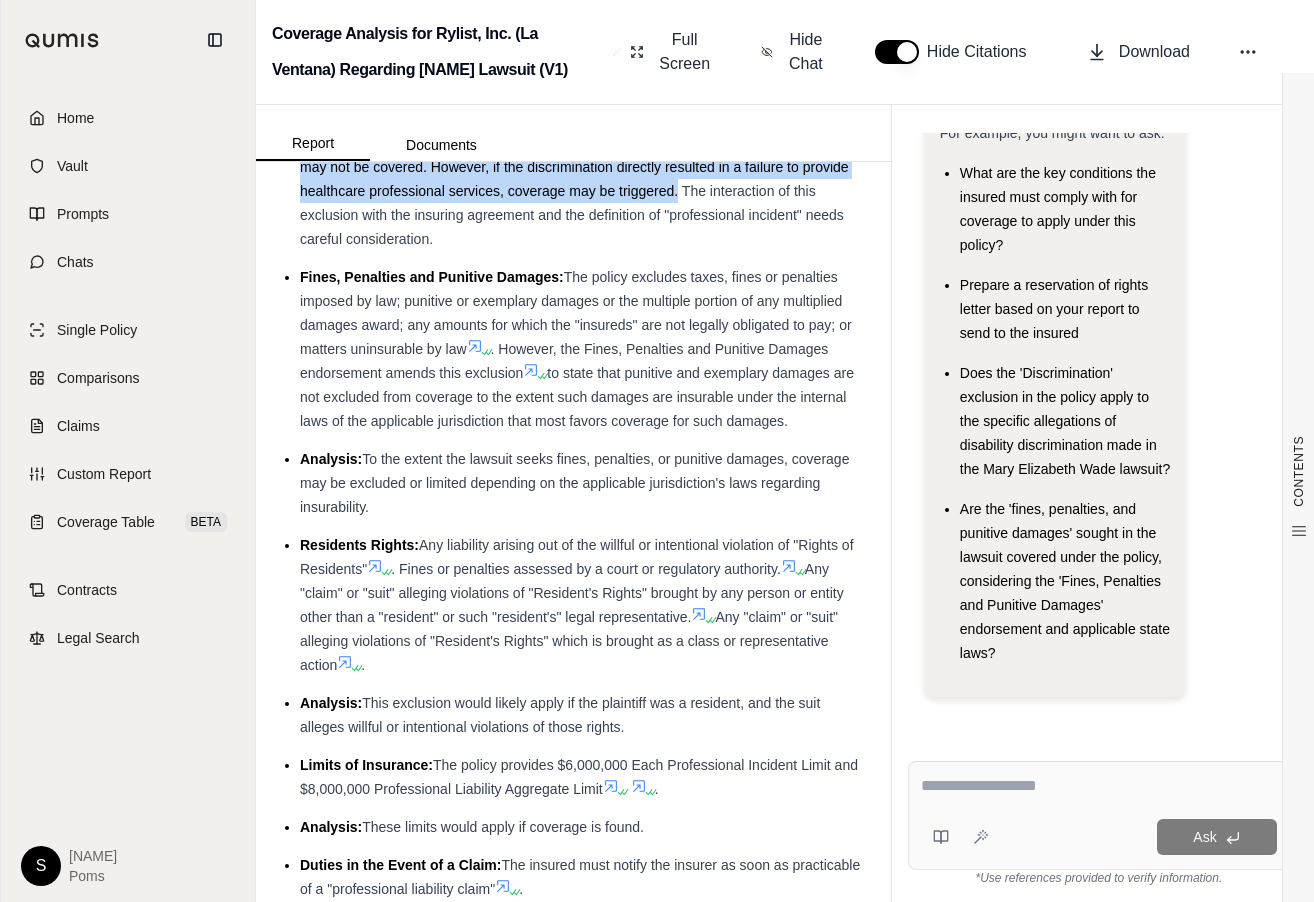 drag, startPoint x: 515, startPoint y: 431, endPoint x: 724, endPoint y: 481, distance: 214.89764 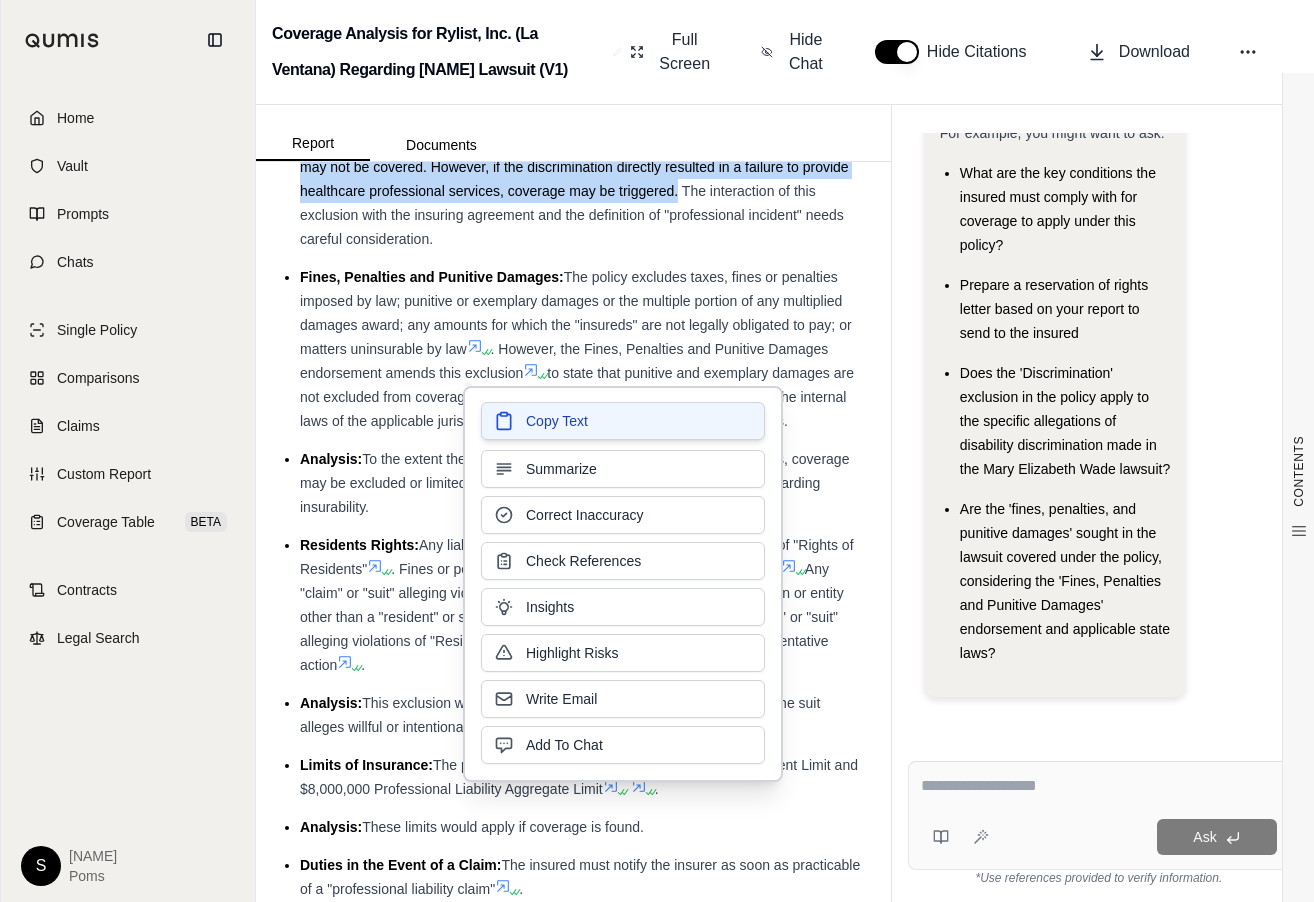 drag, startPoint x: 724, startPoint y: 481, endPoint x: 586, endPoint y: 422, distance: 150.08331 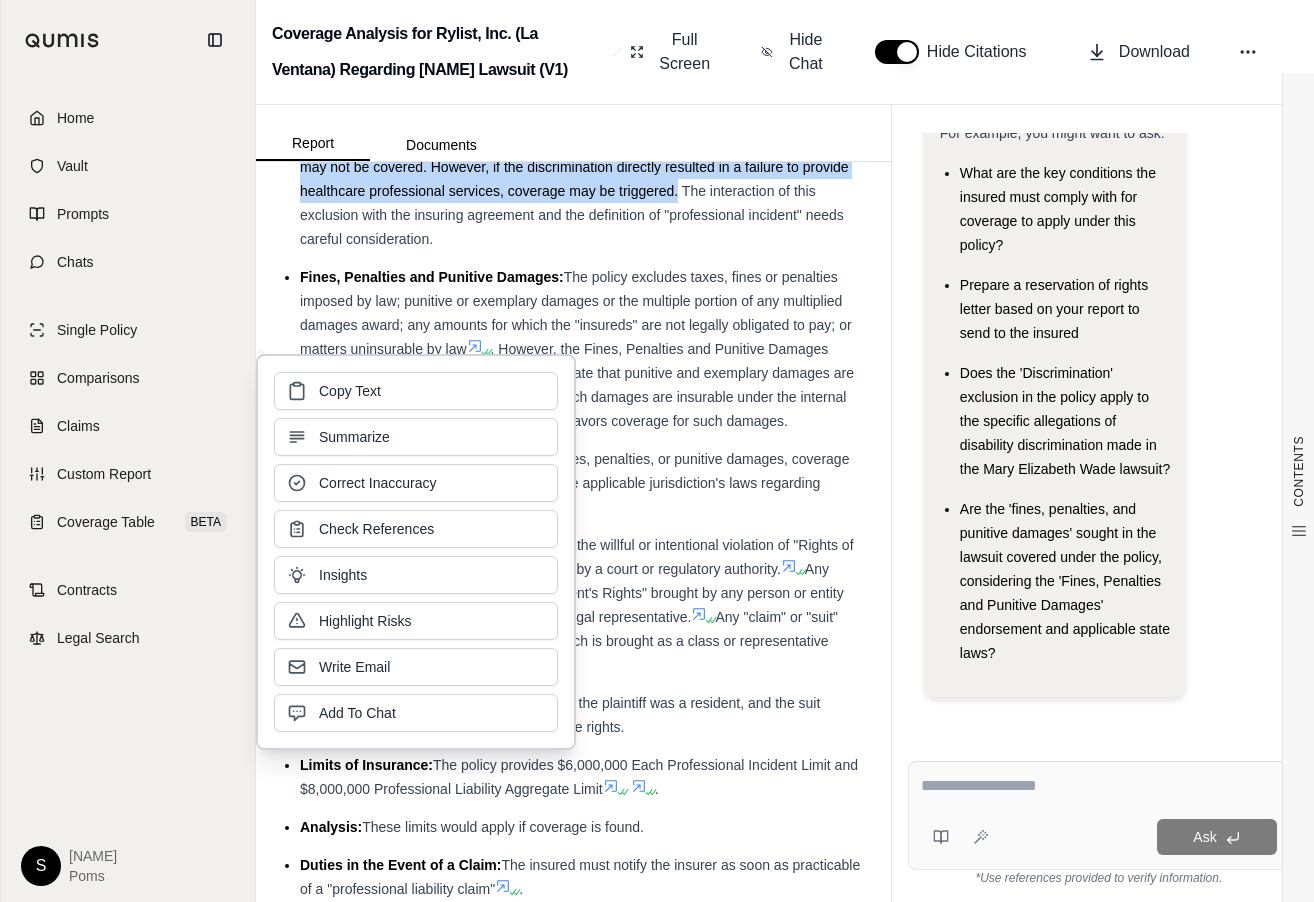 drag, startPoint x: 517, startPoint y: 449, endPoint x: 440, endPoint y: 391, distance: 96.40021 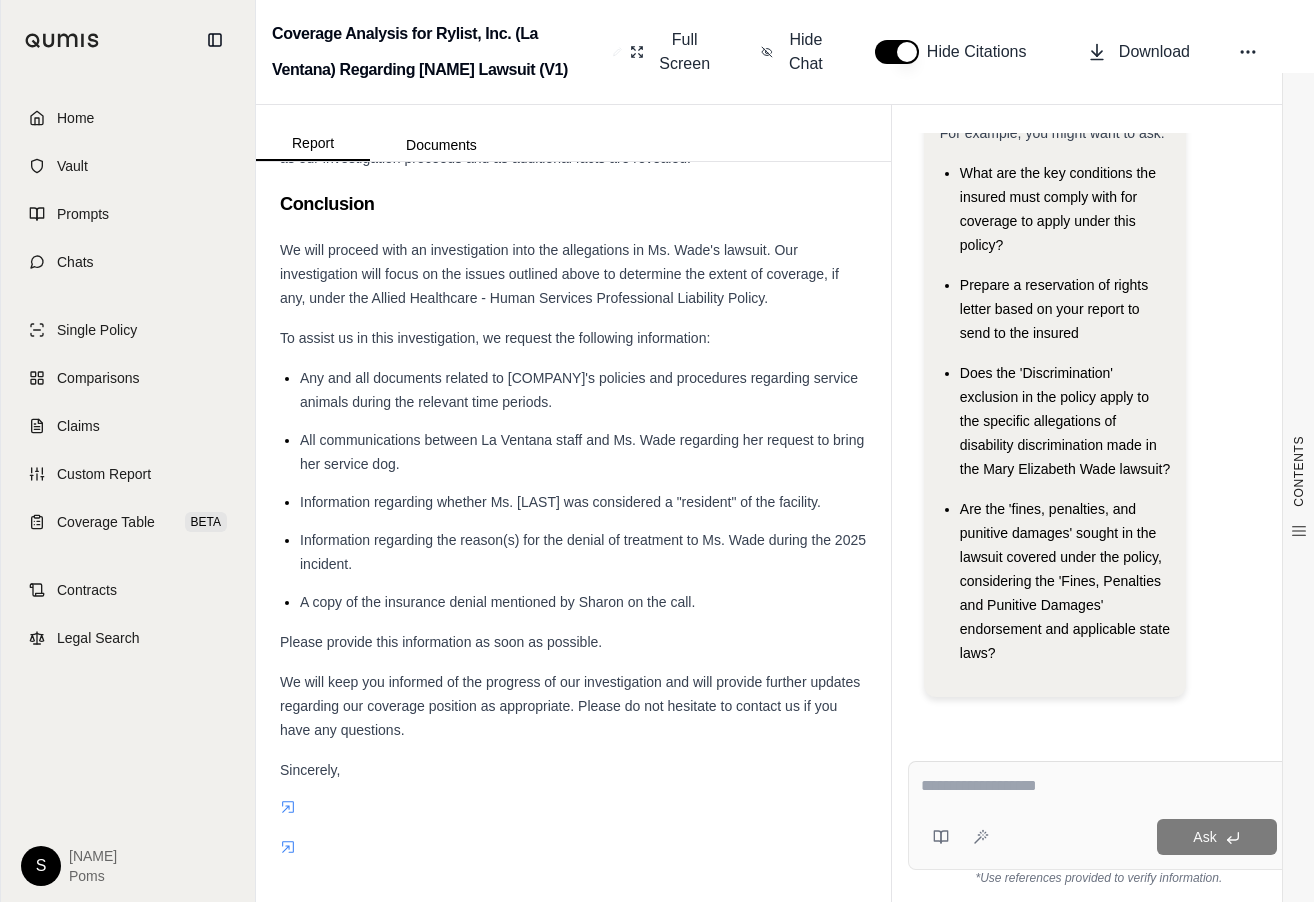 scroll, scrollTop: 16757, scrollLeft: 0, axis: vertical 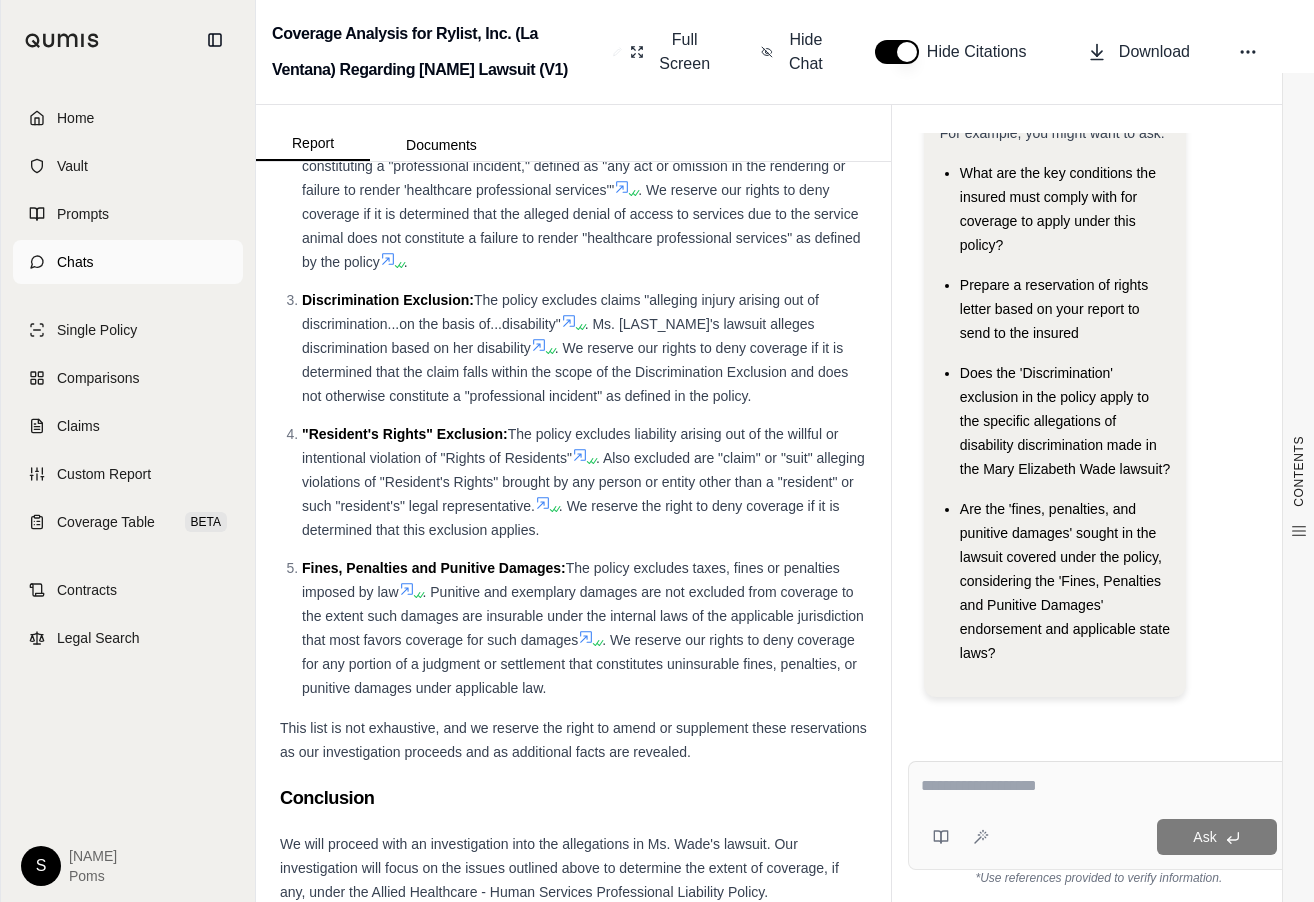 click on "Chats" at bounding box center [75, 262] 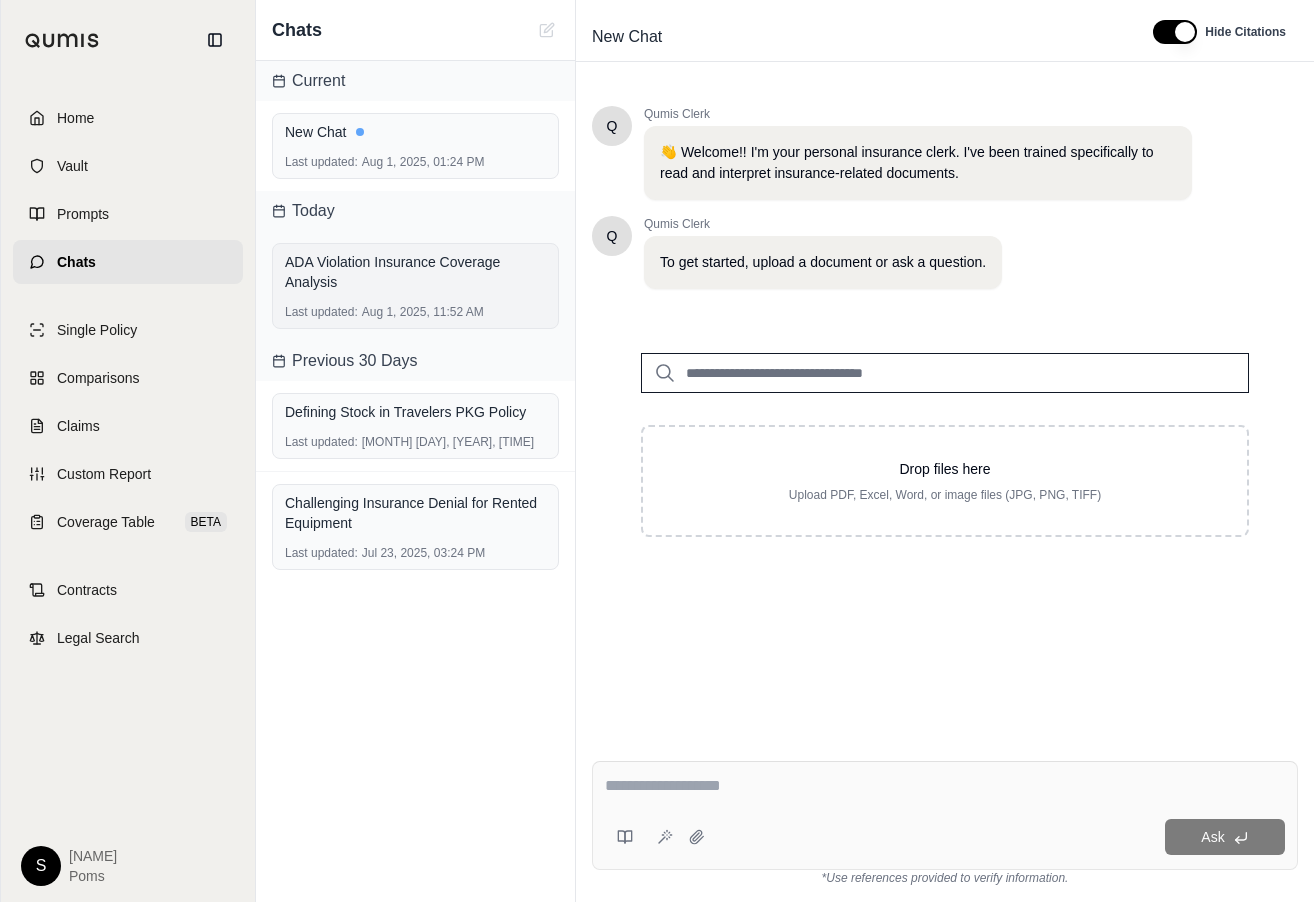 click on "ADA Violation Insurance Coverage Analysis" at bounding box center [415, 272] 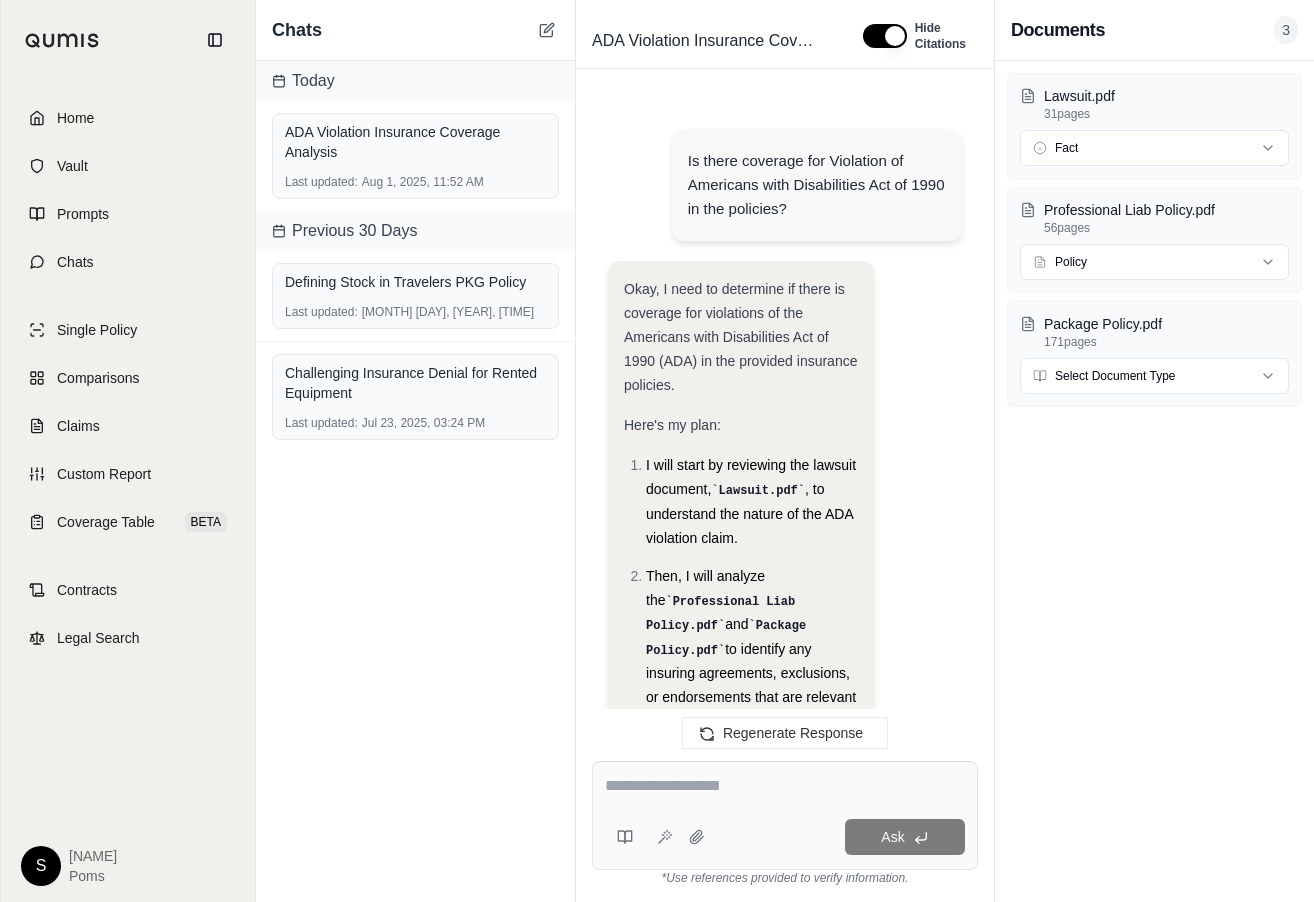 scroll, scrollTop: 36382, scrollLeft: 0, axis: vertical 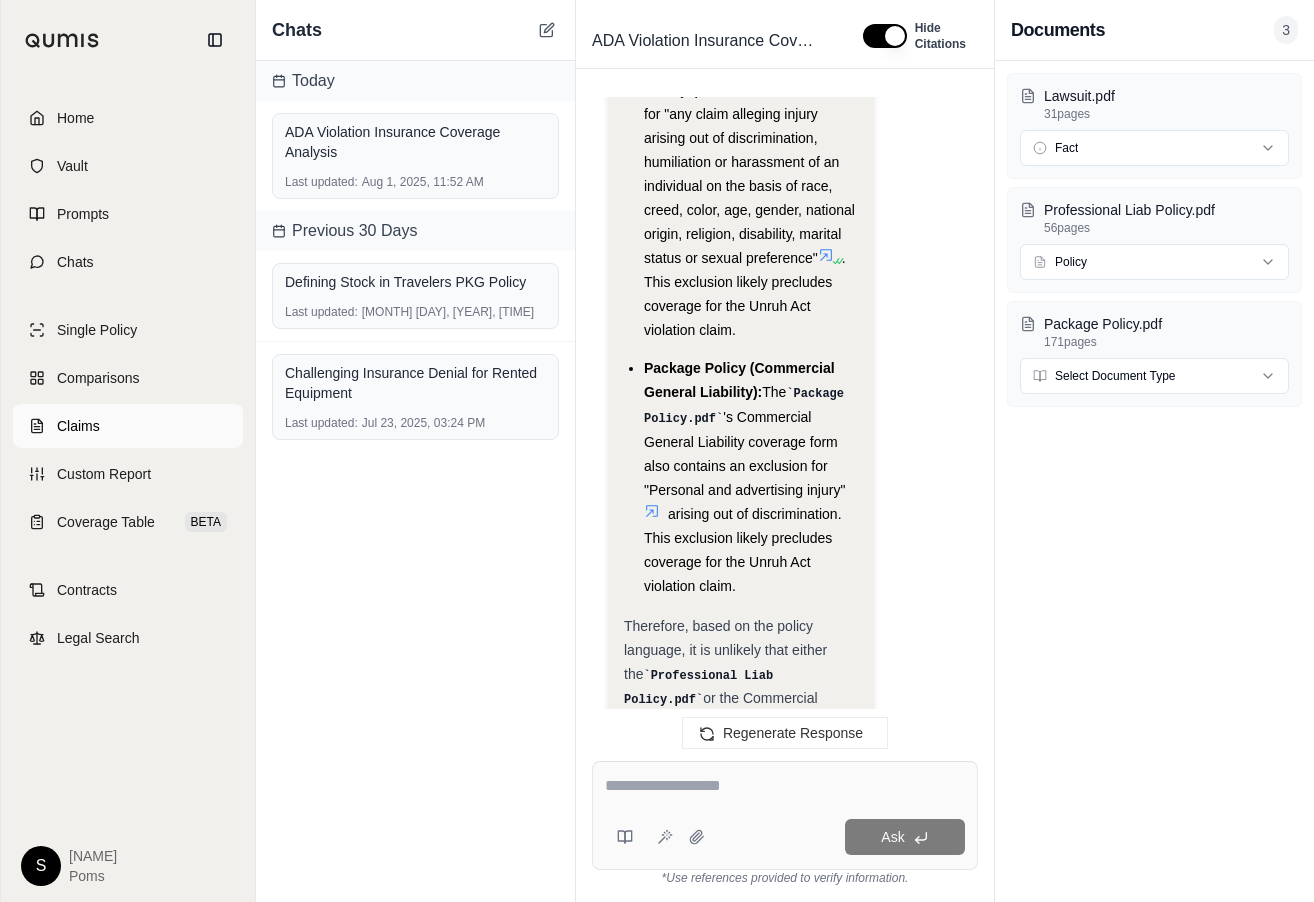click on "Claims" at bounding box center [78, 426] 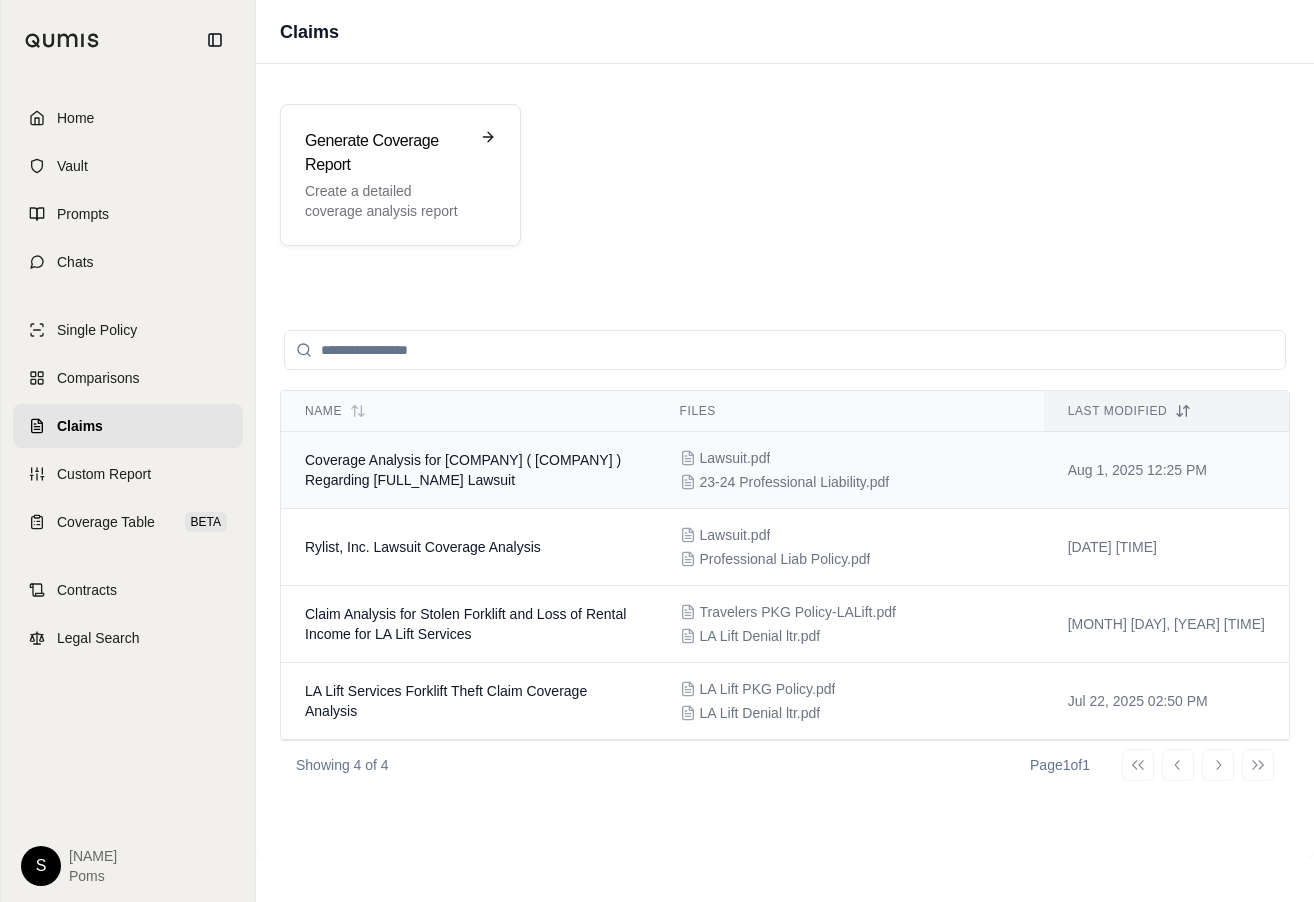 click on "Coverage Analysis for [COMPANY] ( [COMPANY] ) Regarding [FULL_NAME] Lawsuit" at bounding box center (463, 470) 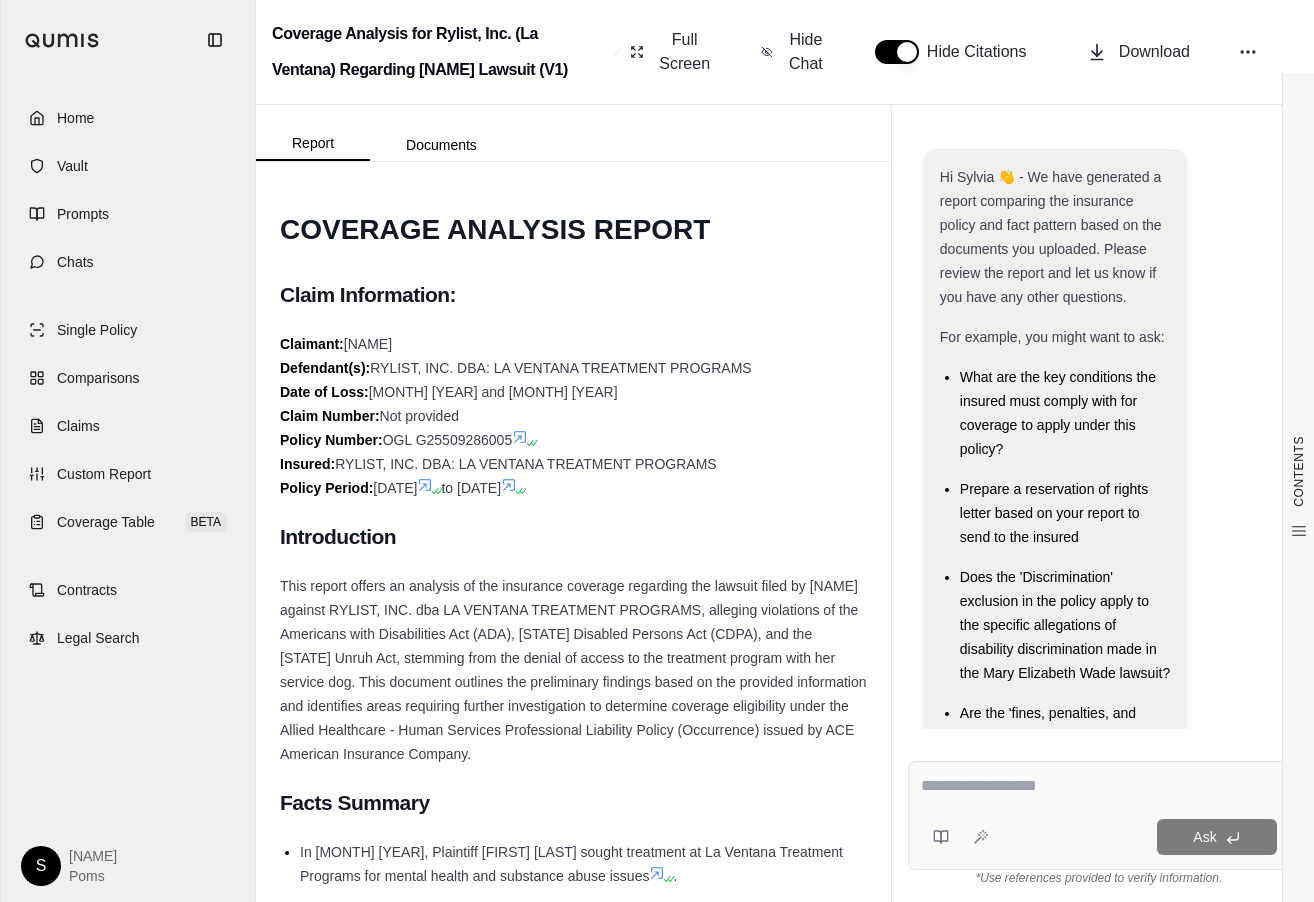 scroll, scrollTop: 204, scrollLeft: 0, axis: vertical 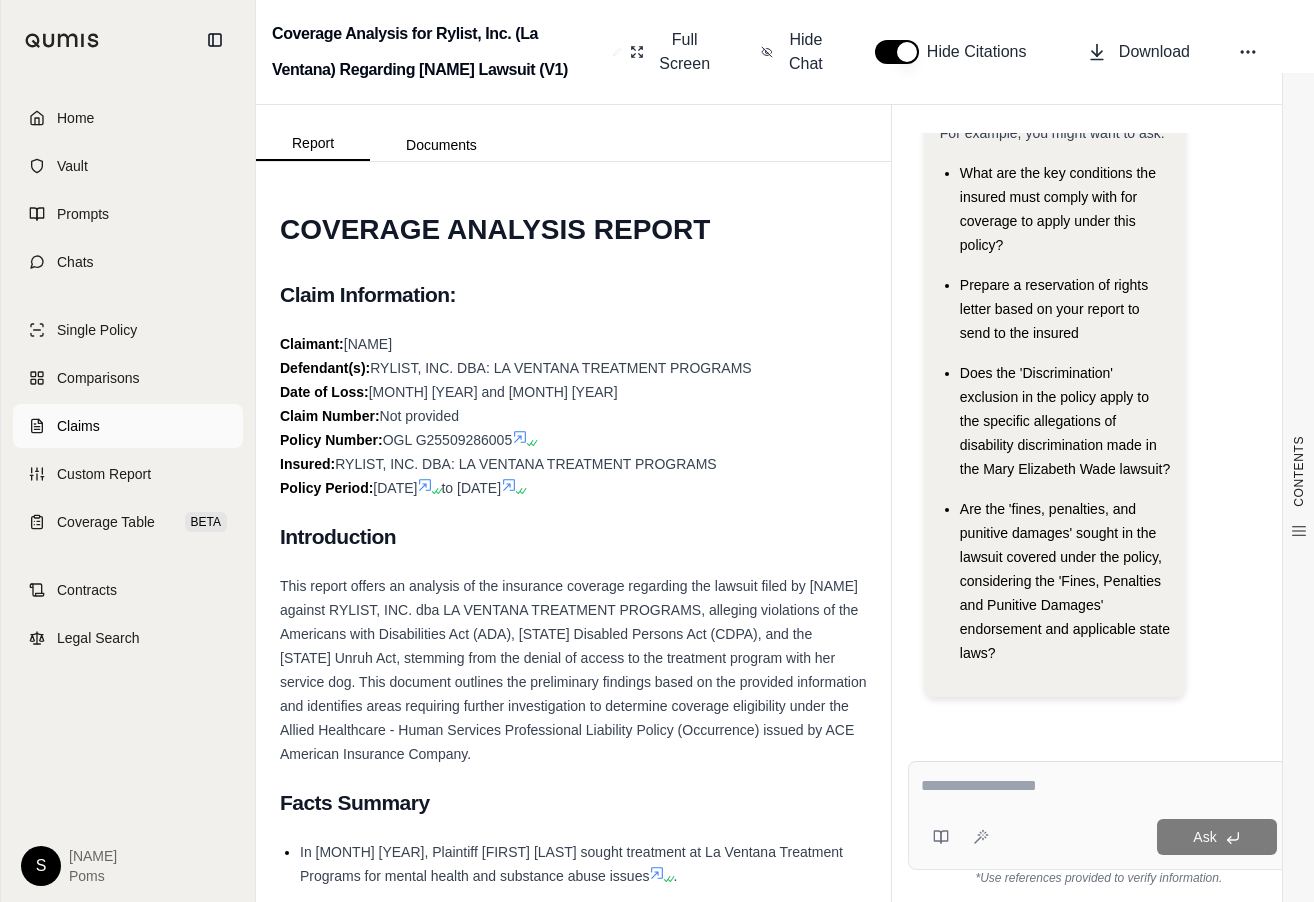 click on "Claims" at bounding box center [128, 426] 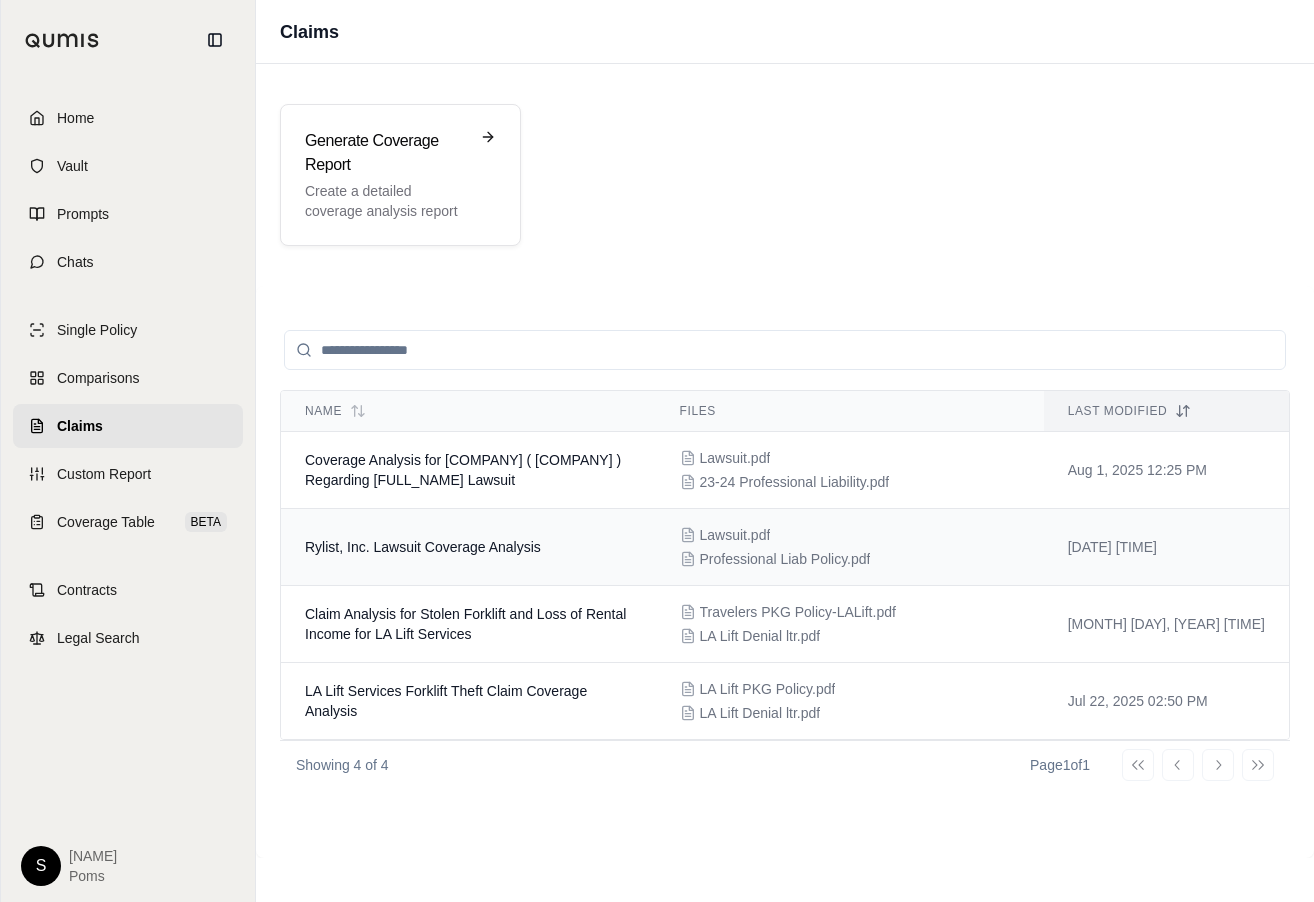 click on "Rylist, Inc. Lawsuit Coverage Analysis" at bounding box center [468, 547] 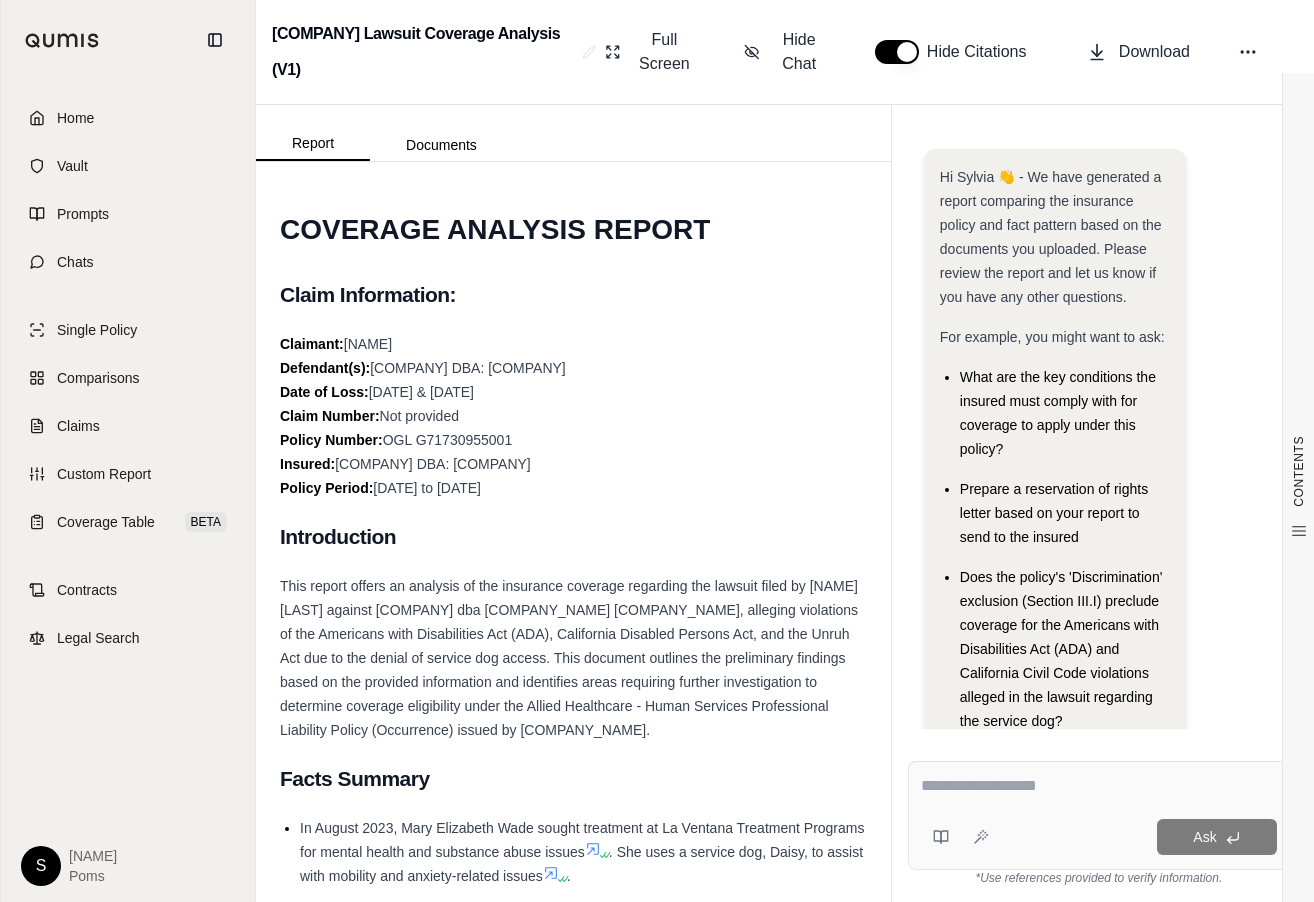 scroll, scrollTop: 276, scrollLeft: 0, axis: vertical 